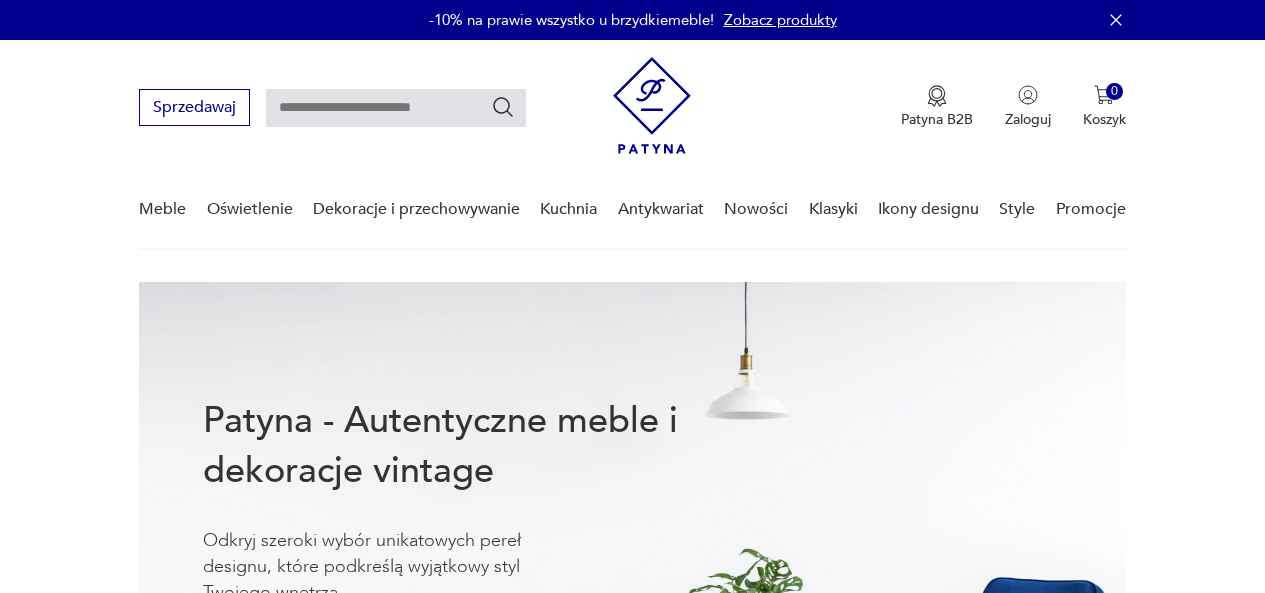 scroll, scrollTop: 0, scrollLeft: 0, axis: both 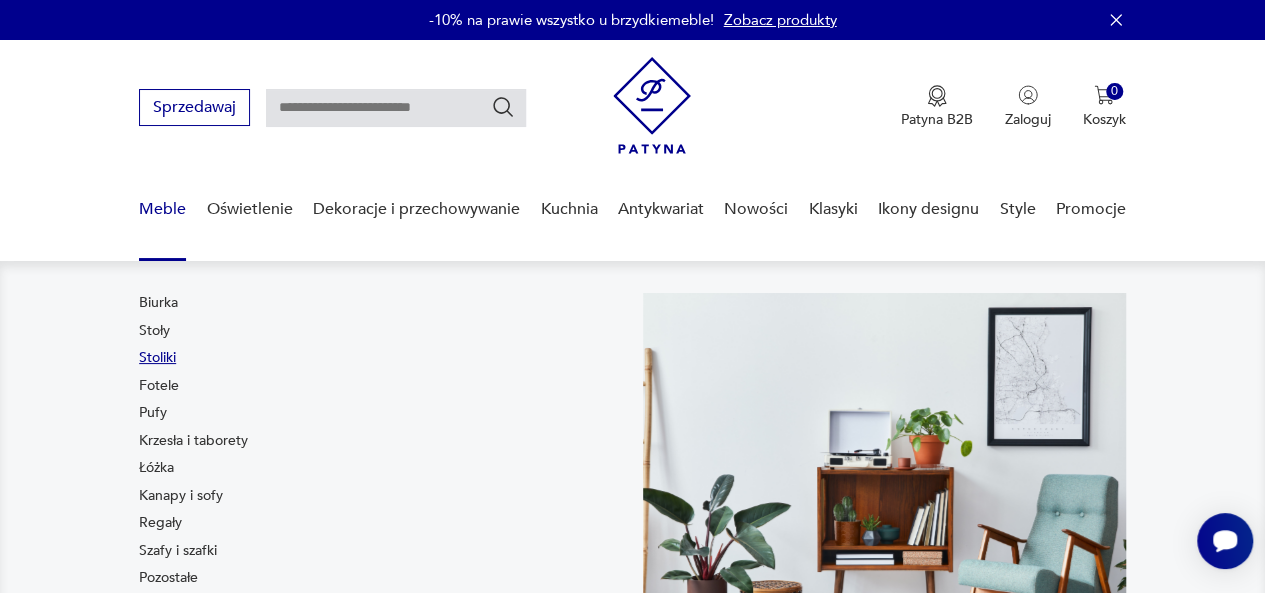 click on "Stoliki" at bounding box center (157, 358) 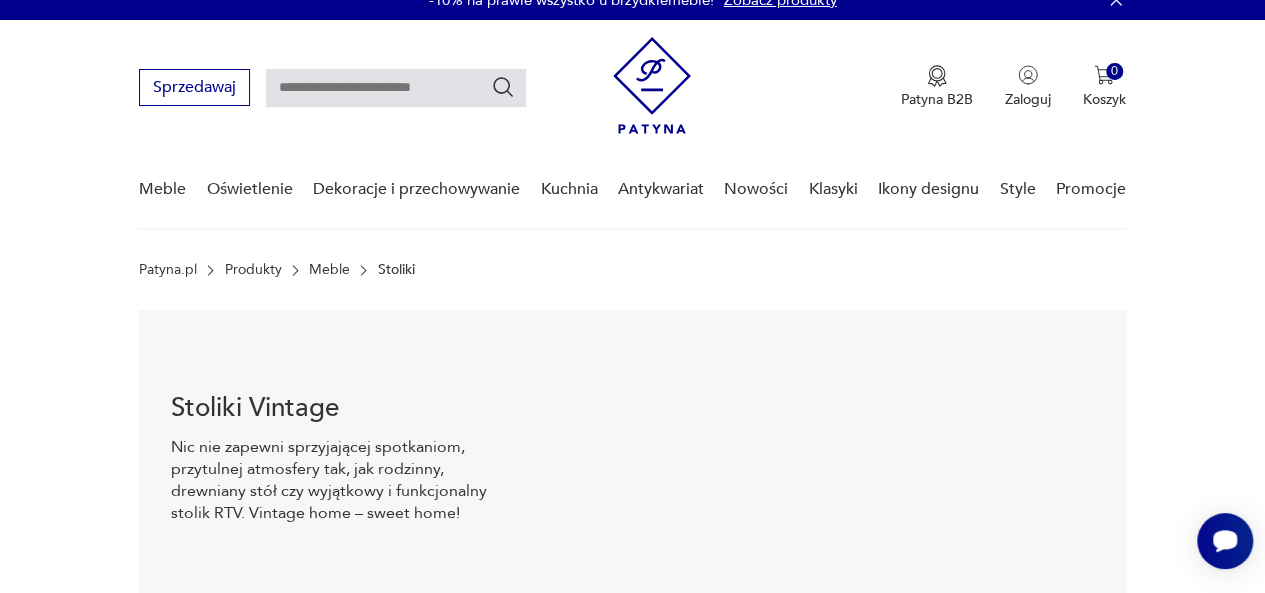 scroll, scrollTop: 30, scrollLeft: 0, axis: vertical 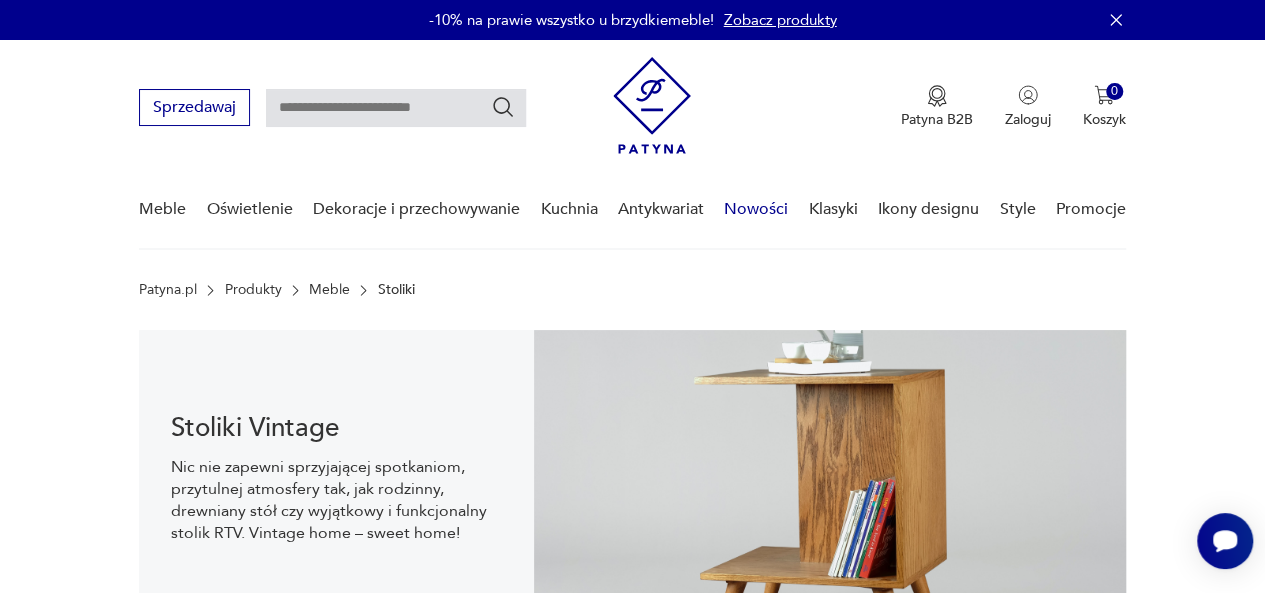 click on "Nowości" at bounding box center [756, 209] 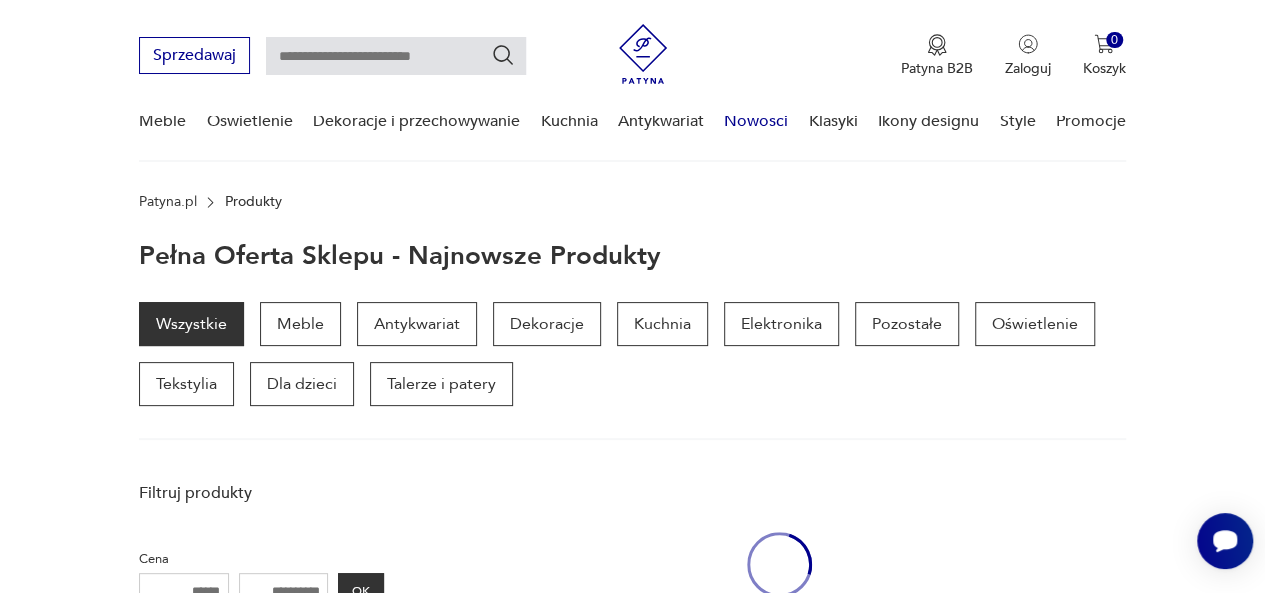 scroll, scrollTop: 258, scrollLeft: 0, axis: vertical 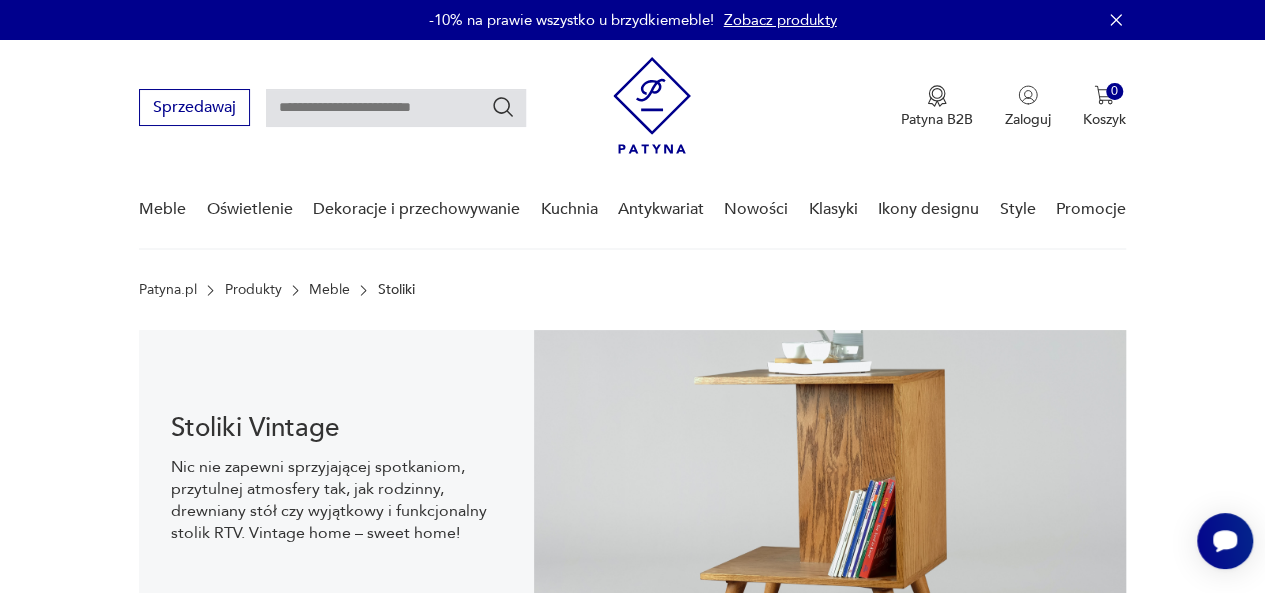 click at bounding box center [396, 108] 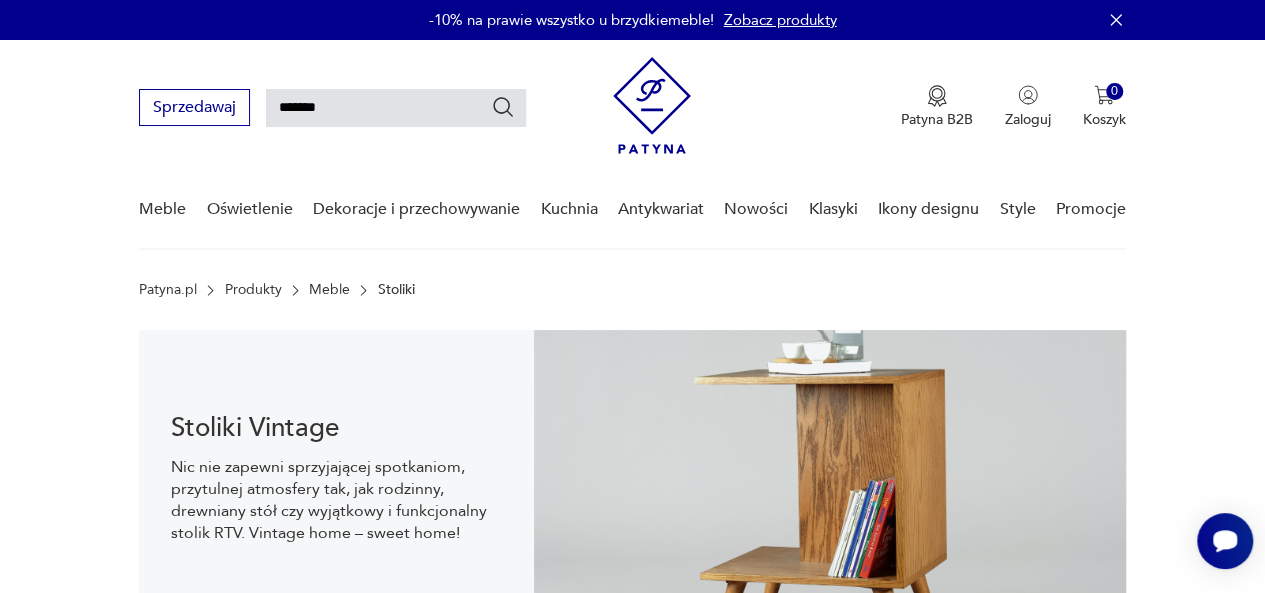 type on "*******" 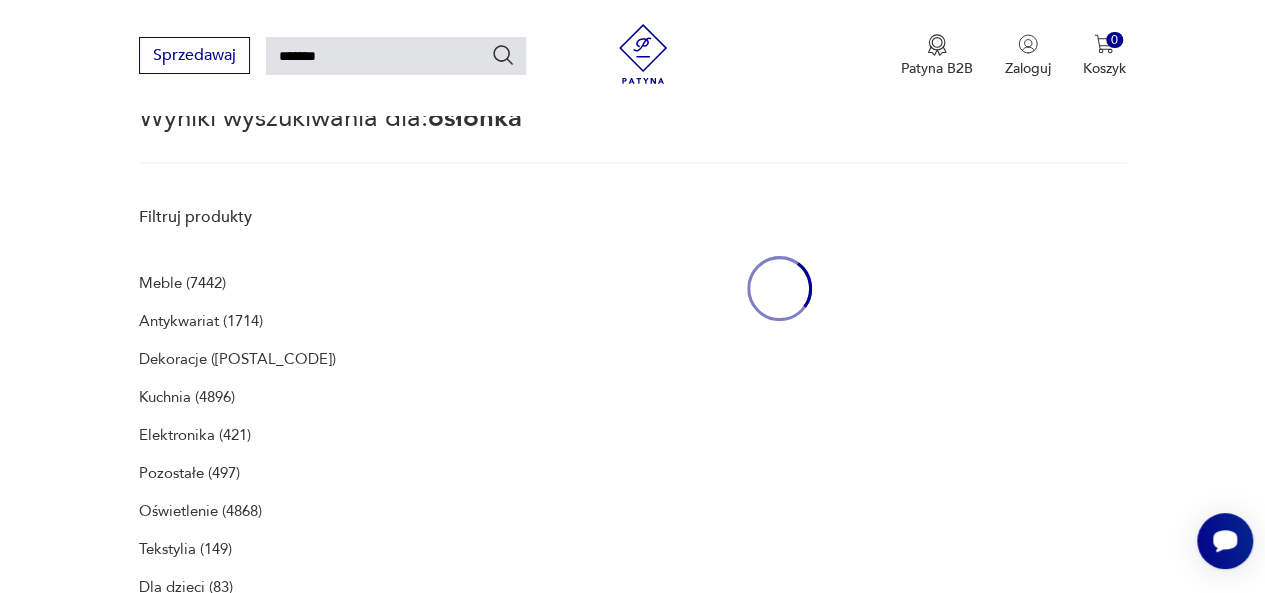 scroll, scrollTop: 258, scrollLeft: 0, axis: vertical 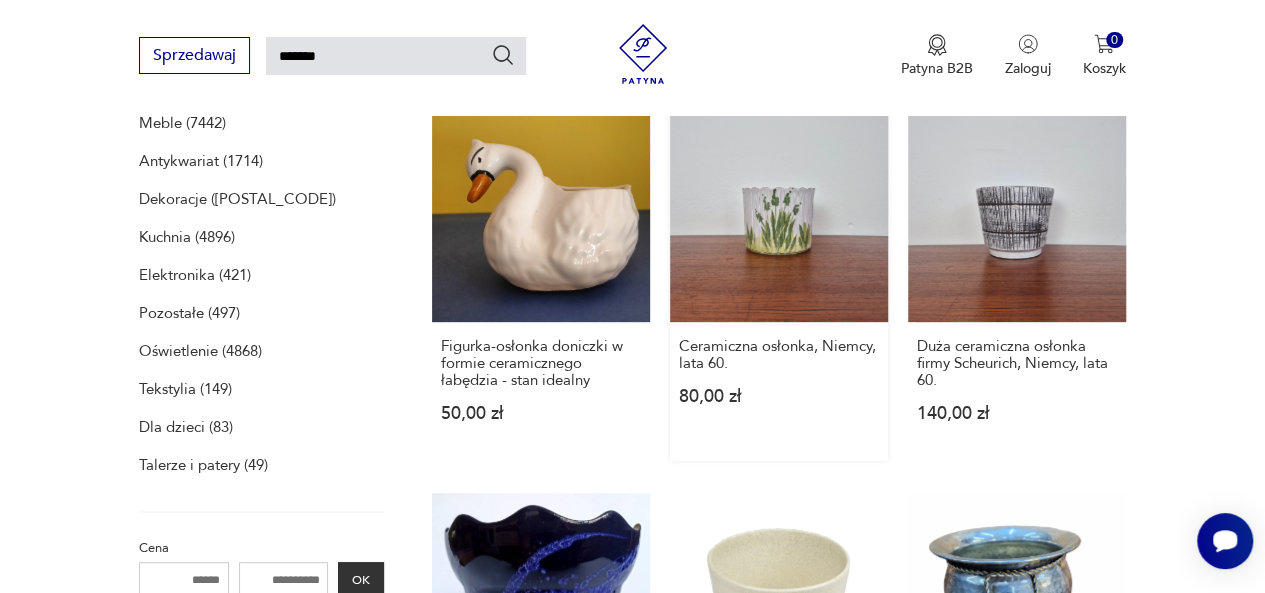 click on "Ceramiczna osłonka, Niemcy, lata 60. 80,00 zł" at bounding box center [779, 282] 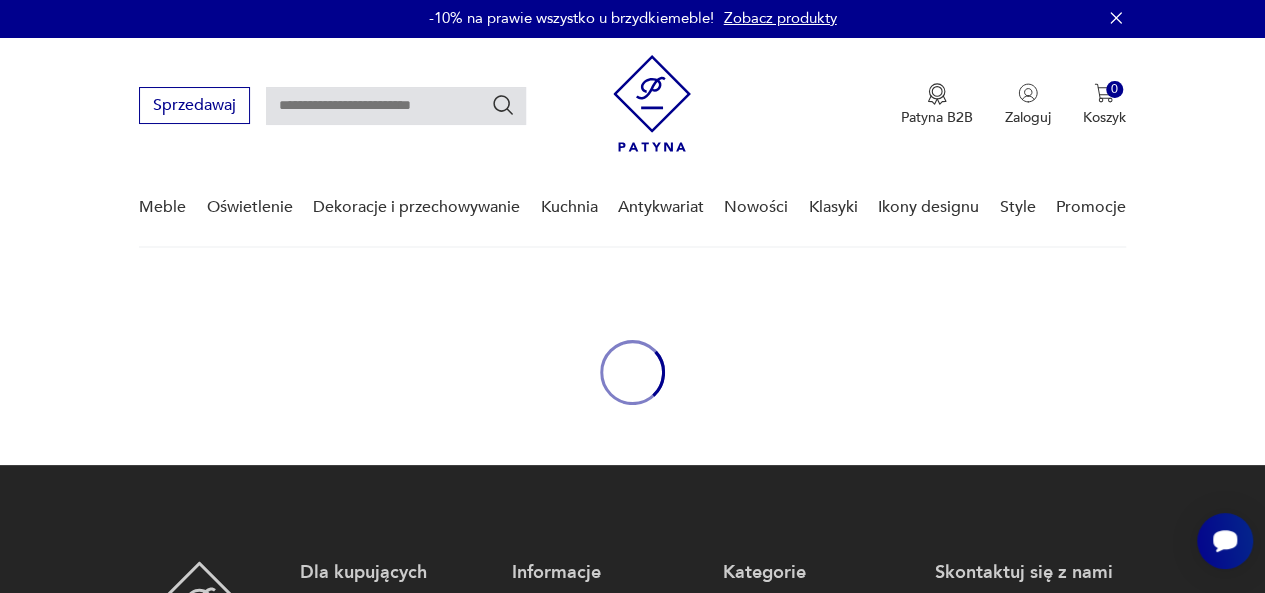 scroll, scrollTop: 0, scrollLeft: 0, axis: both 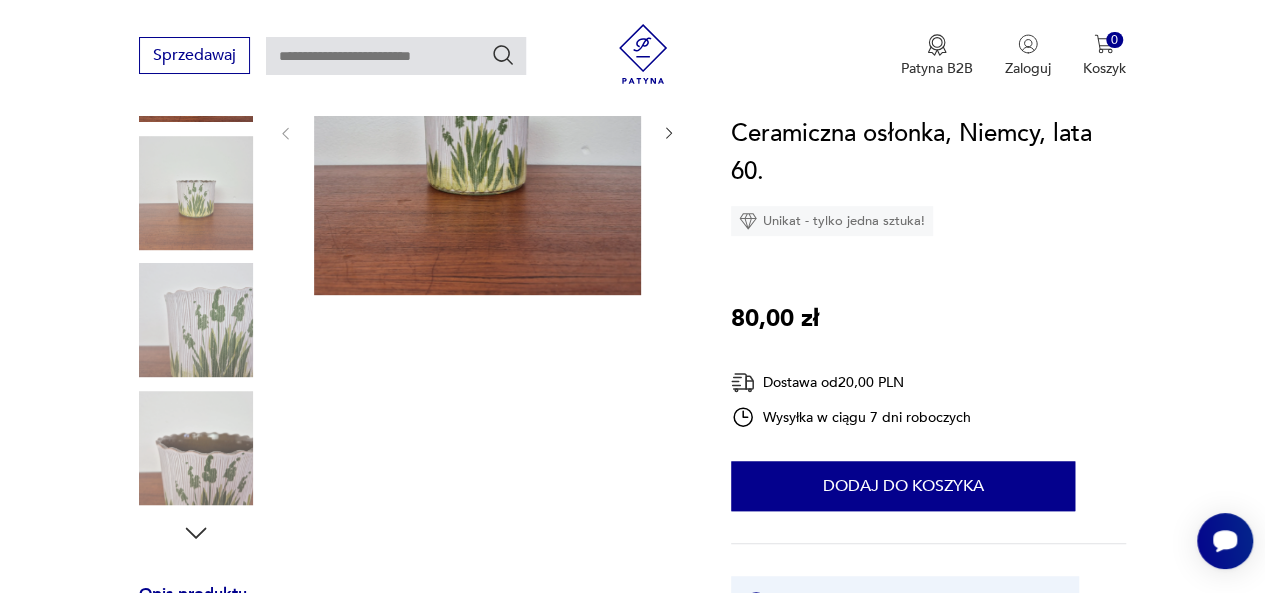 click at bounding box center (0, 0) 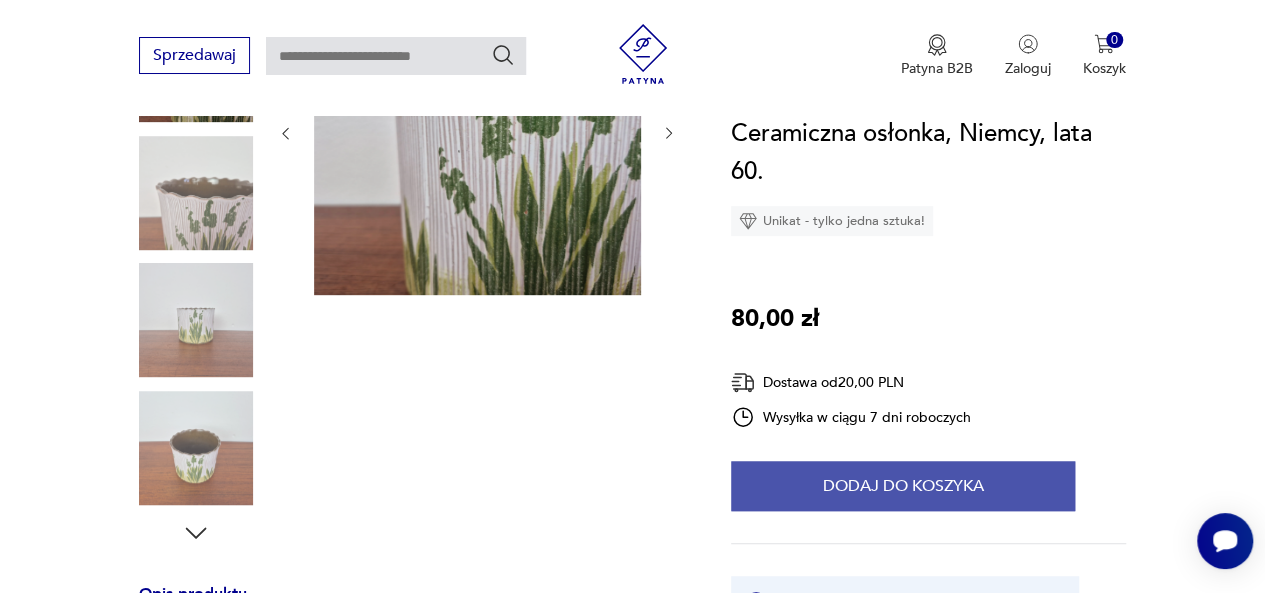 click on "Dodaj do koszyka" at bounding box center [903, 486] 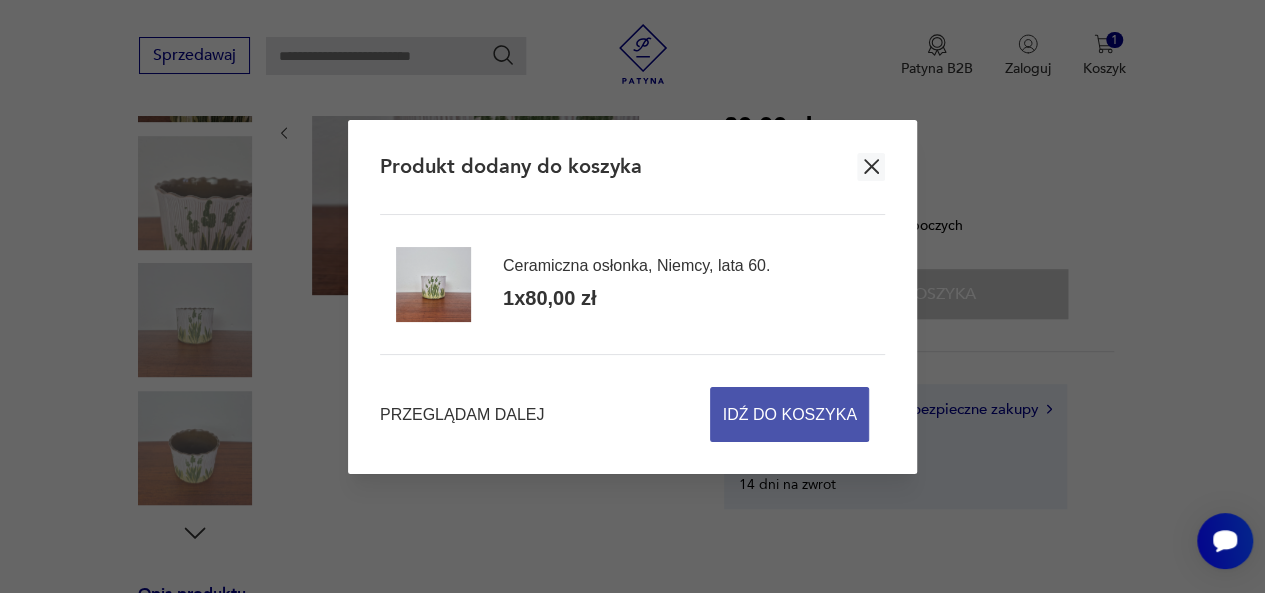 click on "Idź do koszyka" at bounding box center (790, 414) 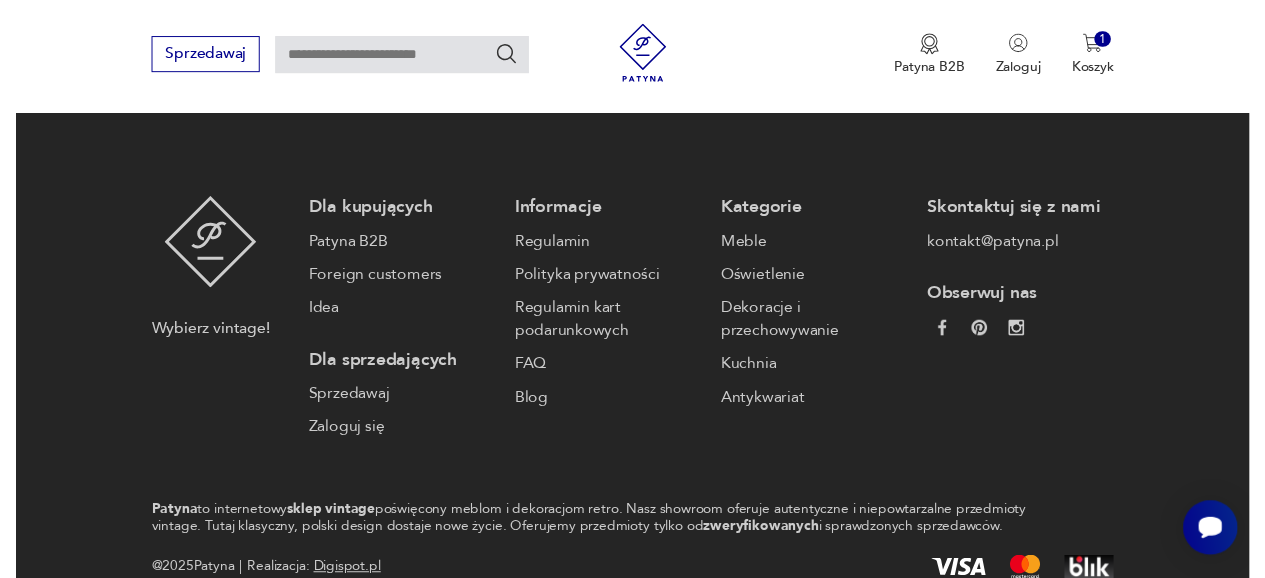 scroll, scrollTop: 0, scrollLeft: 0, axis: both 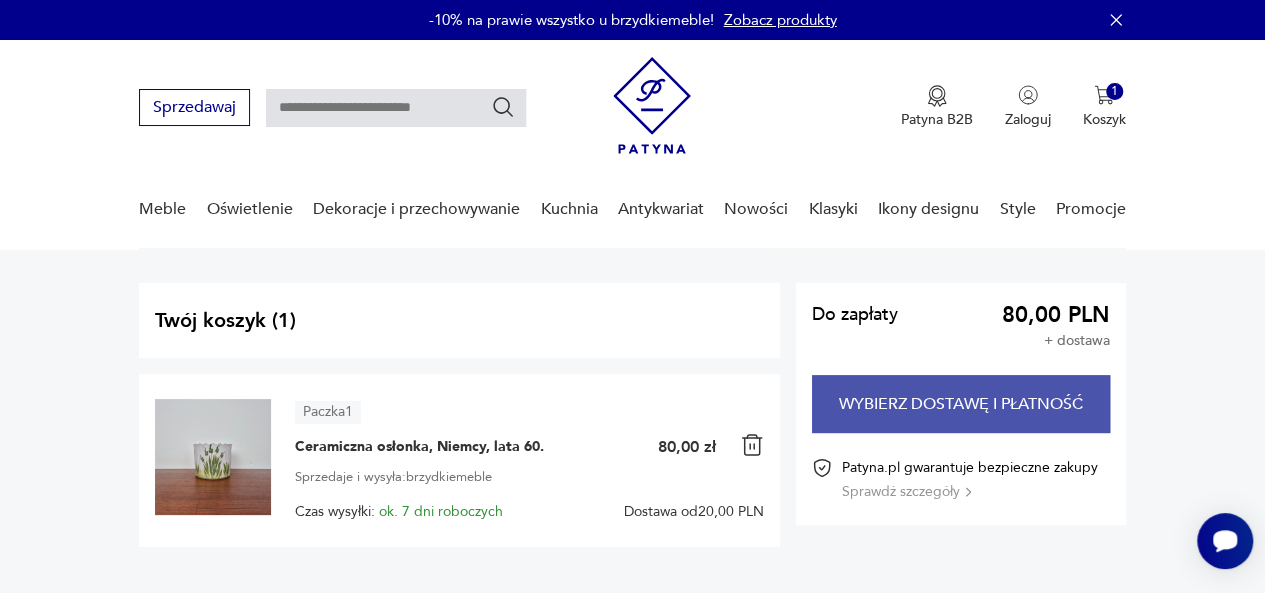 click on "Wybierz dostawę i płatność" at bounding box center (961, 404) 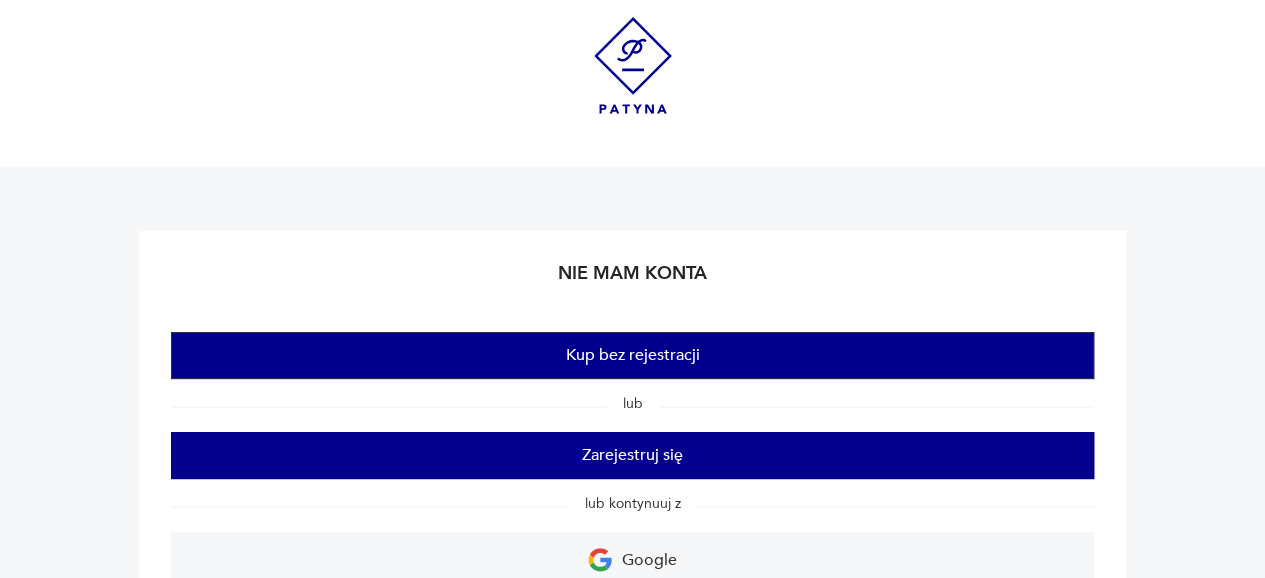 click on "Kup bez rejestracji" at bounding box center (632, 355) 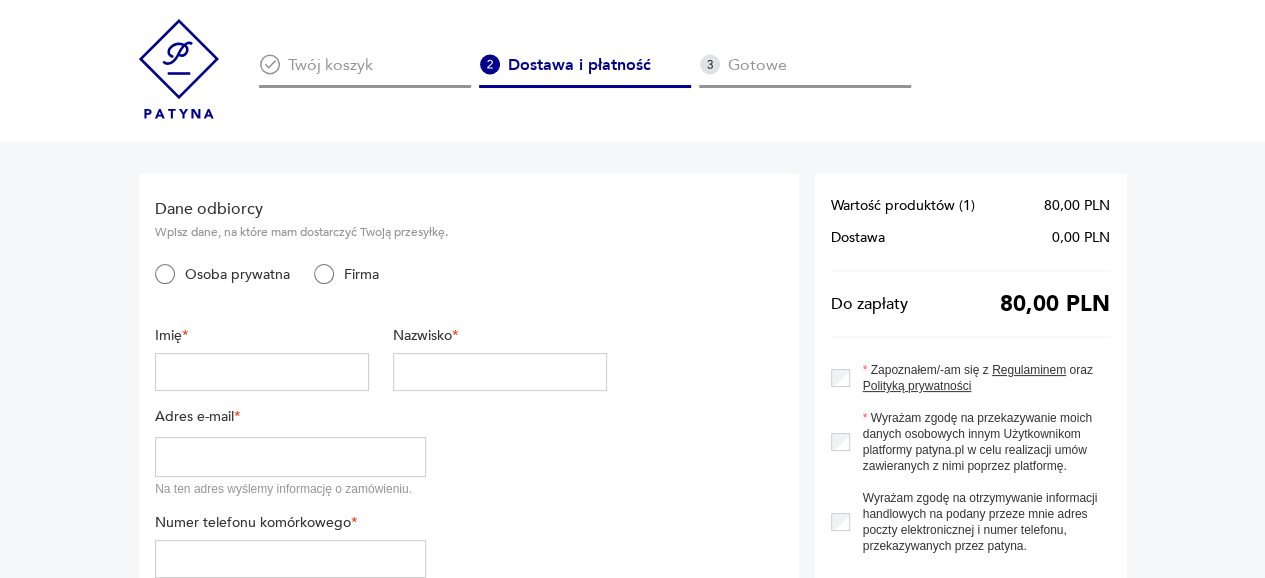 click at bounding box center [262, 372] 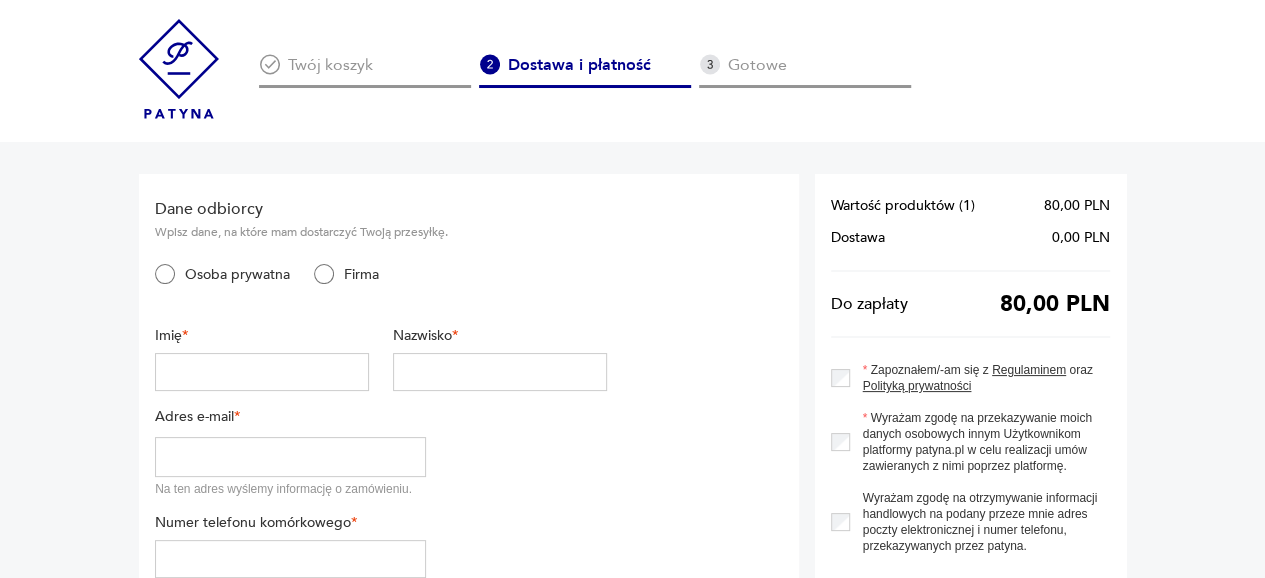 click at bounding box center [500, 372] 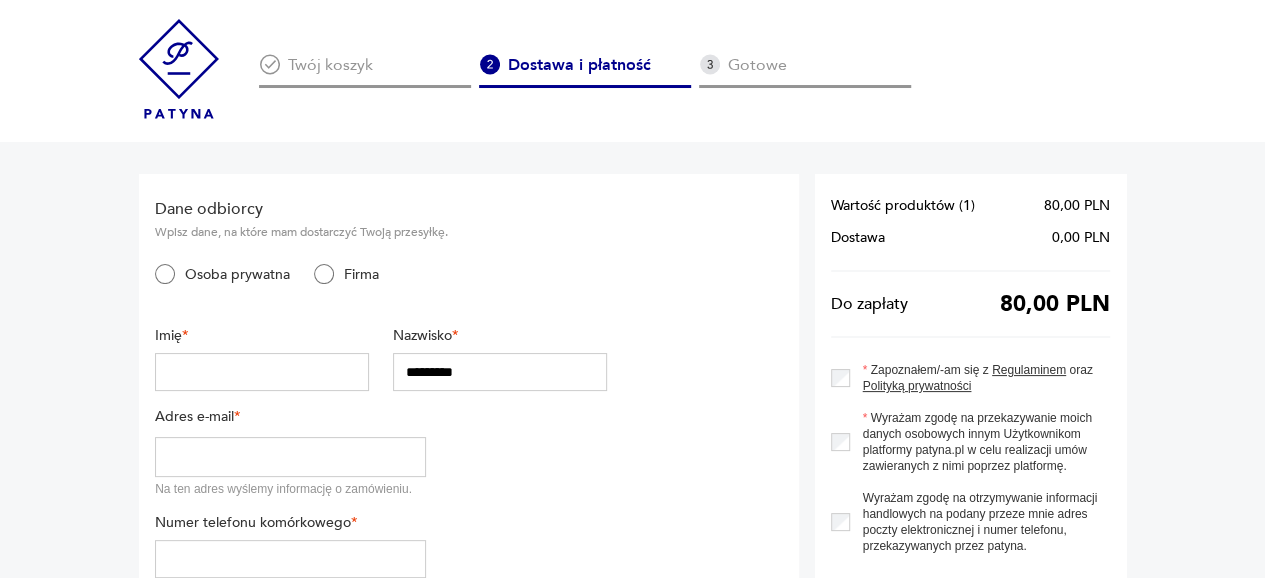 type on "******" 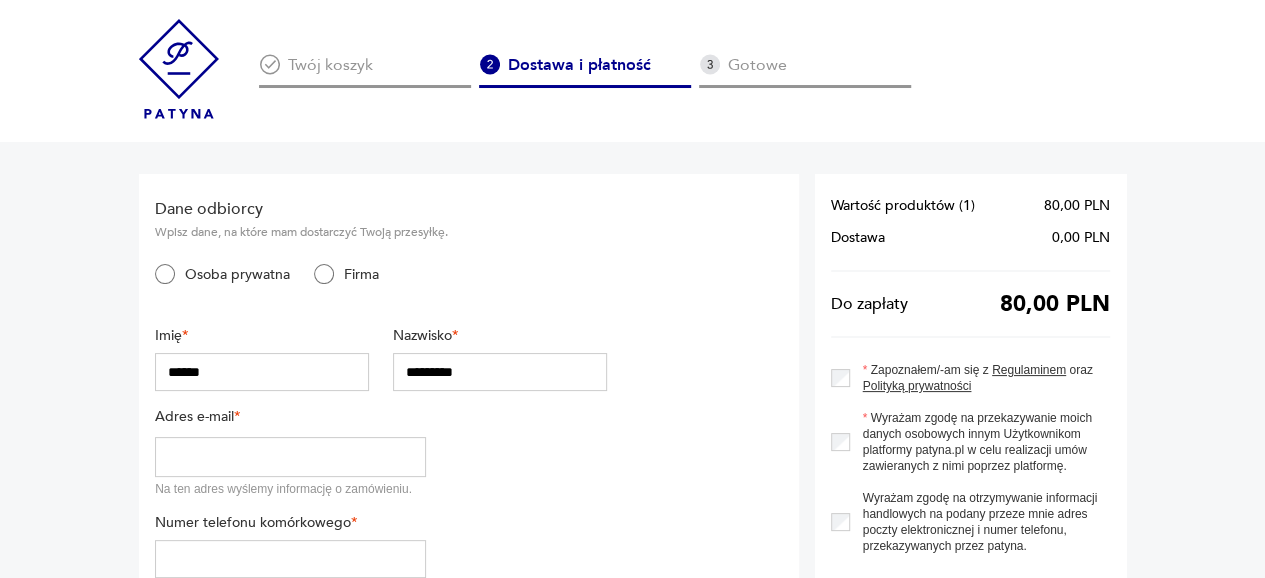type on "**********" 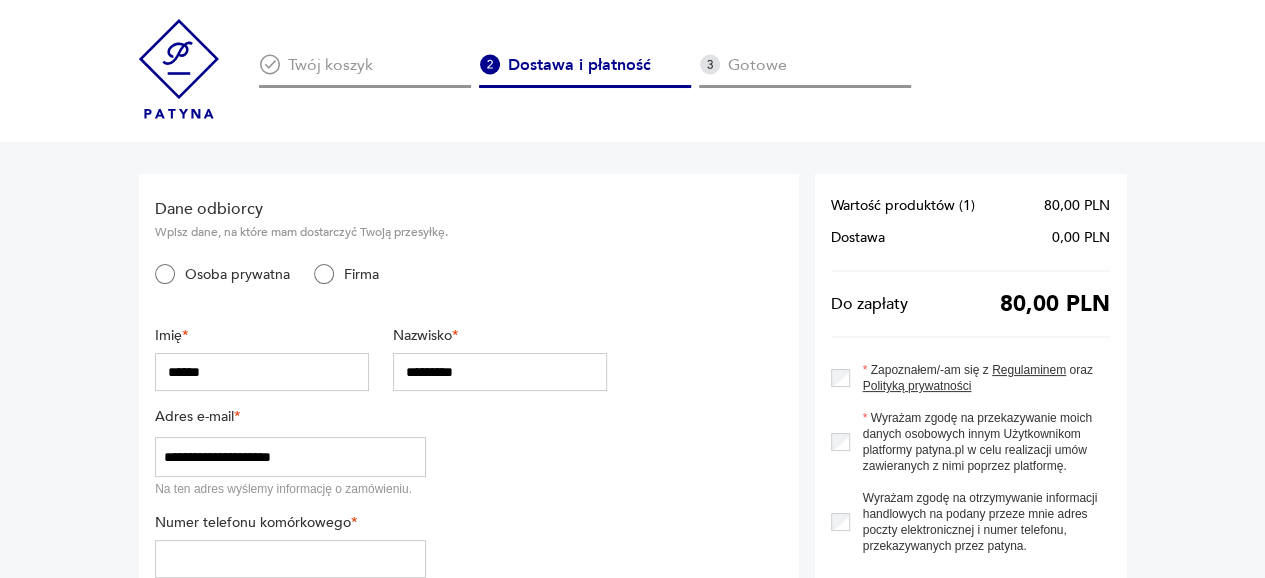 type on "*********" 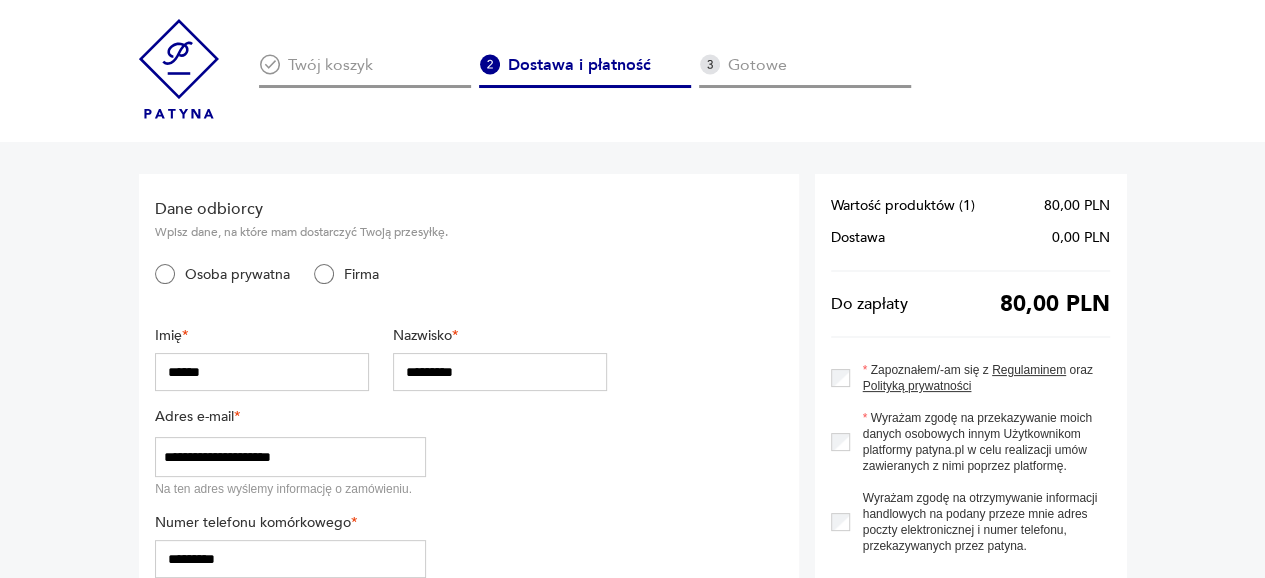 type on "*******" 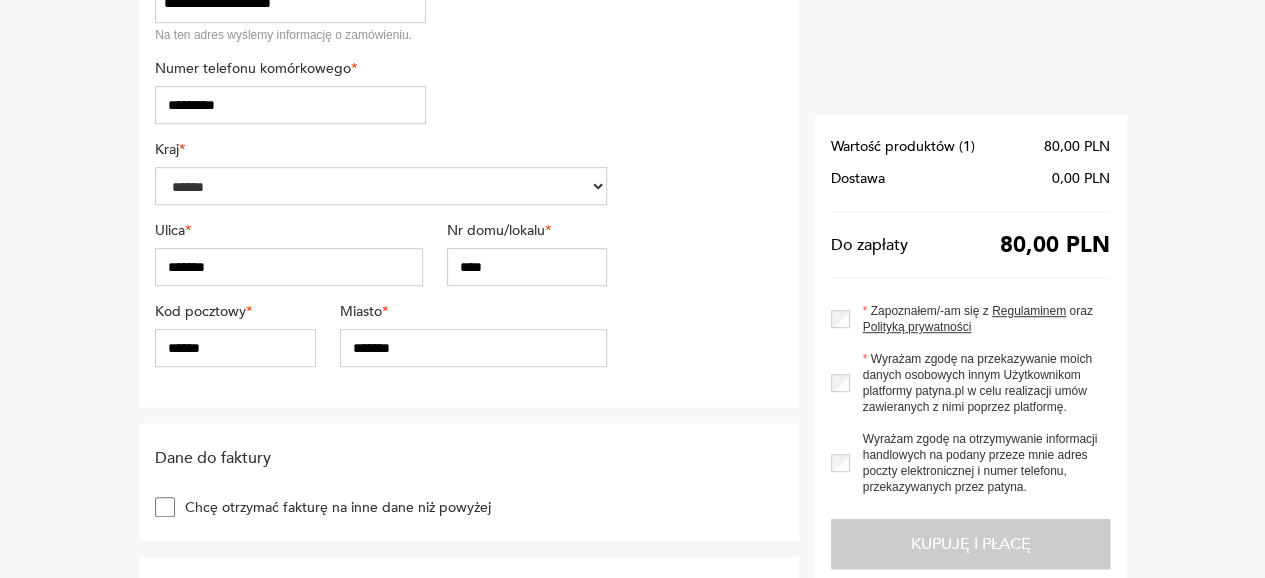 scroll, scrollTop: 462, scrollLeft: 0, axis: vertical 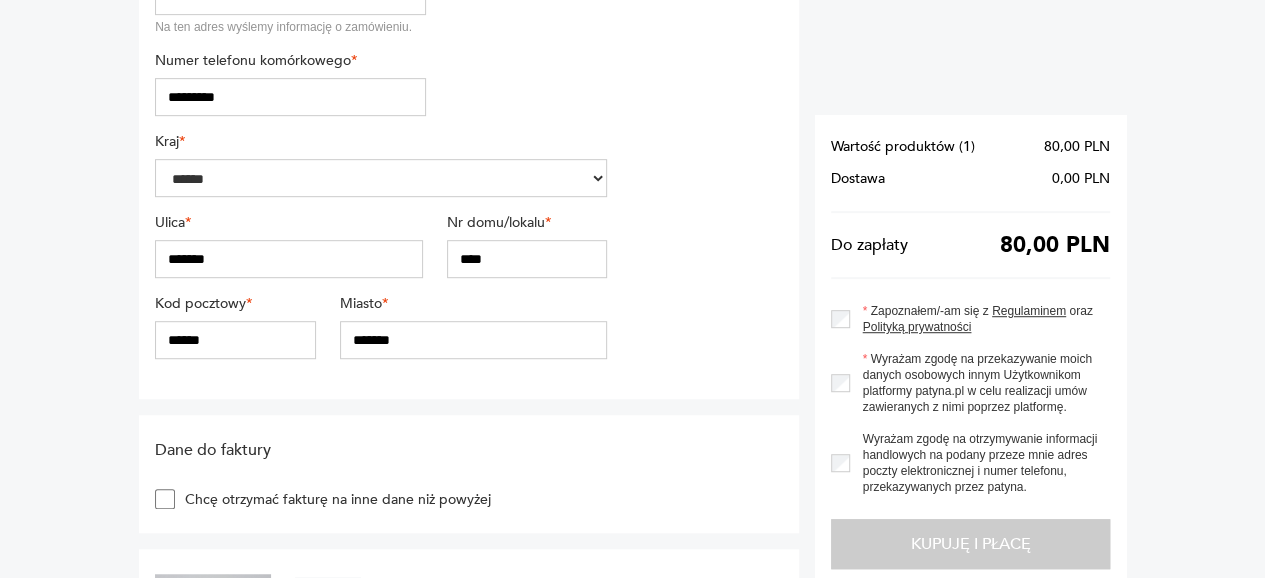 click on "******" at bounding box center [235, 340] 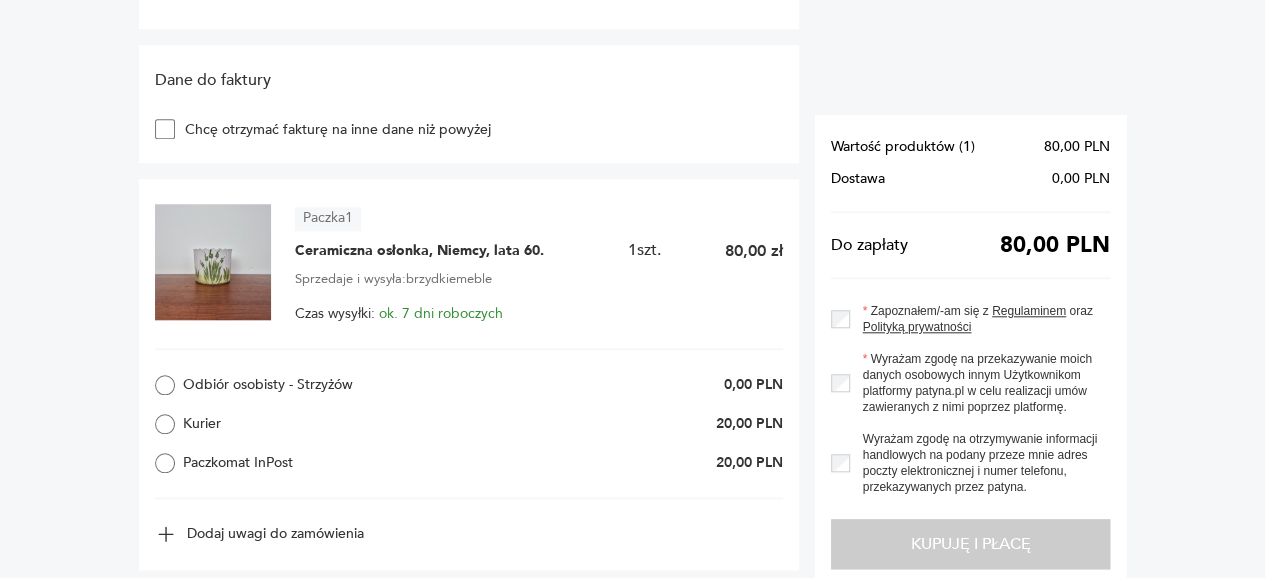 scroll, scrollTop: 837, scrollLeft: 0, axis: vertical 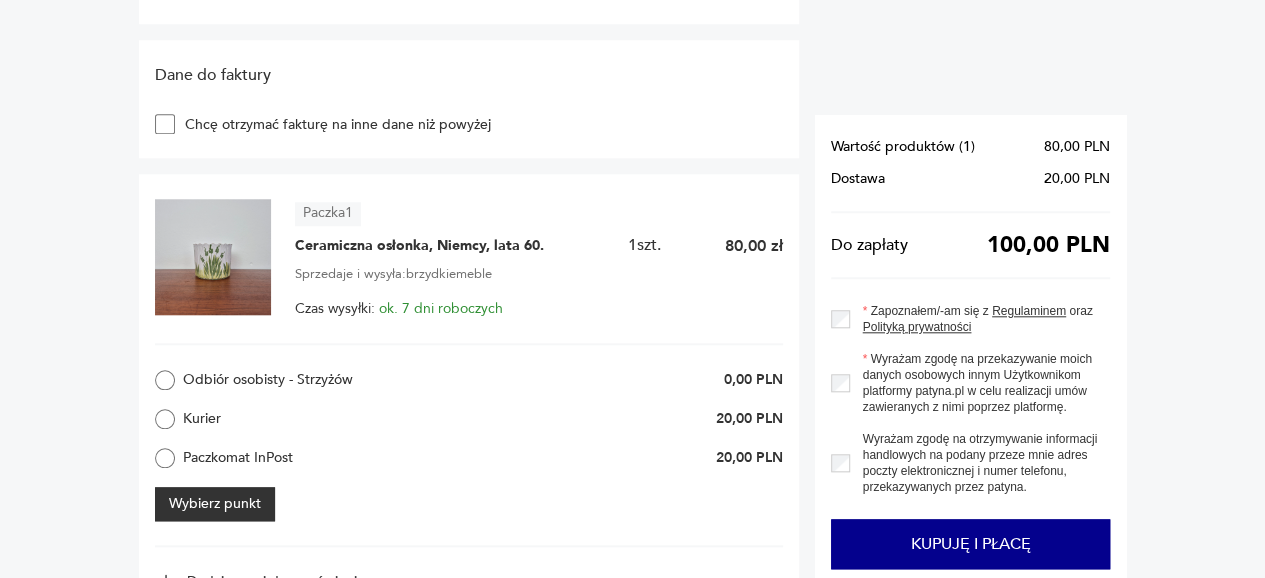 click on "Wybierz punkt" at bounding box center [215, 504] 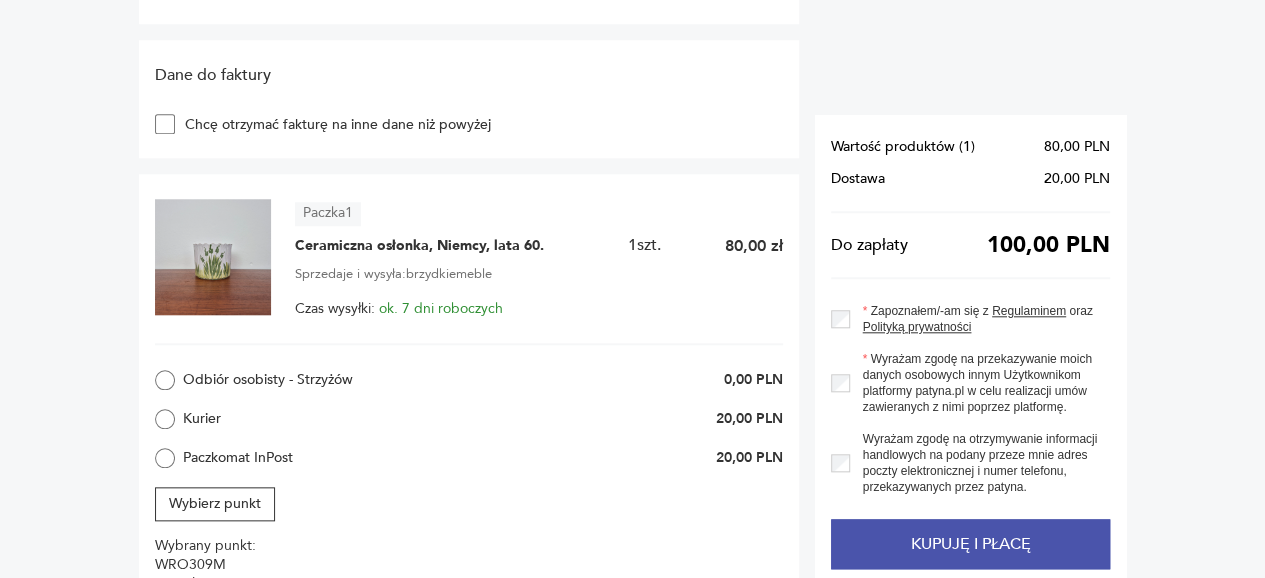 click on "Kupuję i płacę" at bounding box center [970, 544] 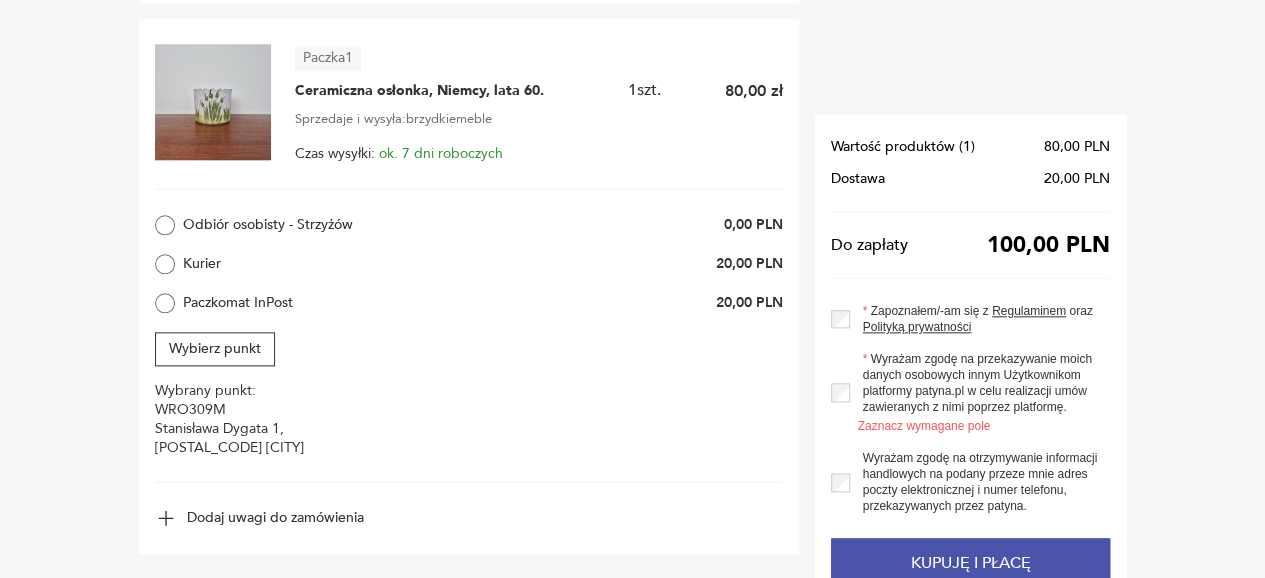 scroll, scrollTop: 1023, scrollLeft: 0, axis: vertical 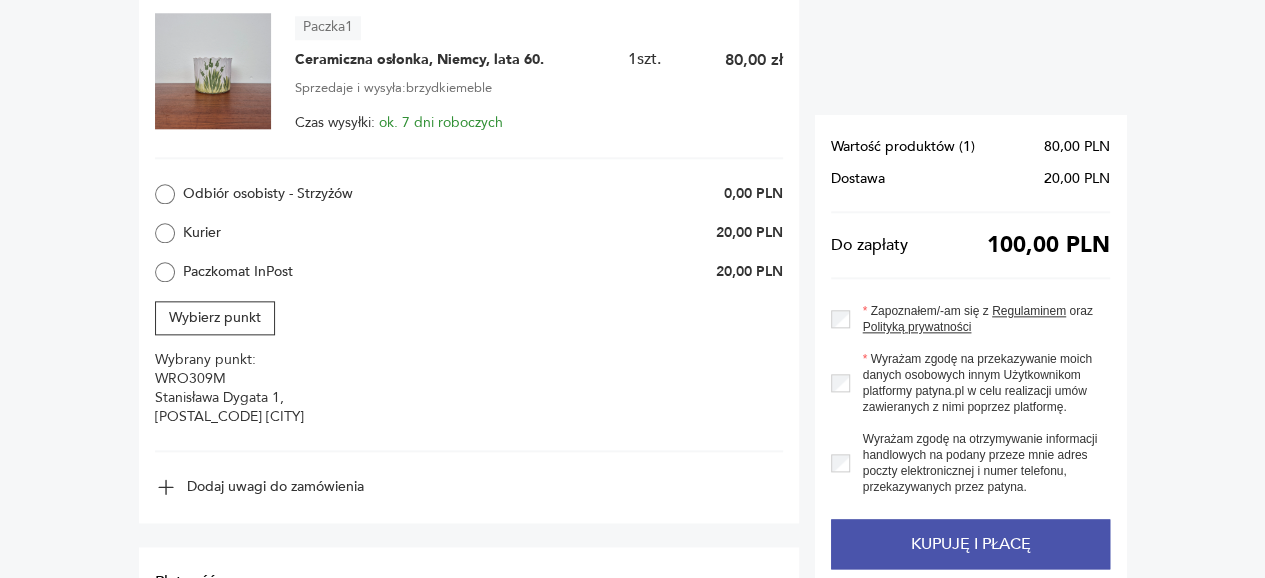 click on "Kupuję i płacę" at bounding box center [970, 544] 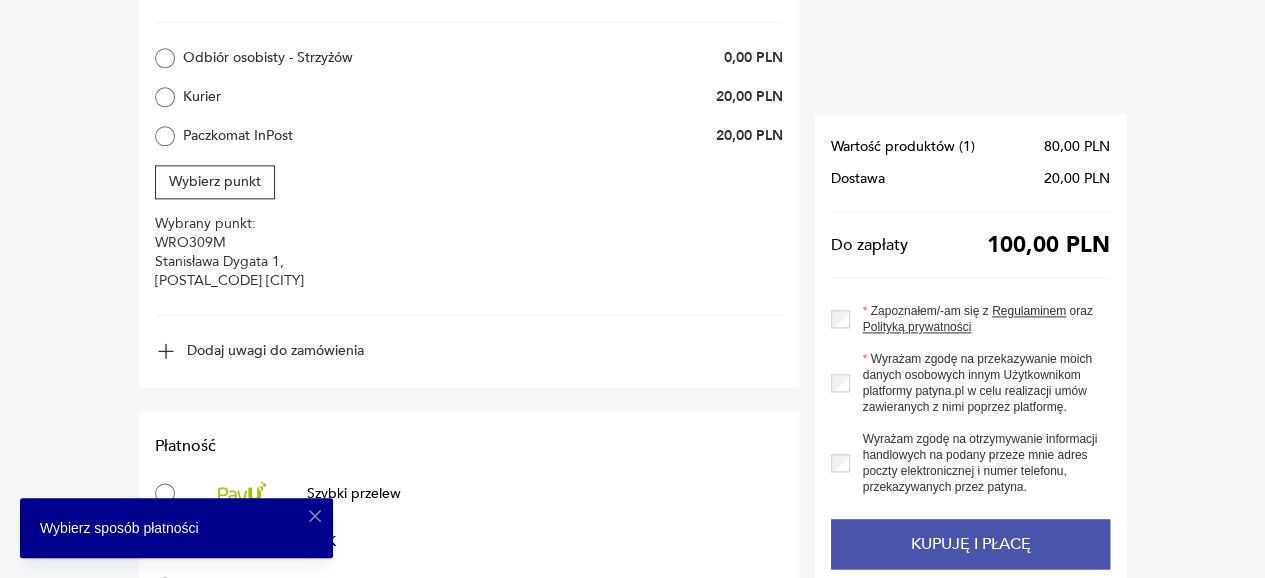 scroll, scrollTop: 1192, scrollLeft: 0, axis: vertical 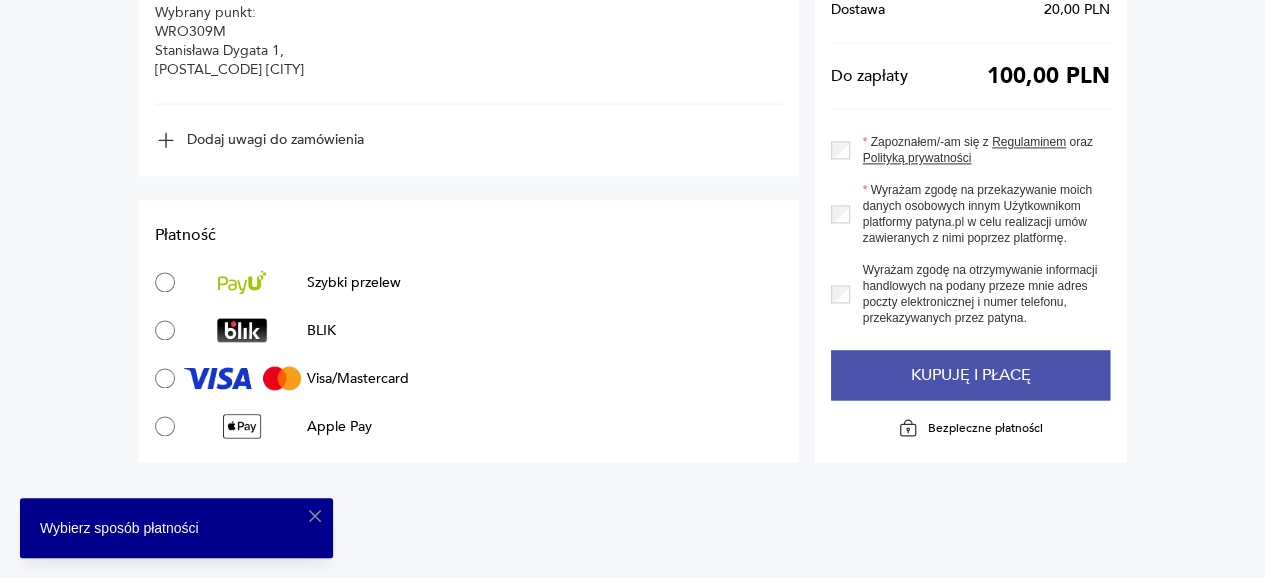 click on "Kupuję i płacę" at bounding box center (970, 375) 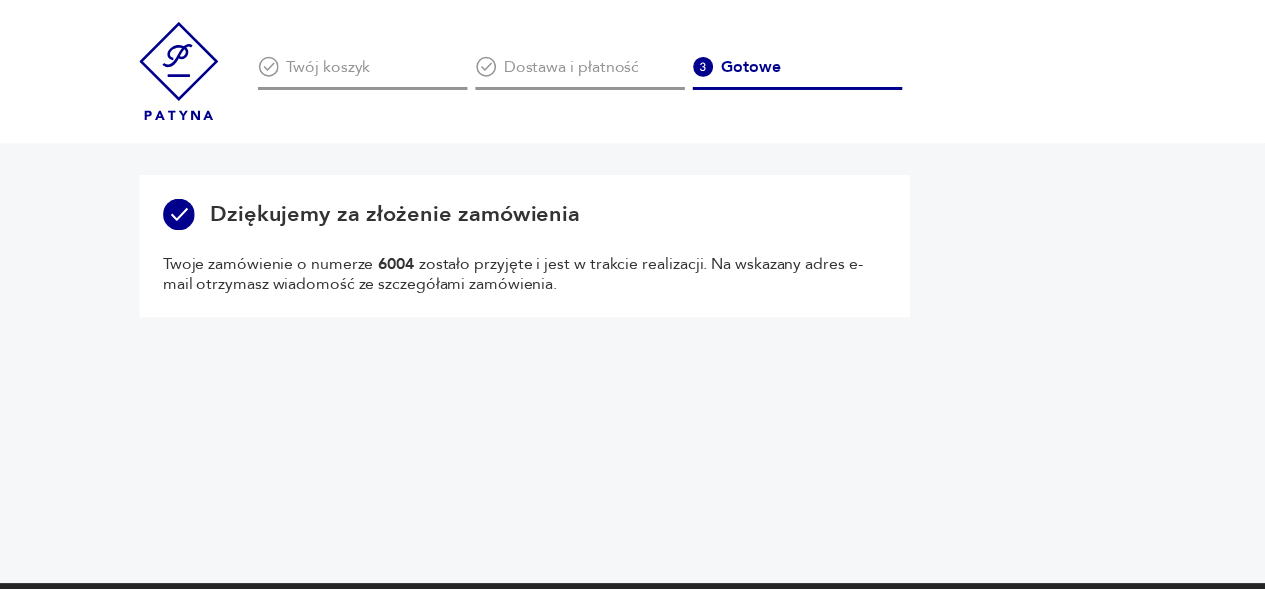 scroll, scrollTop: 0, scrollLeft: 0, axis: both 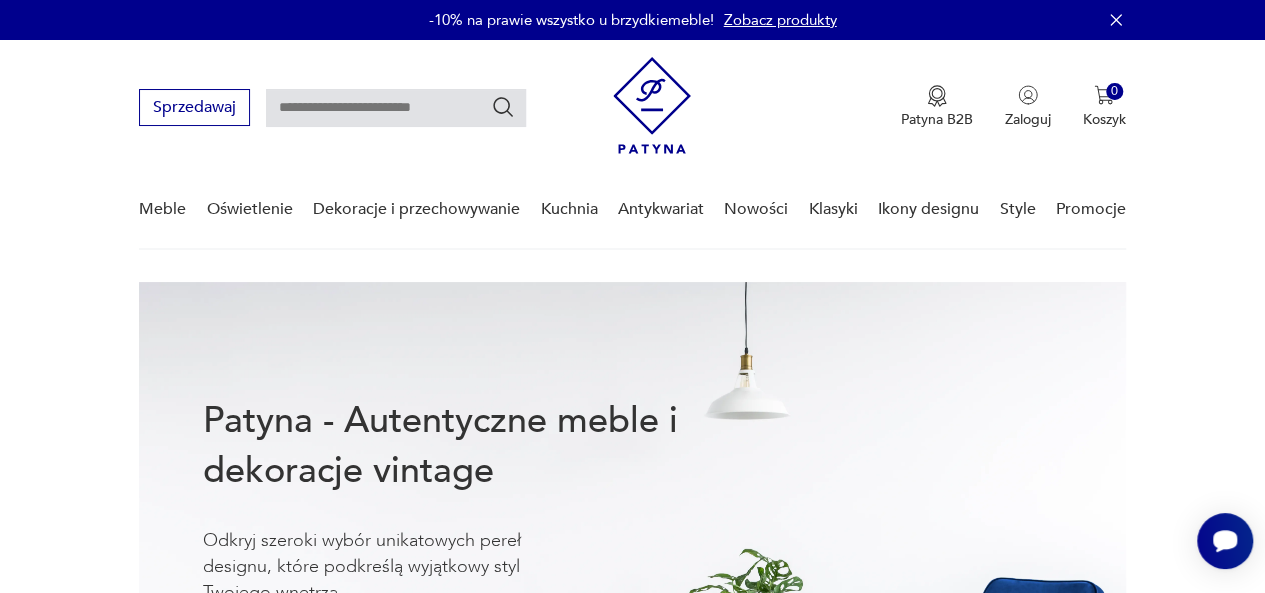 click at bounding box center [396, 108] 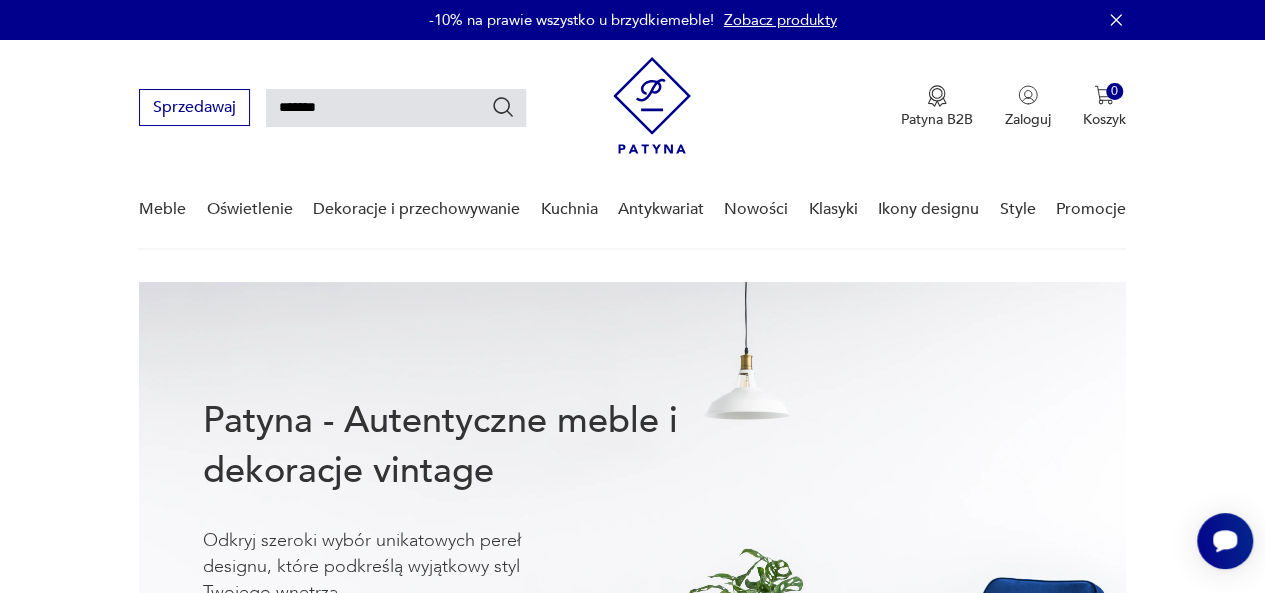 type on "*******" 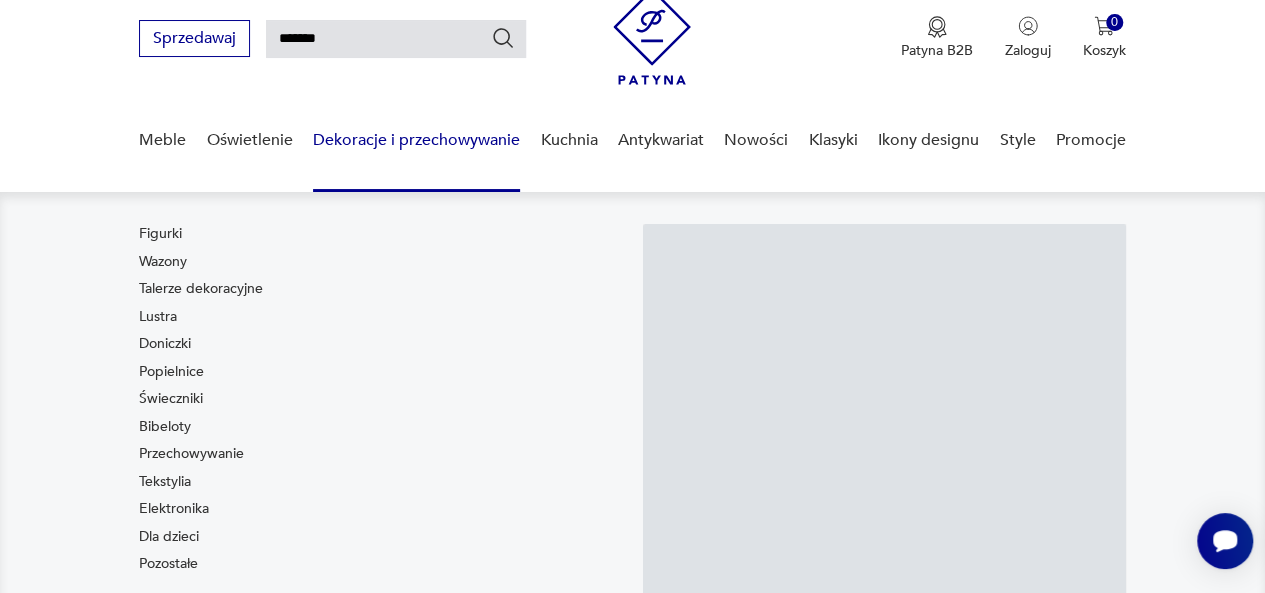 scroll, scrollTop: 72, scrollLeft: 0, axis: vertical 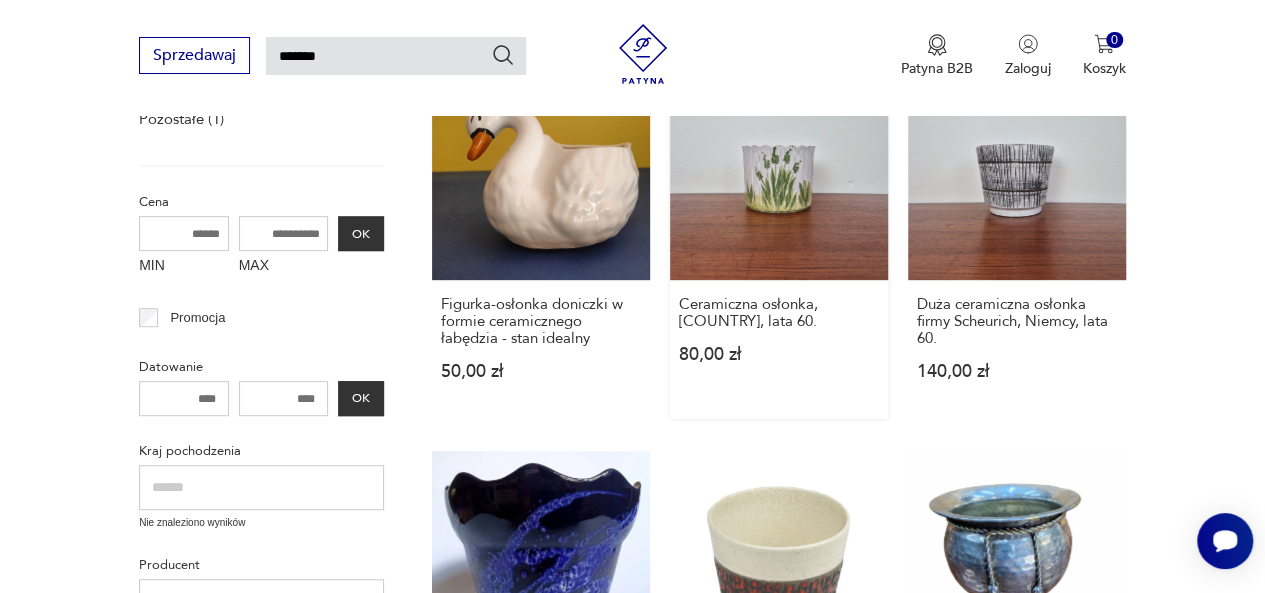 click on "Ceramiczna osłonka, [COUNTRY], lata 60. [PRICE]" at bounding box center [779, 240] 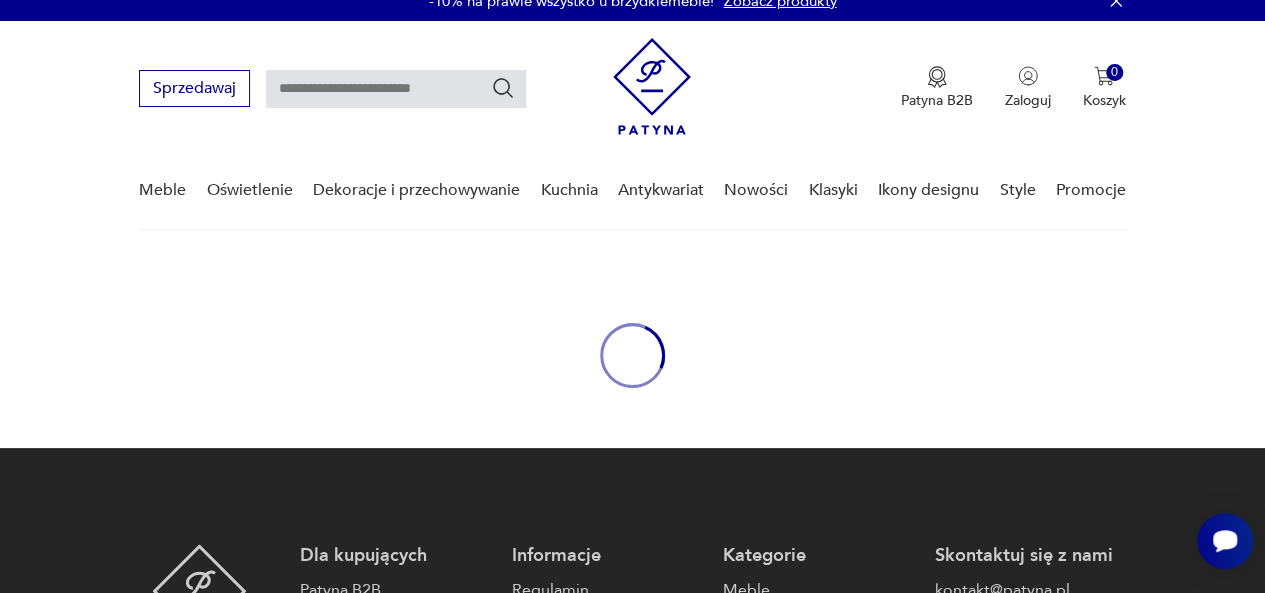 scroll, scrollTop: 0, scrollLeft: 0, axis: both 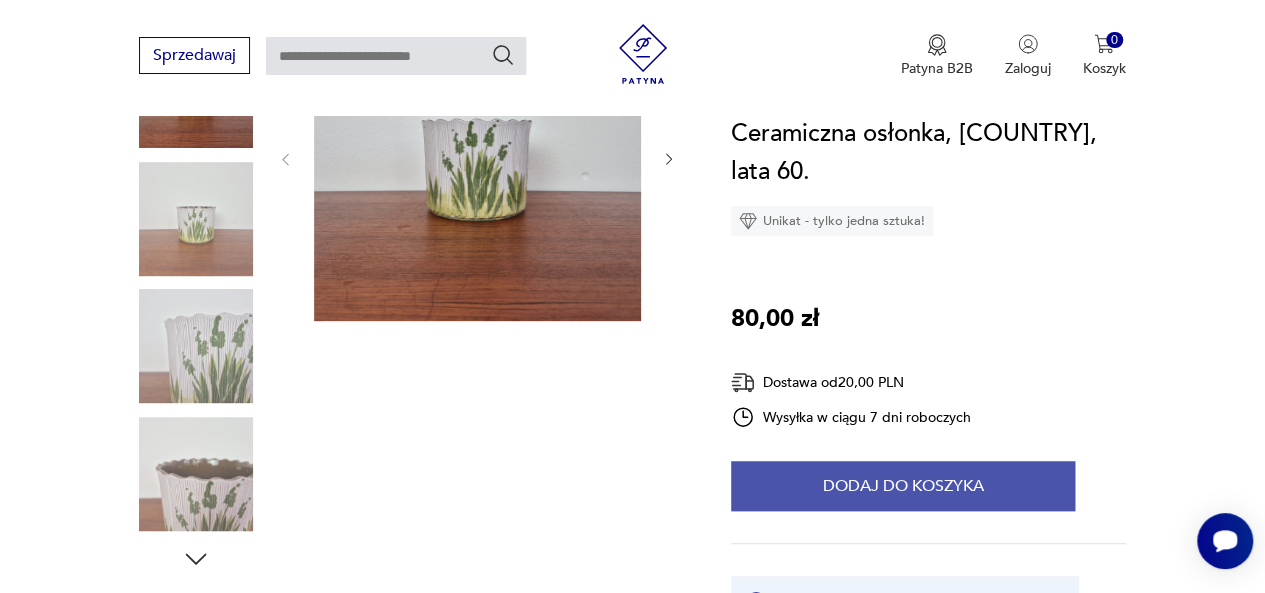 click on "Dodaj do koszyka" at bounding box center [903, 486] 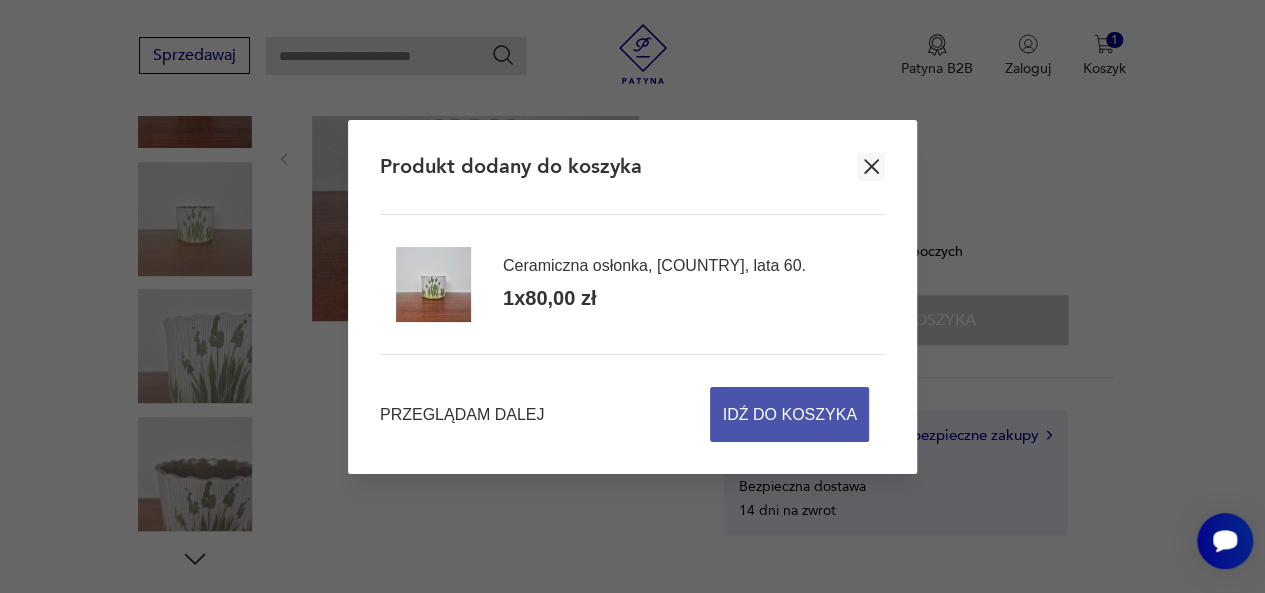 click on "Idź do koszyka" at bounding box center [790, 414] 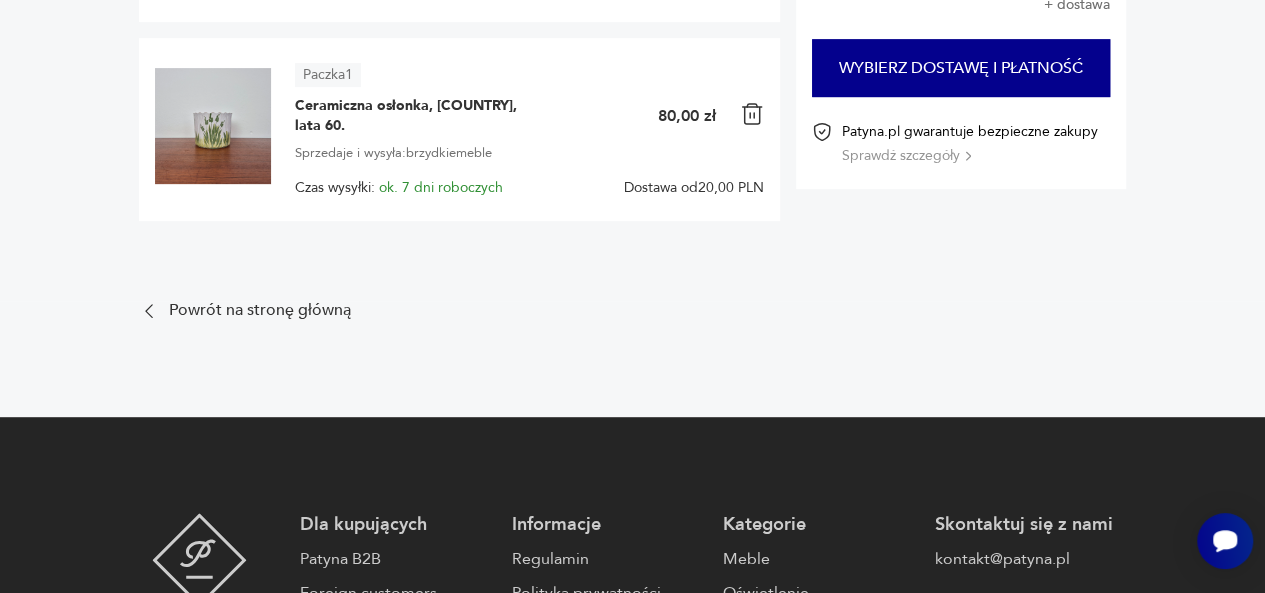 scroll, scrollTop: 0, scrollLeft: 0, axis: both 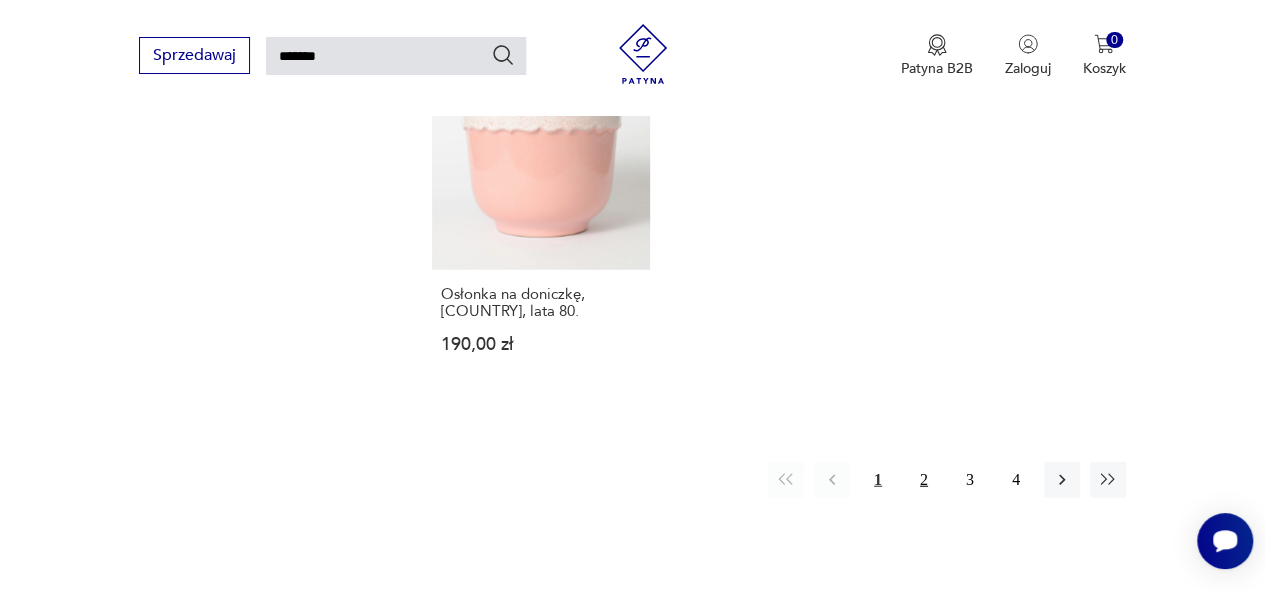 click on "2" at bounding box center (924, 480) 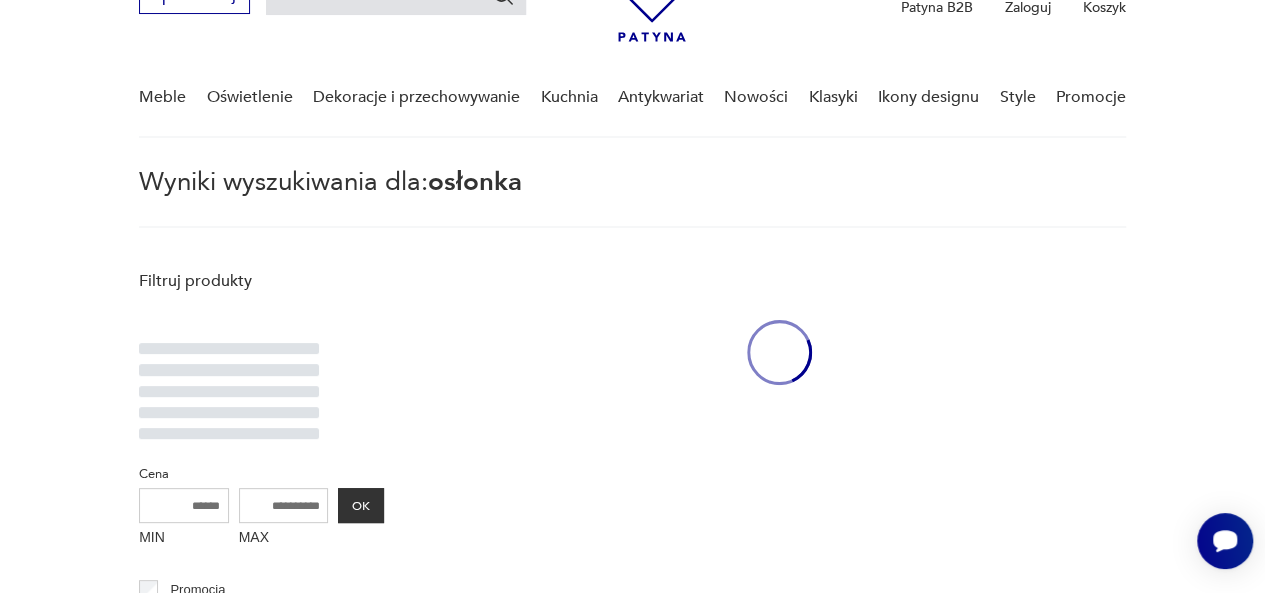 scroll, scrollTop: 72, scrollLeft: 0, axis: vertical 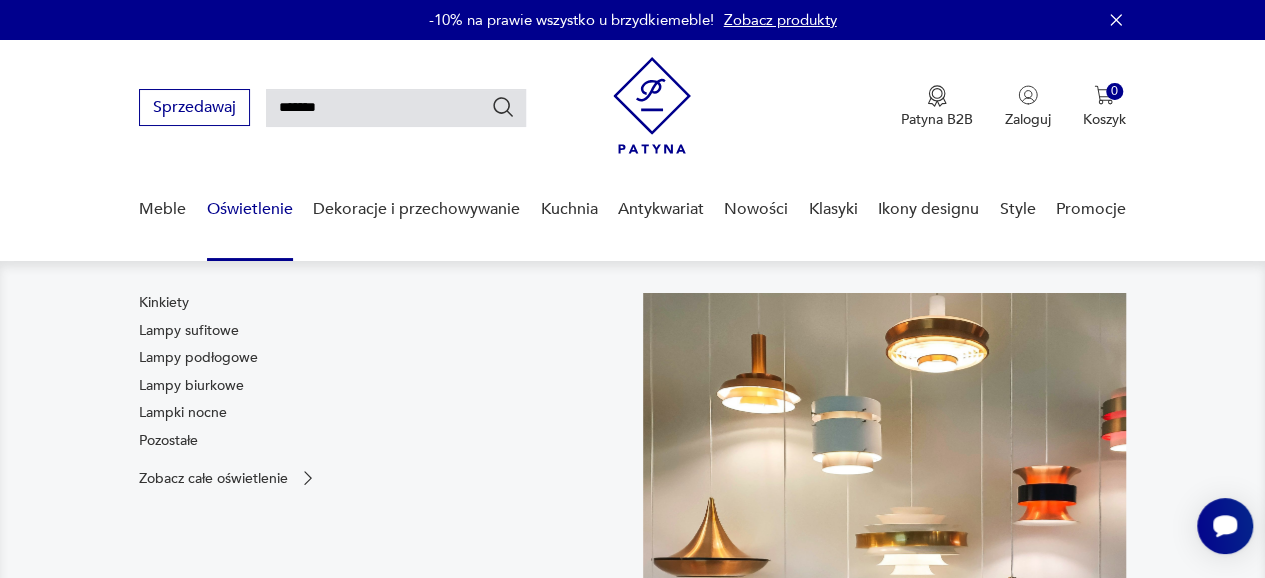 click on "Oświetlenie" at bounding box center [250, 209] 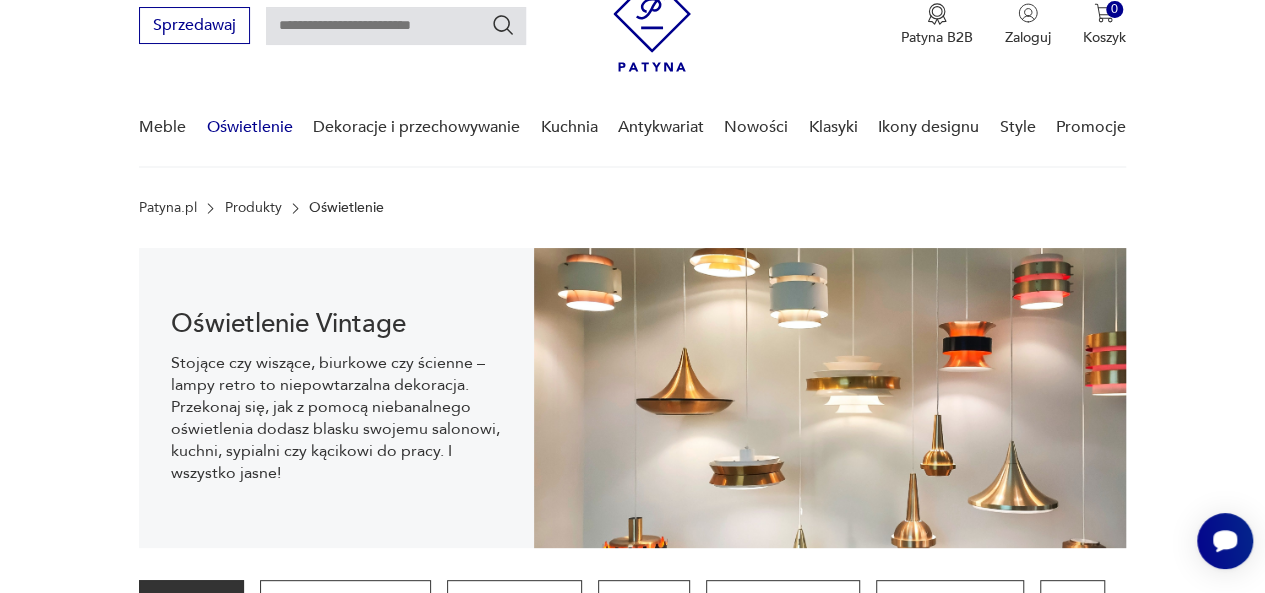 scroll, scrollTop: 139, scrollLeft: 0, axis: vertical 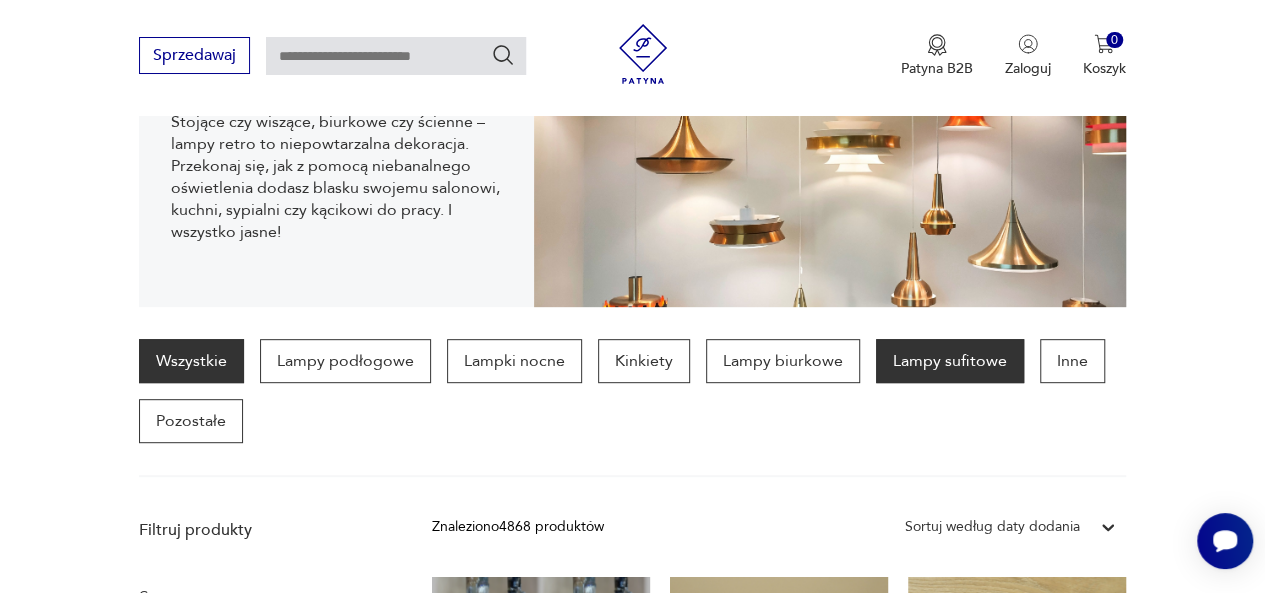 click on "Lampy sufitowe" at bounding box center [950, 361] 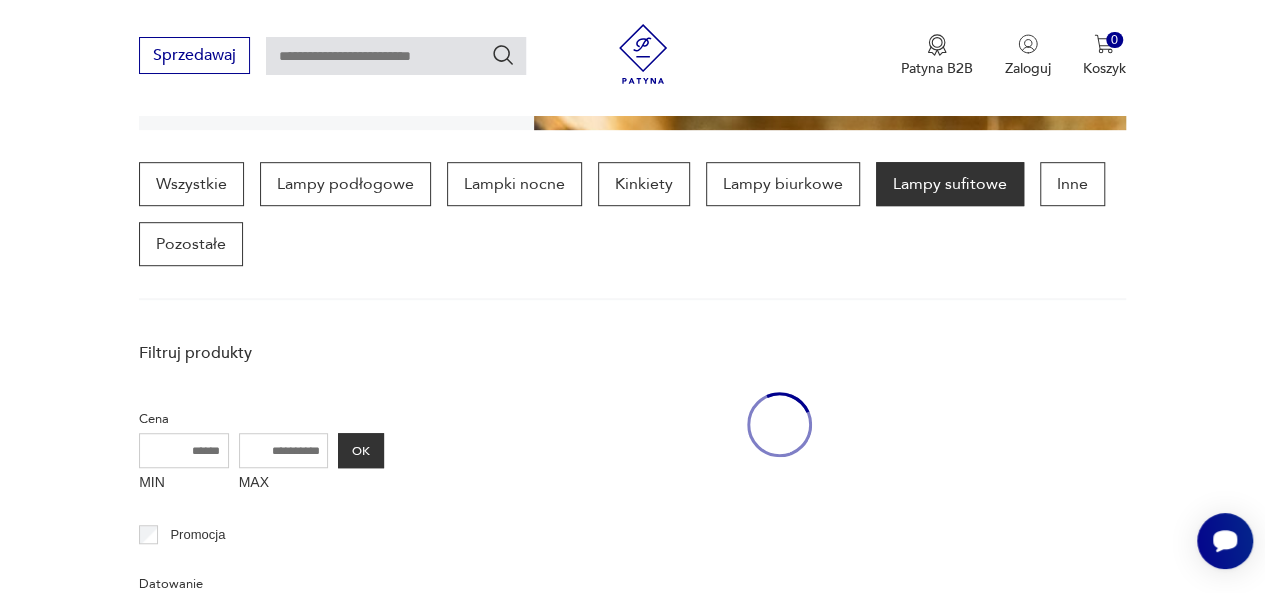 scroll, scrollTop: 530, scrollLeft: 0, axis: vertical 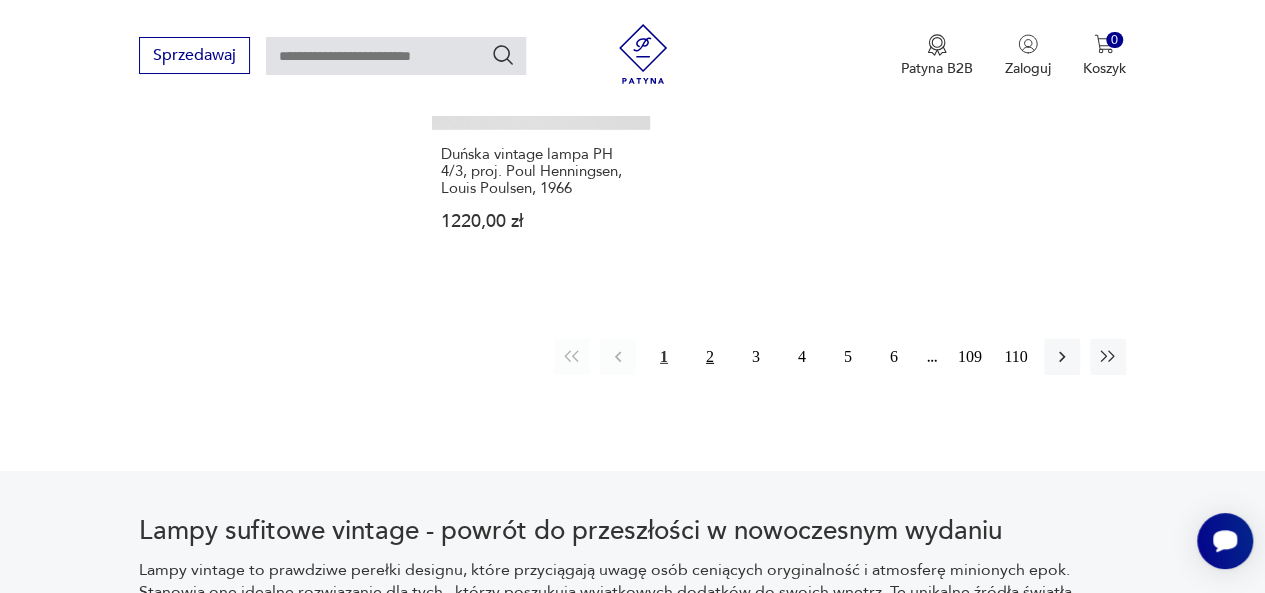 click on "2" at bounding box center [710, 357] 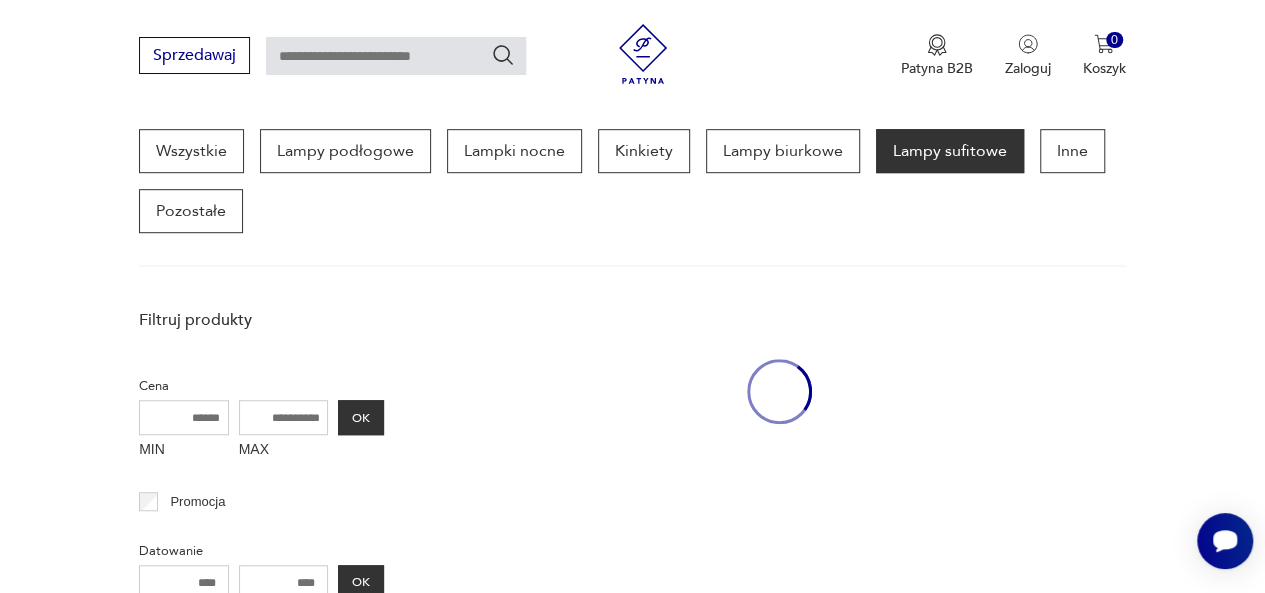 scroll, scrollTop: 530, scrollLeft: 0, axis: vertical 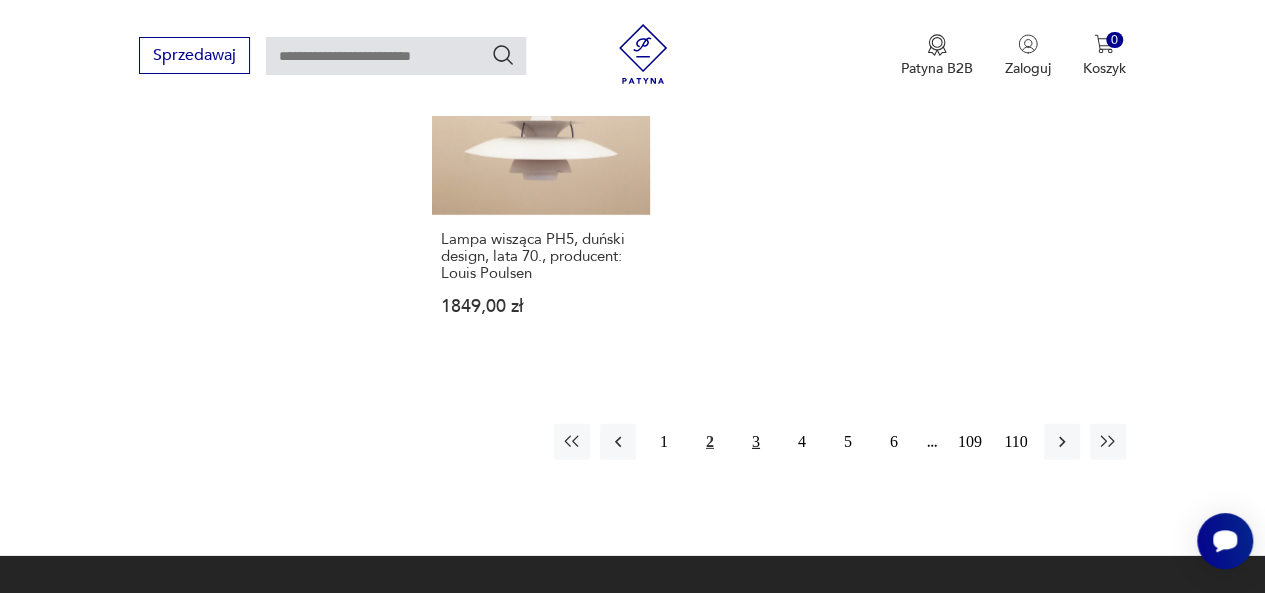 click on "3" at bounding box center [756, 442] 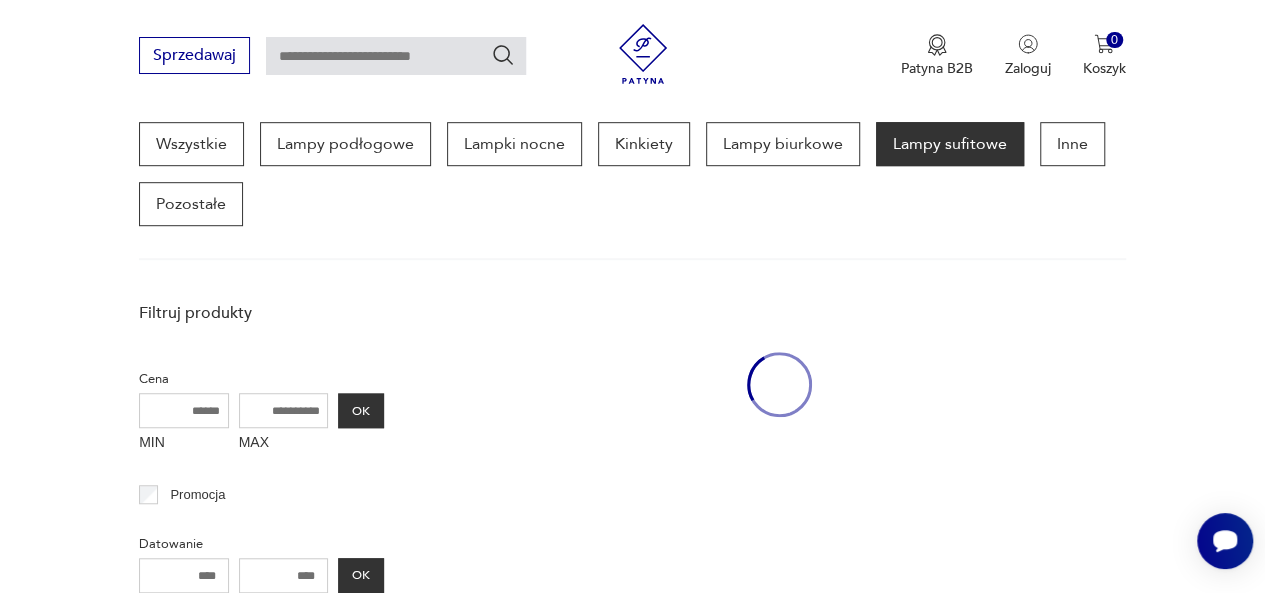 scroll, scrollTop: 530, scrollLeft: 0, axis: vertical 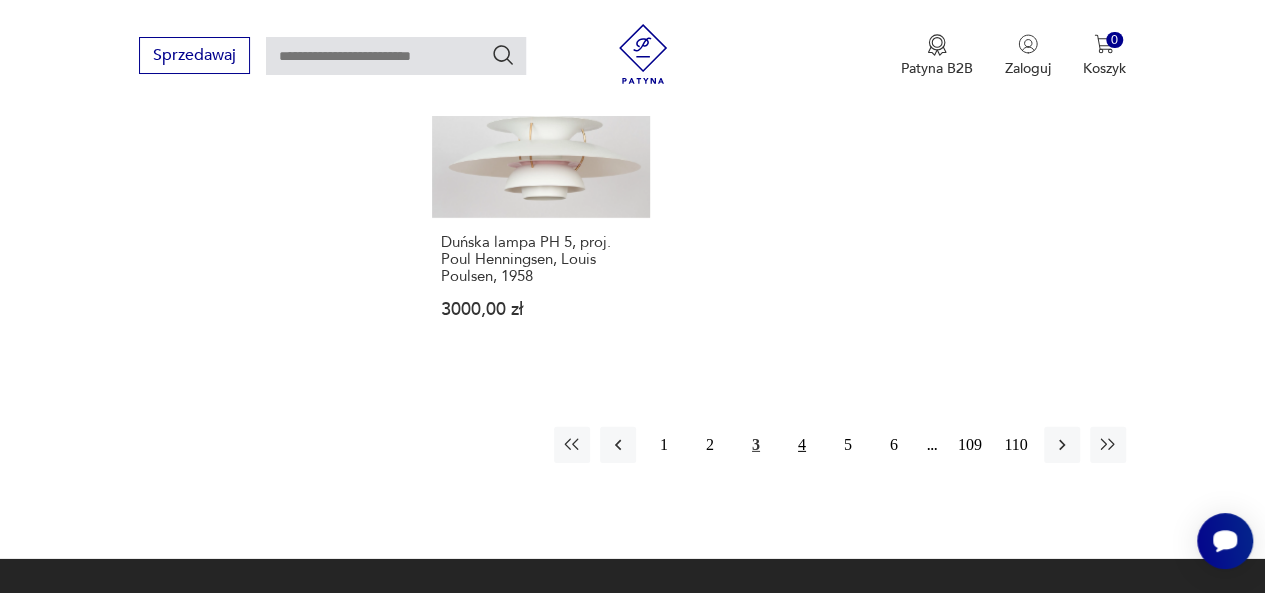 click on "4" at bounding box center (802, 445) 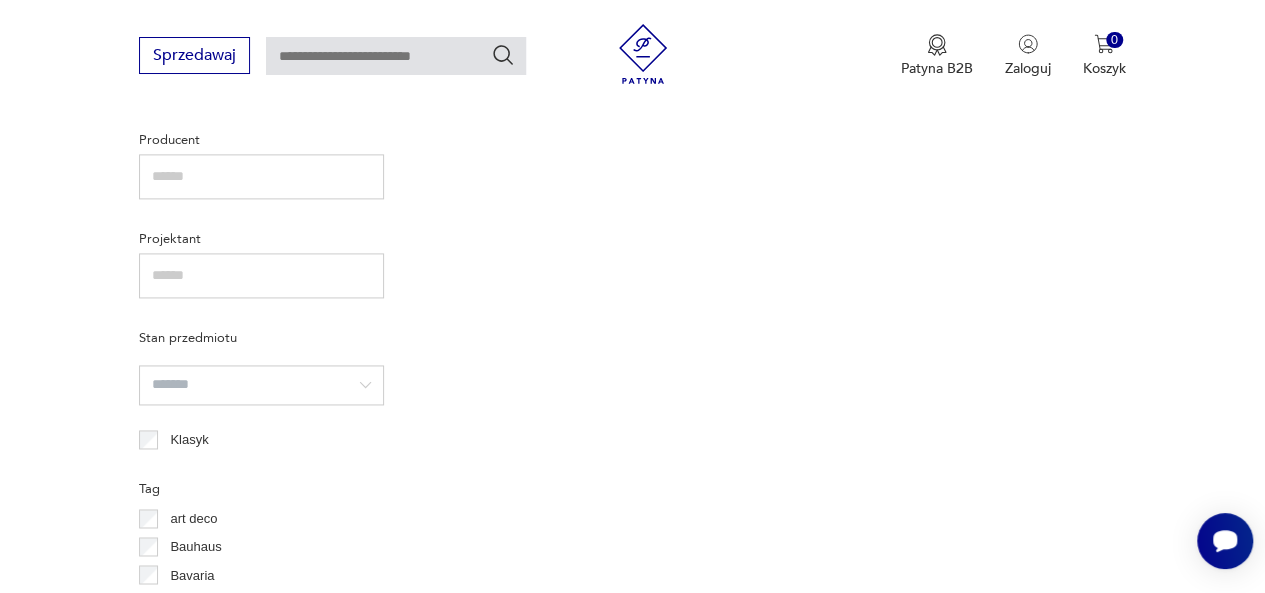 scroll, scrollTop: 530, scrollLeft: 0, axis: vertical 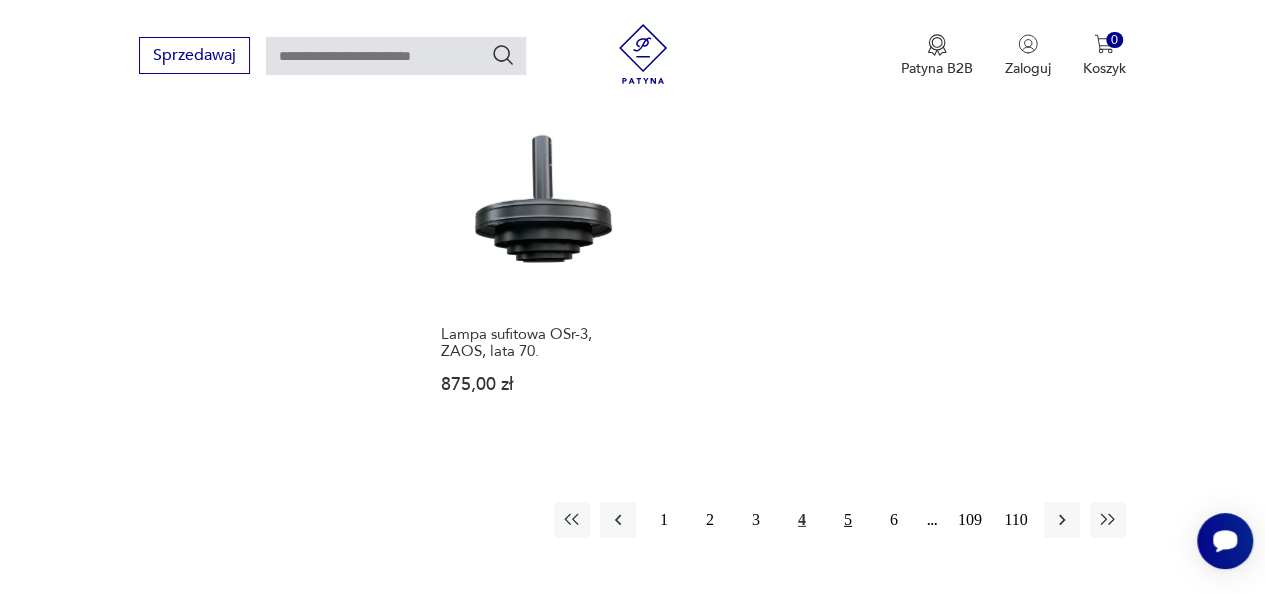 click on "5" at bounding box center (848, 520) 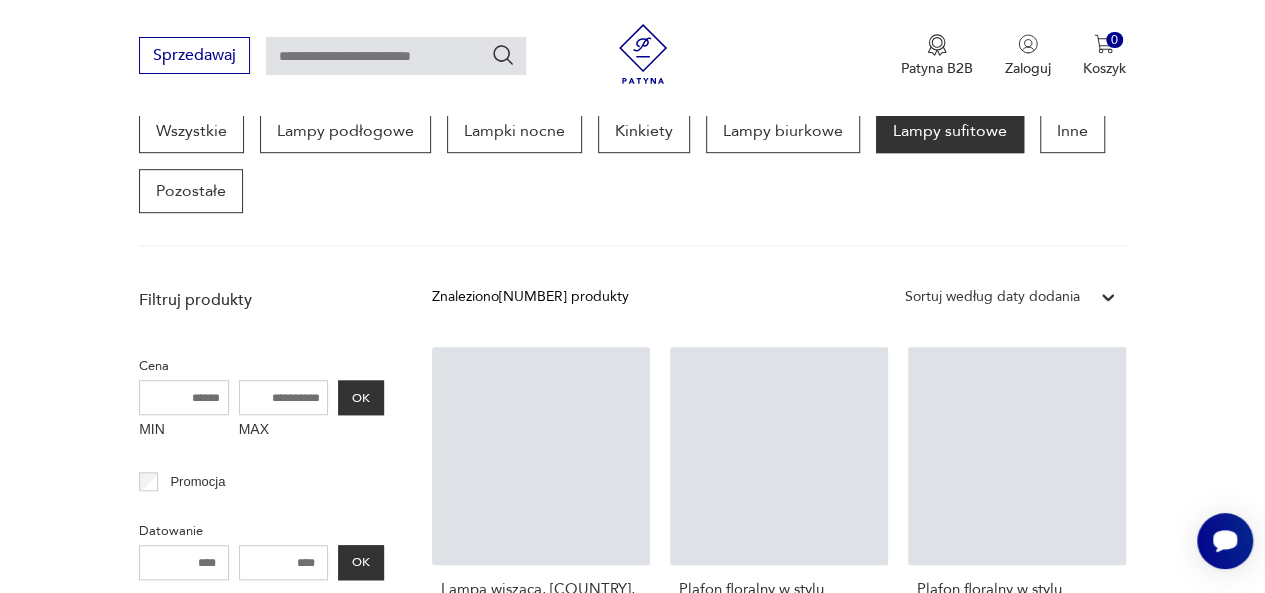 scroll, scrollTop: 530, scrollLeft: 0, axis: vertical 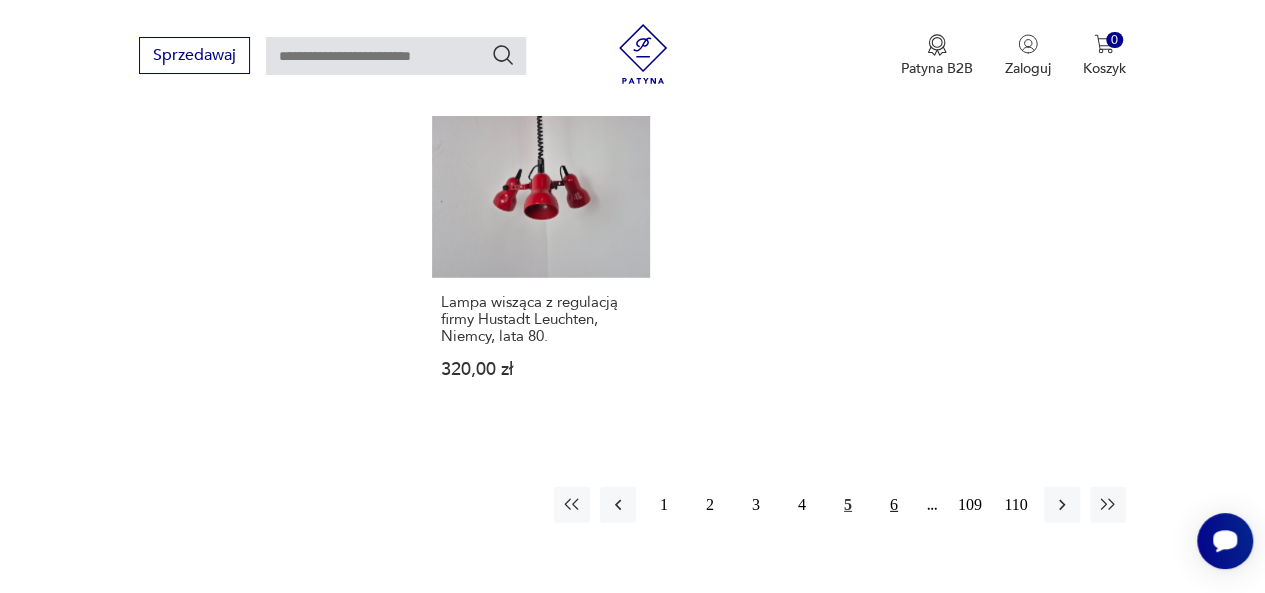 click on "6" at bounding box center [894, 505] 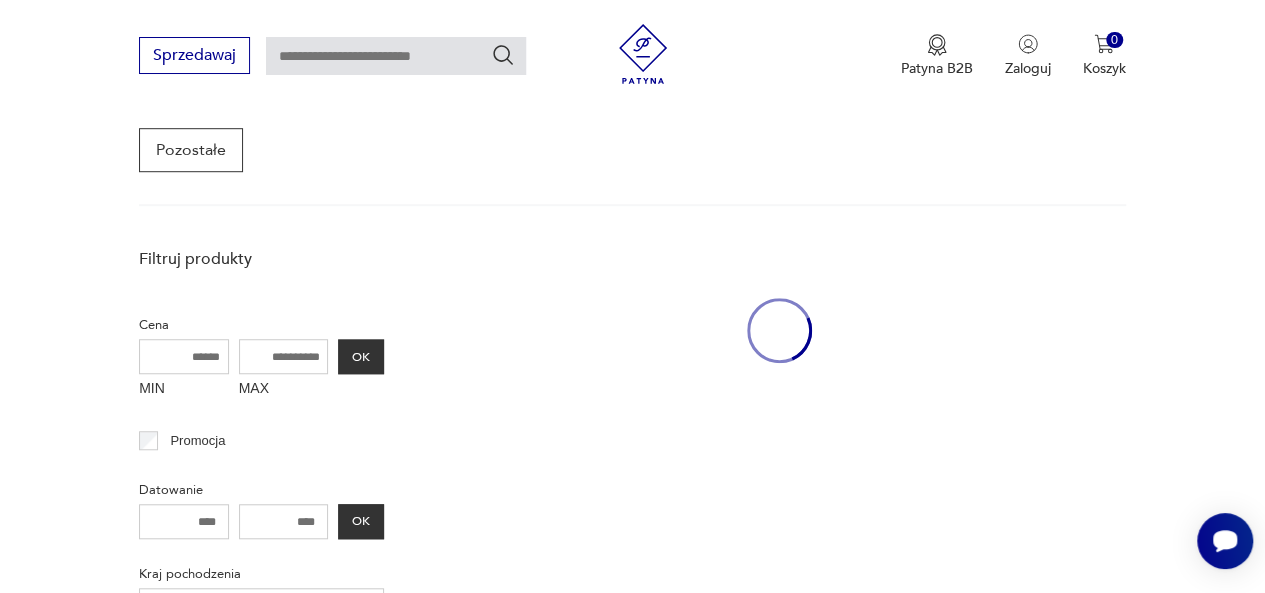 scroll, scrollTop: 530, scrollLeft: 0, axis: vertical 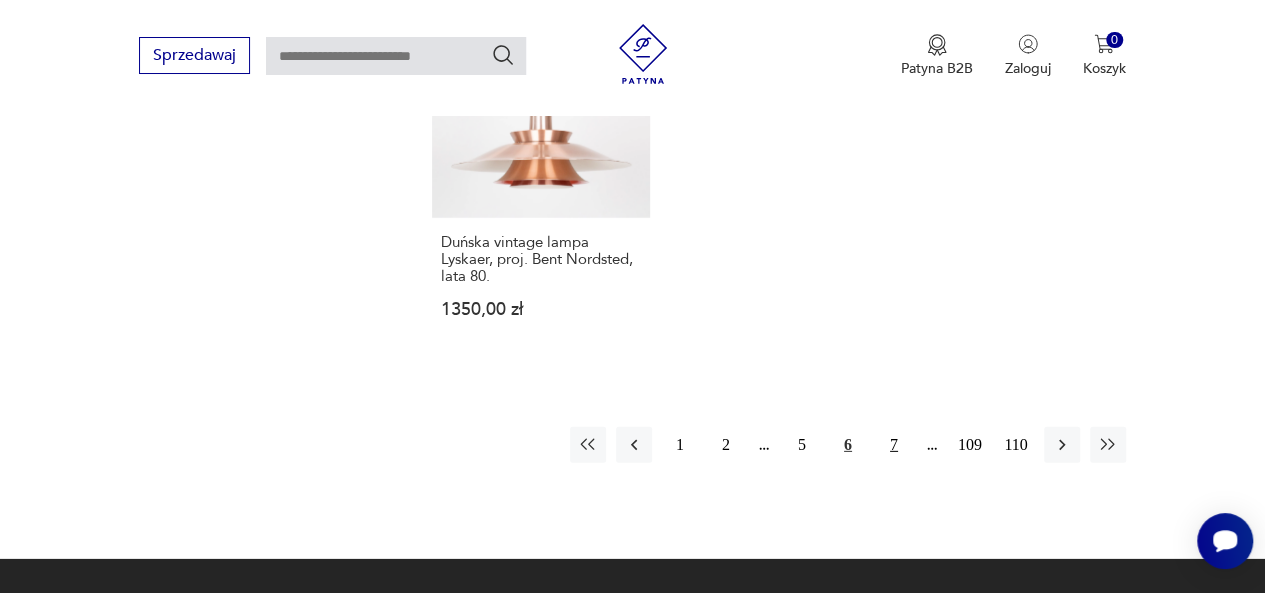 click on "7" at bounding box center [894, 445] 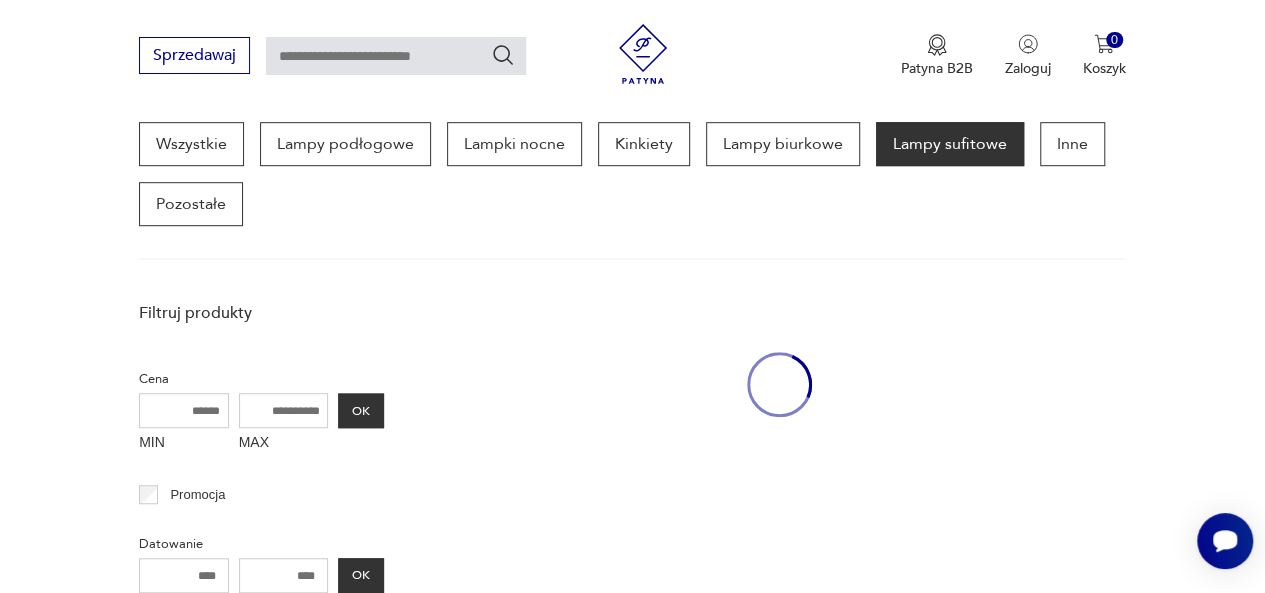 scroll, scrollTop: 530, scrollLeft: 0, axis: vertical 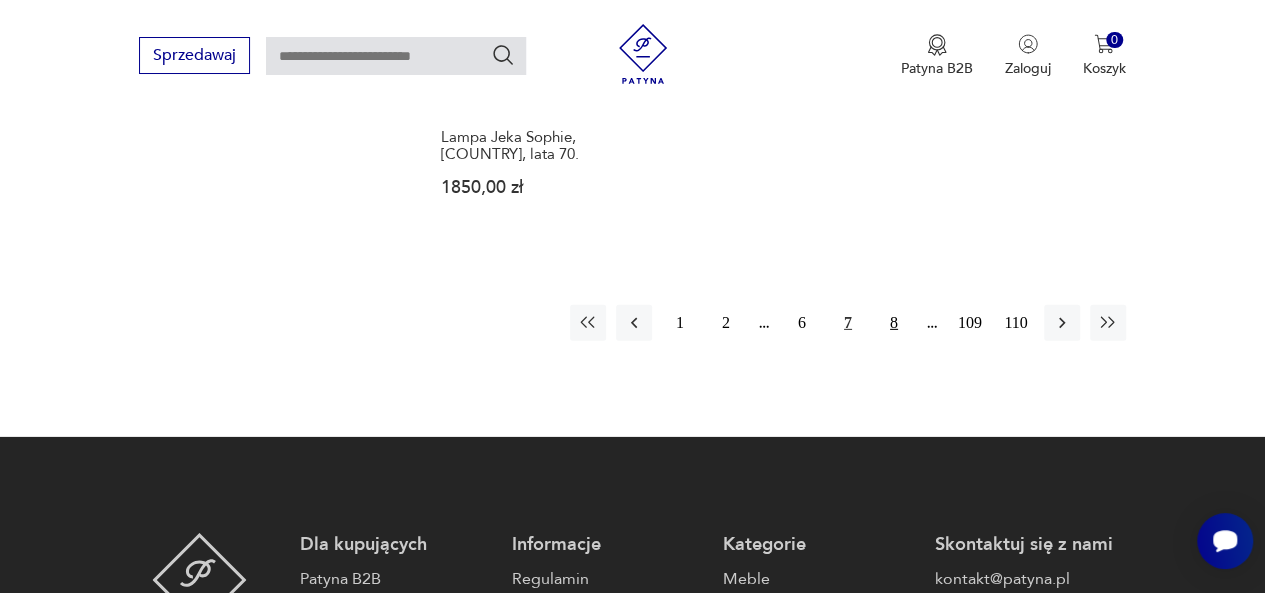 click on "8" at bounding box center (894, 323) 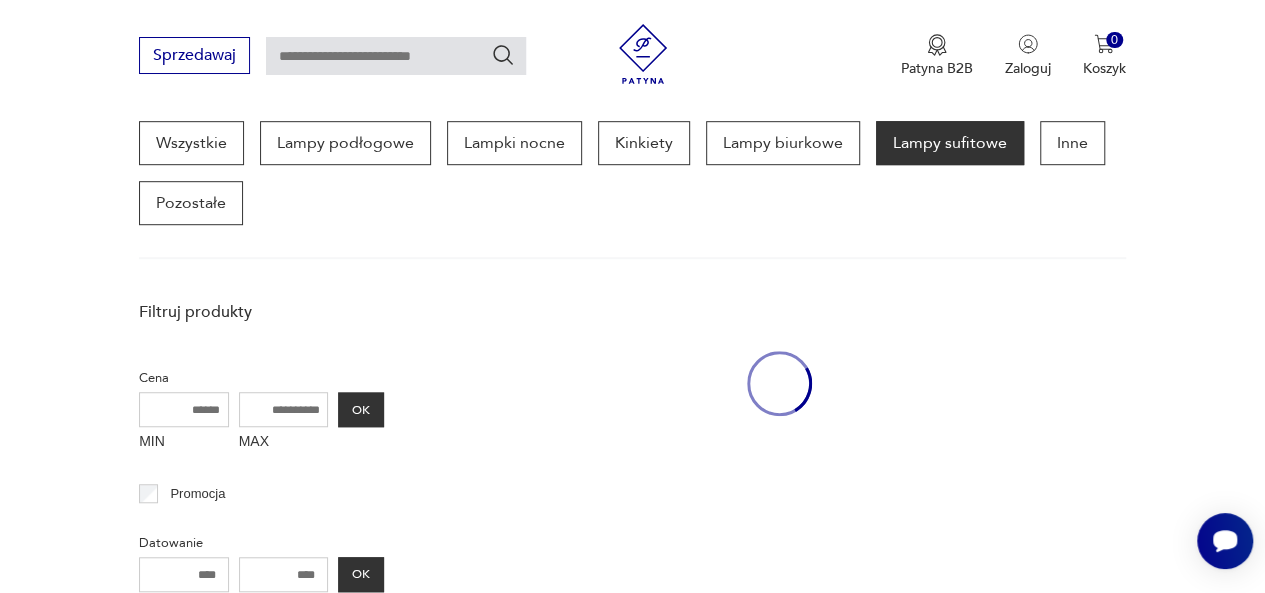 scroll, scrollTop: 530, scrollLeft: 0, axis: vertical 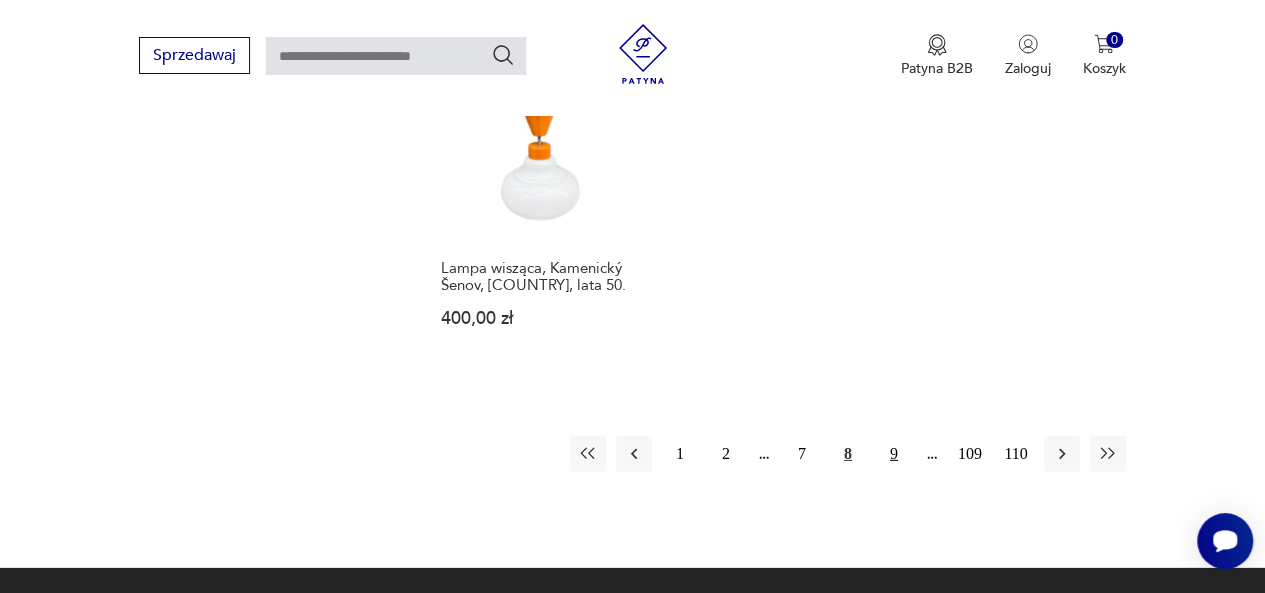 click on "9" at bounding box center [894, 454] 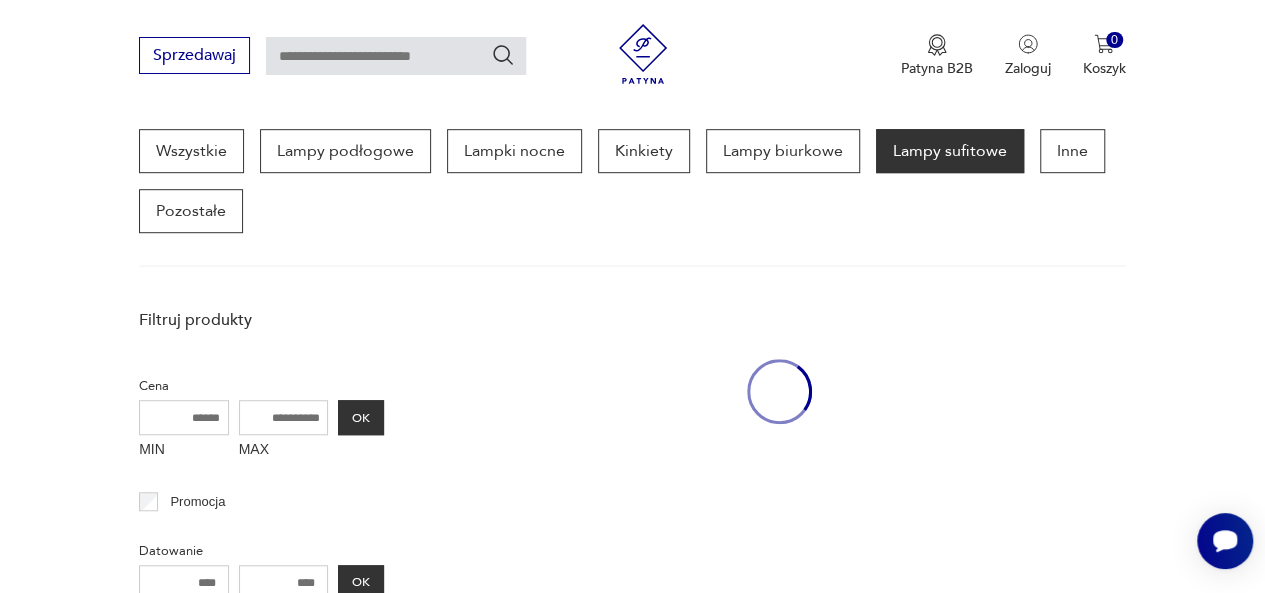 scroll, scrollTop: 530, scrollLeft: 0, axis: vertical 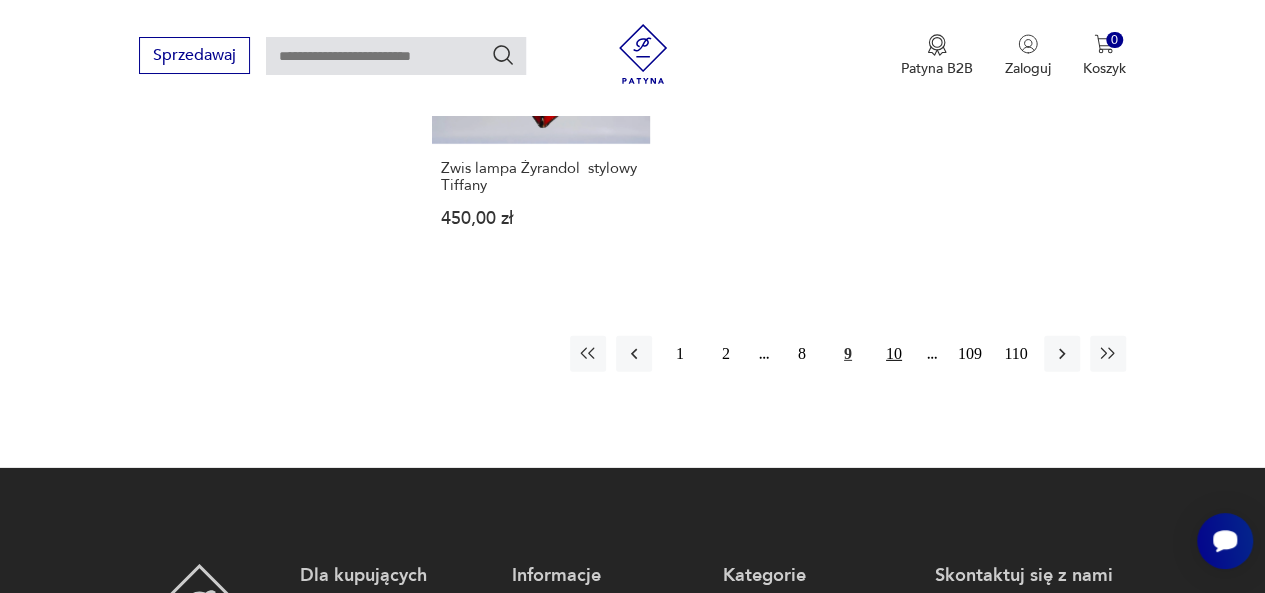 click on "10" at bounding box center (894, 354) 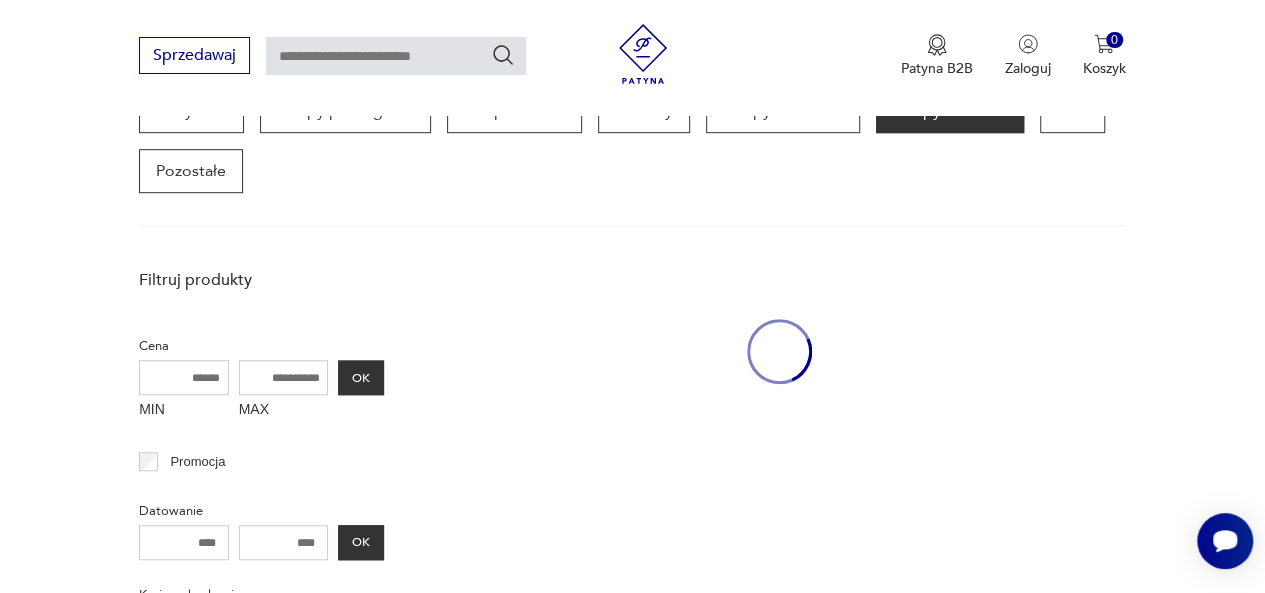 scroll, scrollTop: 530, scrollLeft: 0, axis: vertical 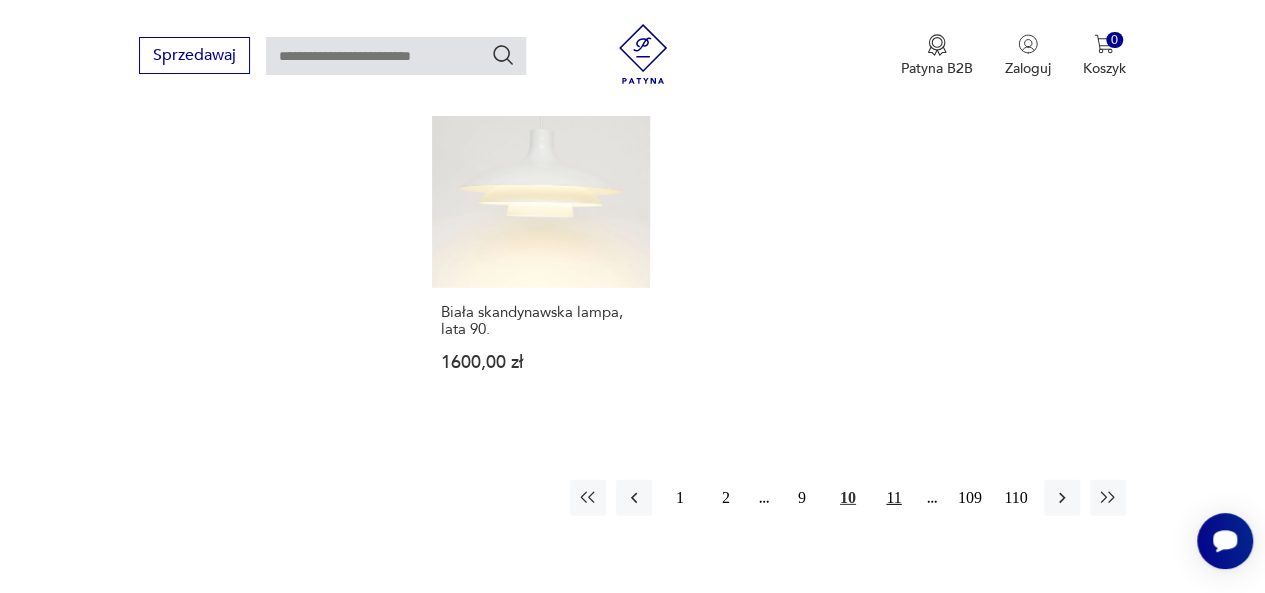 click on "11" at bounding box center (894, 498) 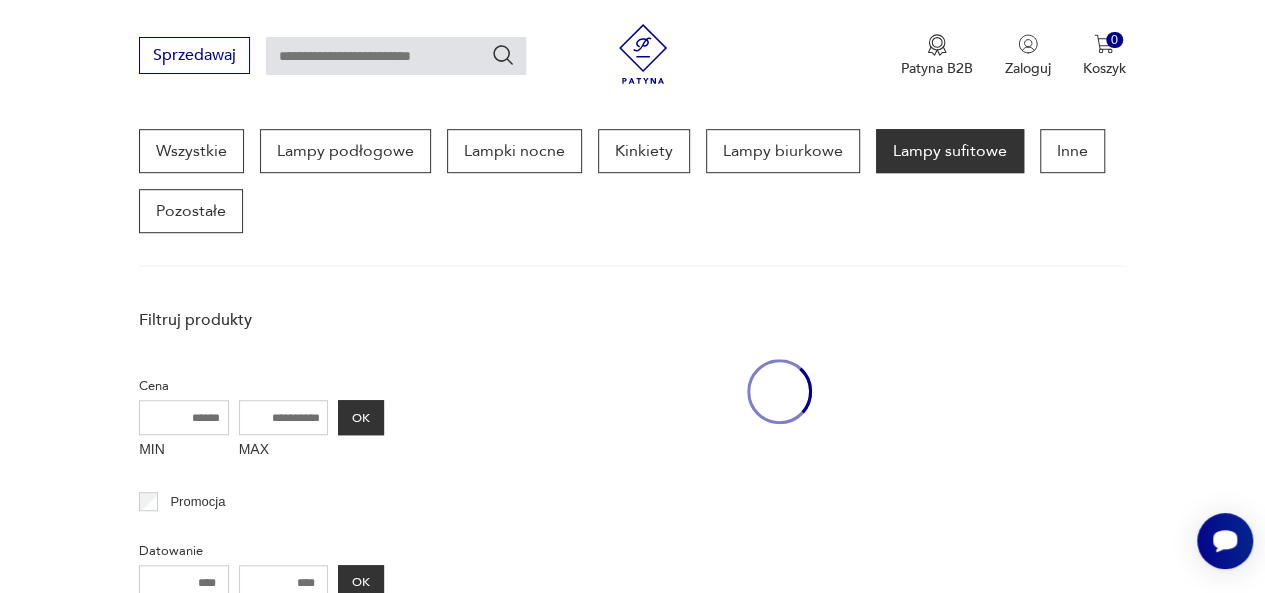 scroll, scrollTop: 530, scrollLeft: 0, axis: vertical 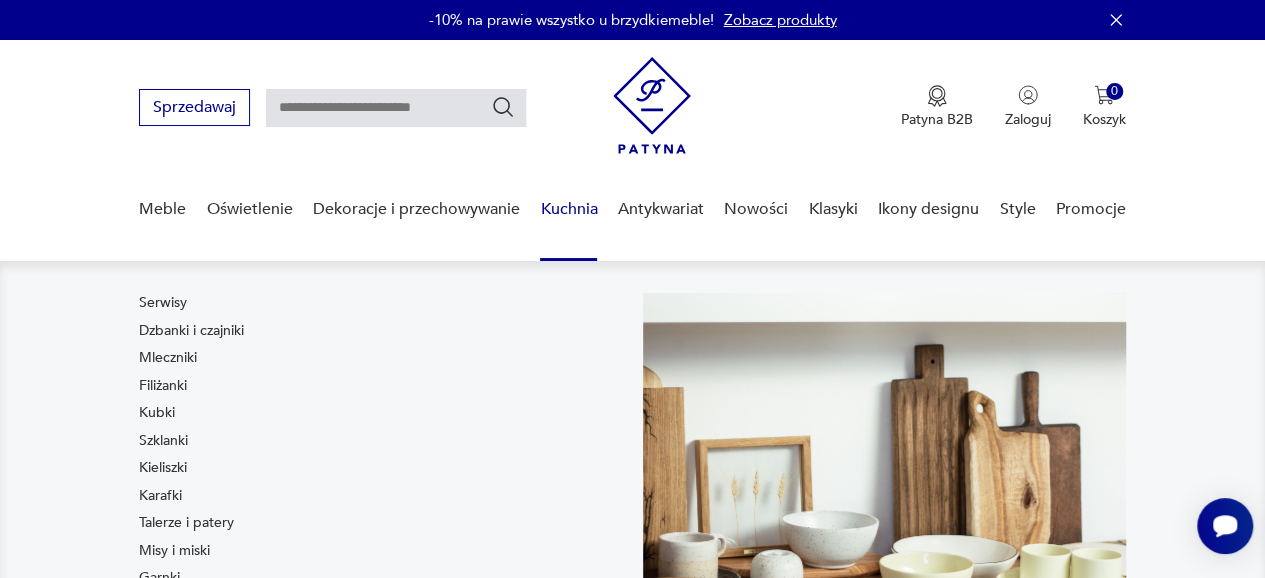 click on "Kuchnia" at bounding box center (568, 209) 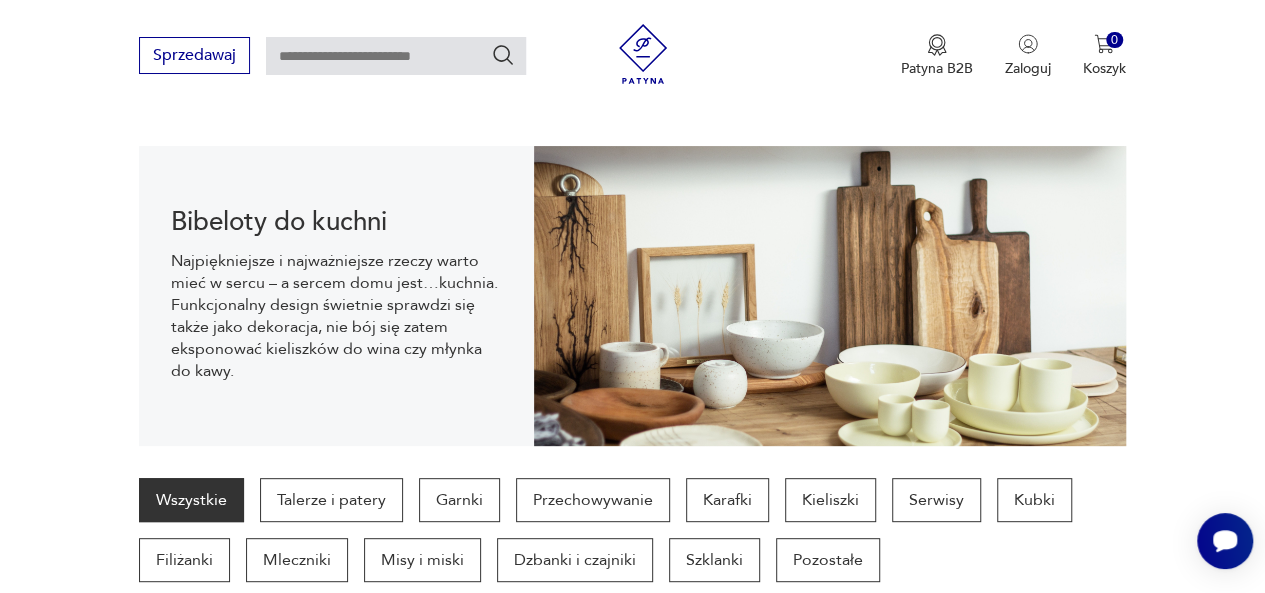 scroll, scrollTop: 198, scrollLeft: 0, axis: vertical 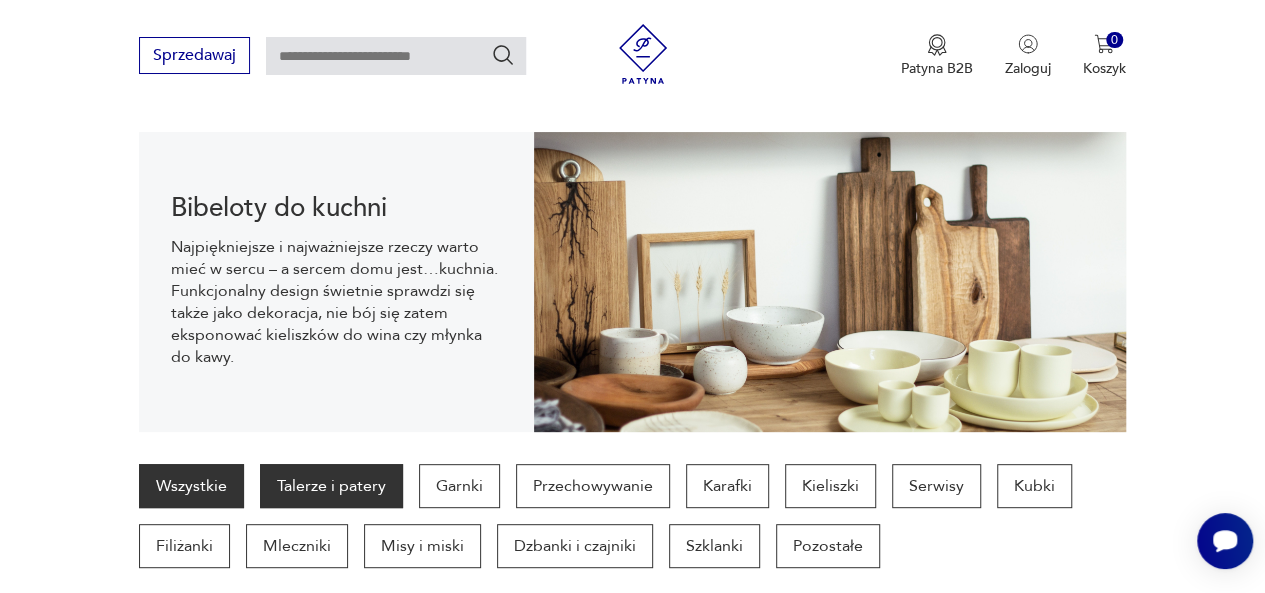 click on "Talerze i patery" at bounding box center (331, 486) 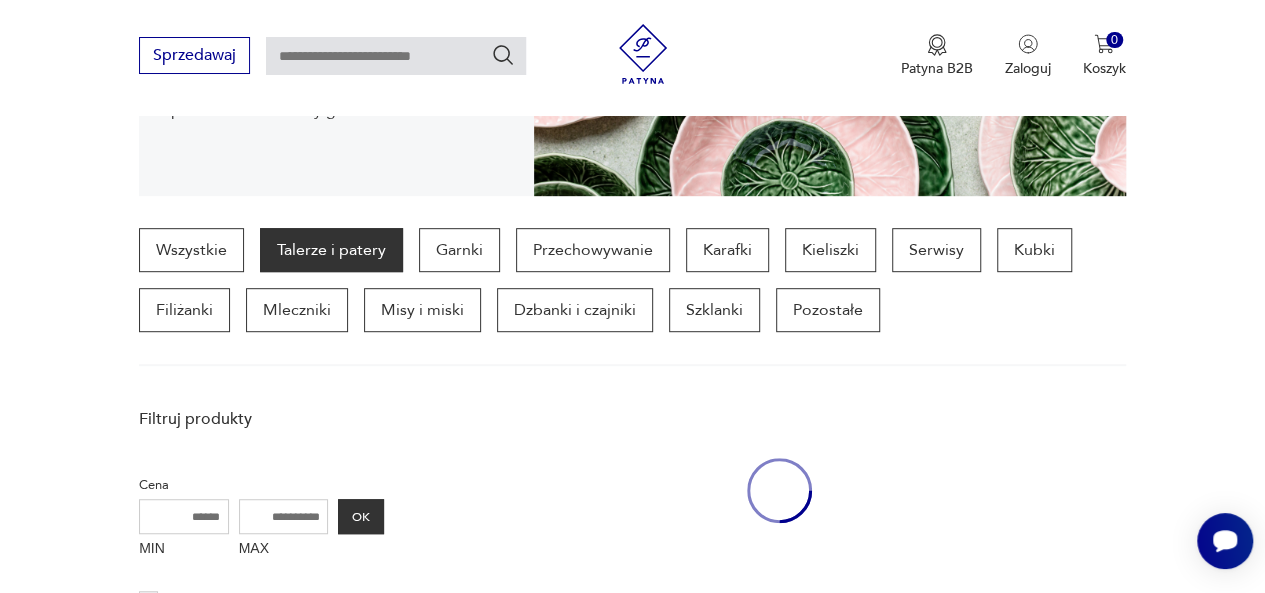 scroll, scrollTop: 530, scrollLeft: 0, axis: vertical 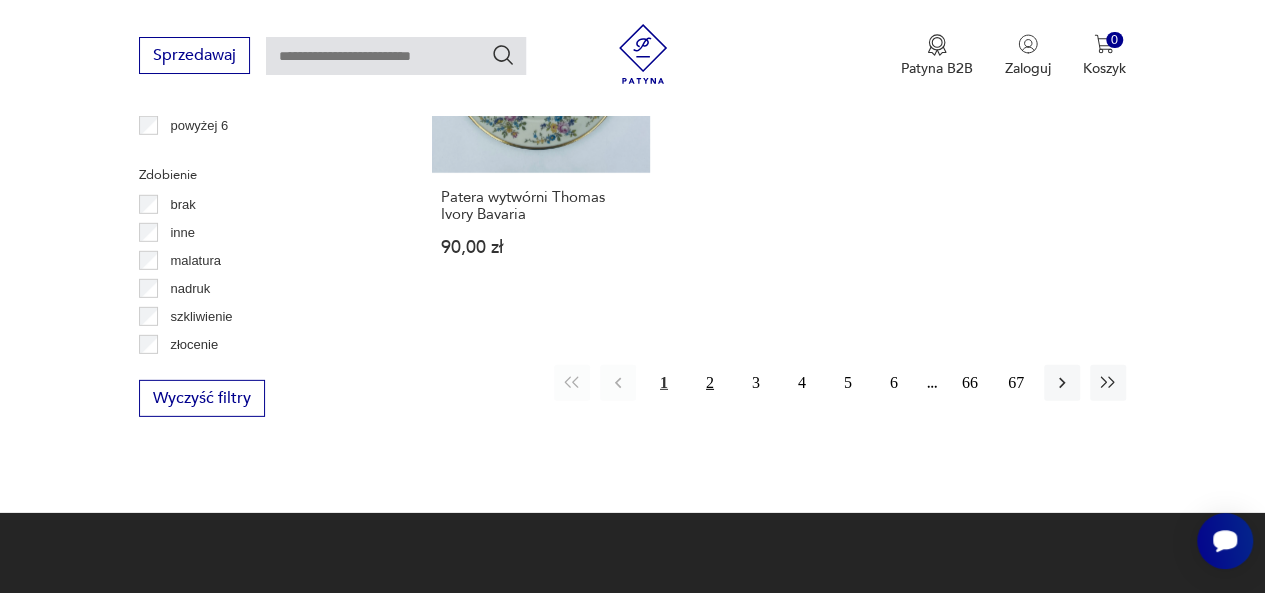 click on "2" at bounding box center (710, 383) 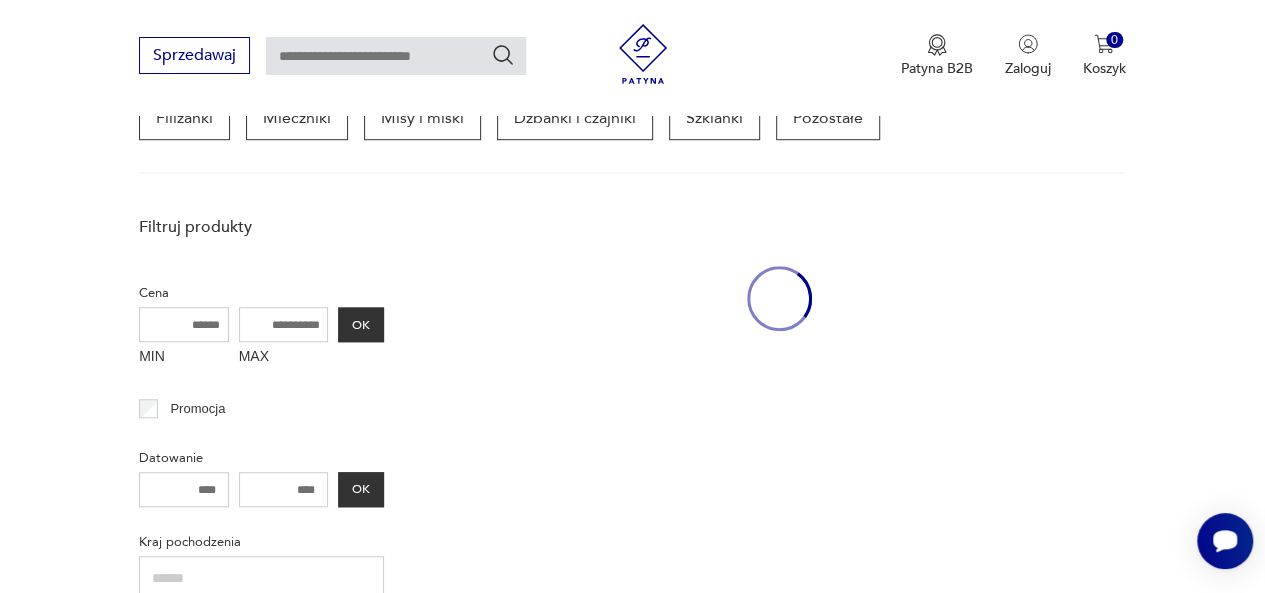 scroll, scrollTop: 530, scrollLeft: 0, axis: vertical 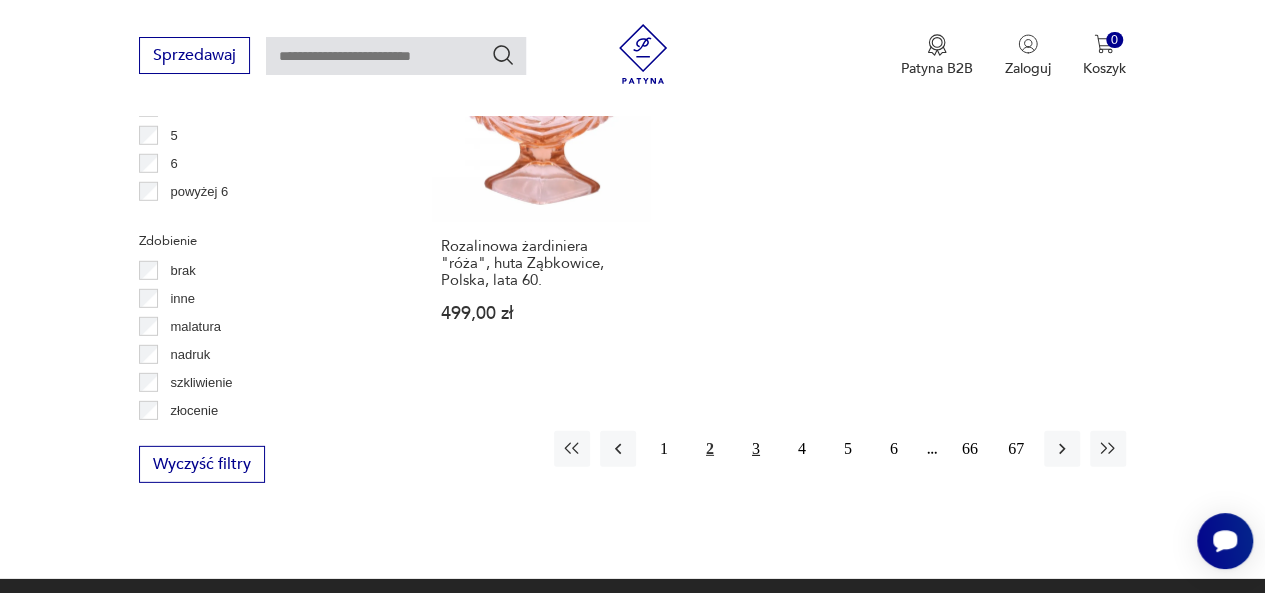 click on "3" at bounding box center [756, 449] 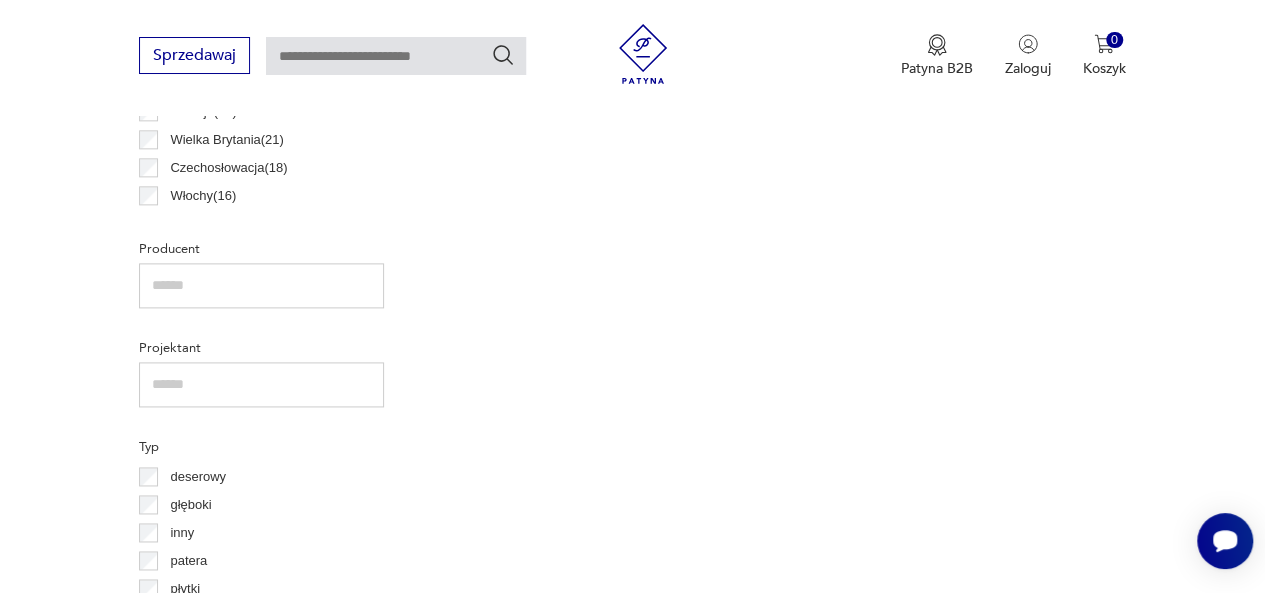 scroll, scrollTop: 530, scrollLeft: 0, axis: vertical 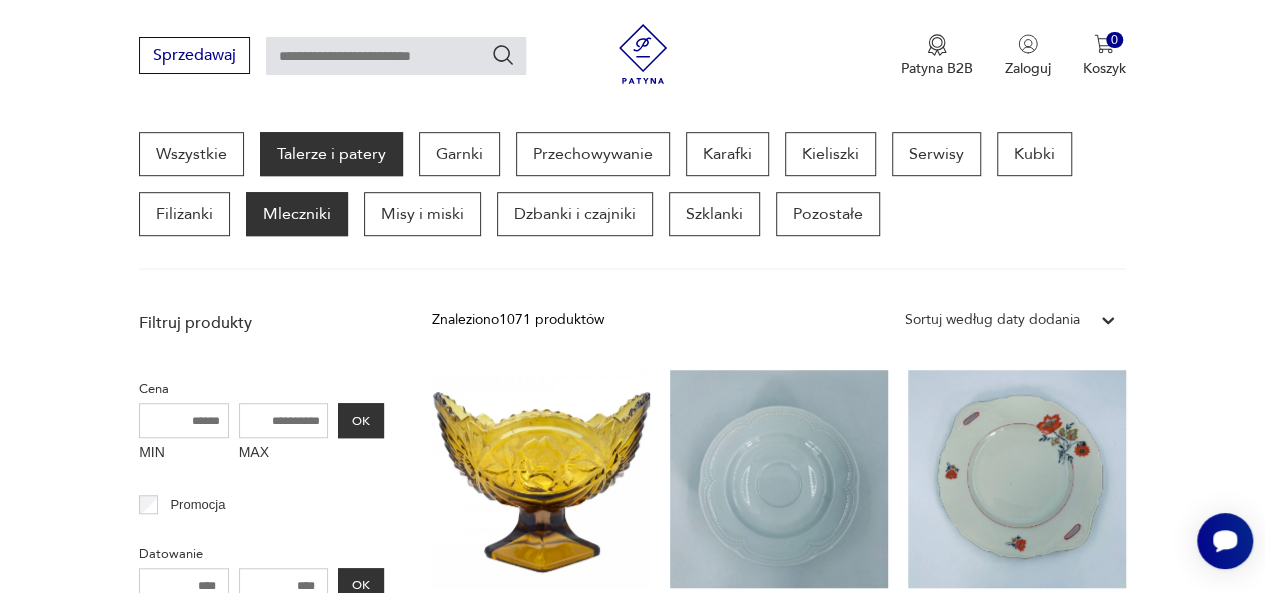 click on "Mleczniki" at bounding box center [297, 214] 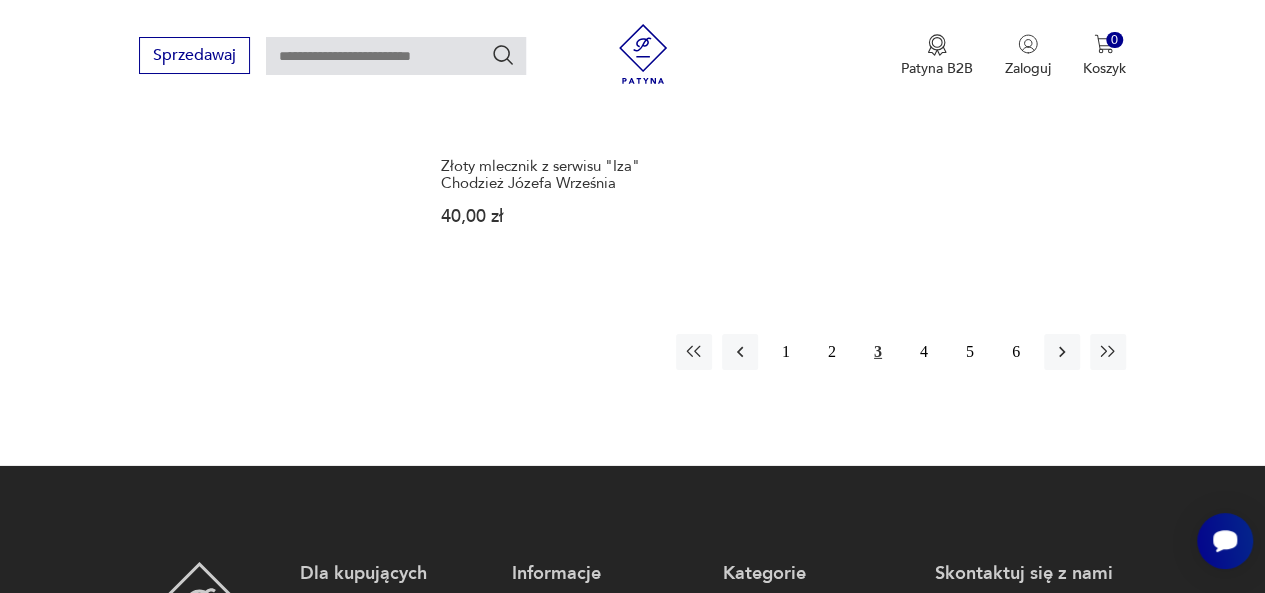scroll, scrollTop: 3014, scrollLeft: 0, axis: vertical 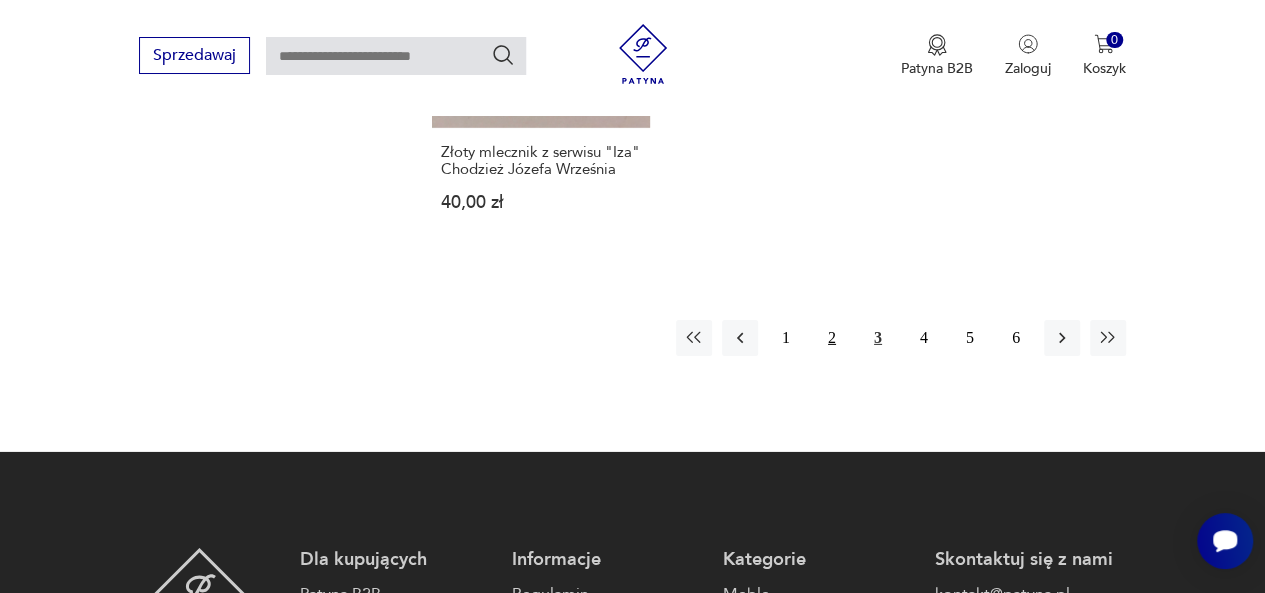 click on "2" at bounding box center [832, 338] 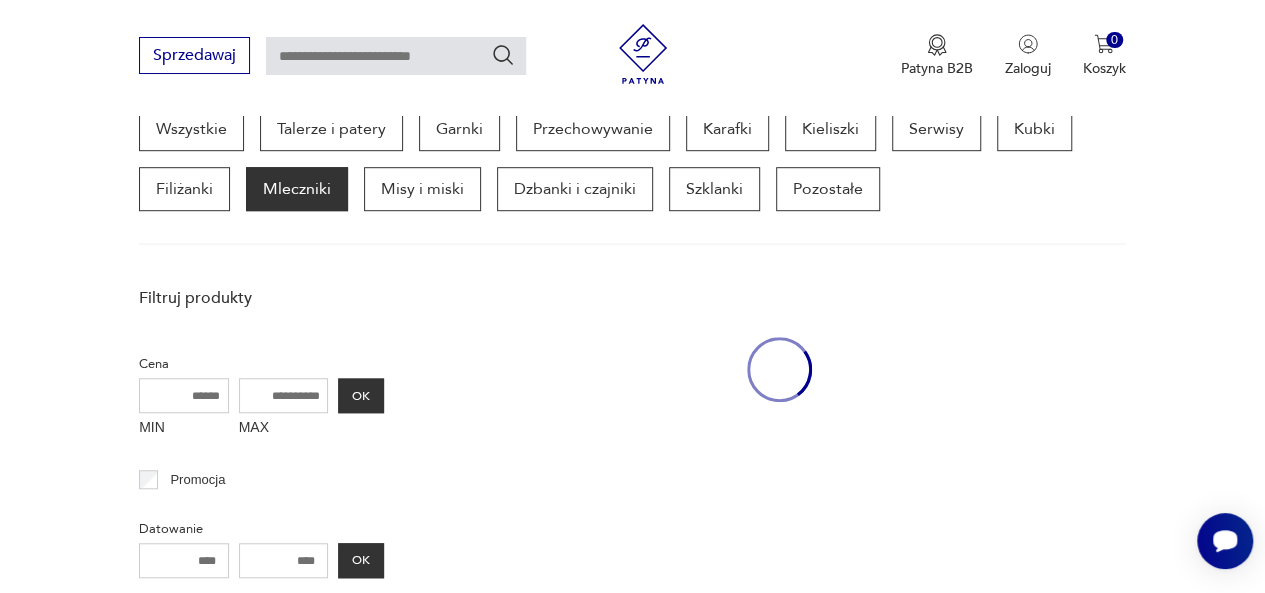 scroll, scrollTop: 530, scrollLeft: 0, axis: vertical 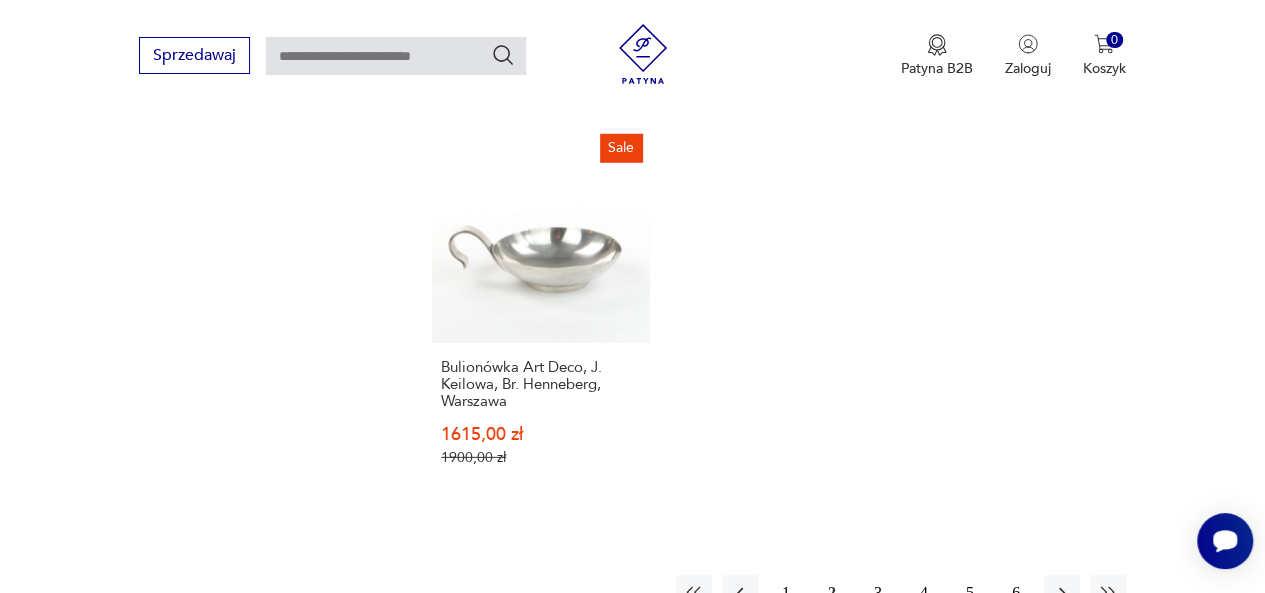 click on "3" at bounding box center [878, 593] 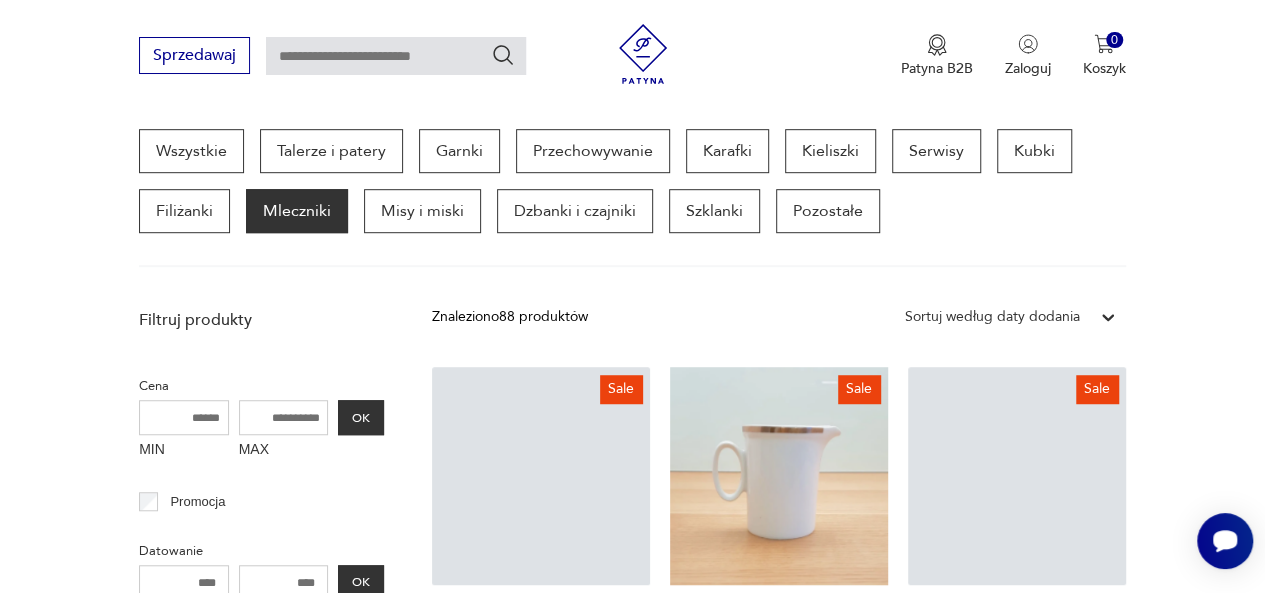 scroll, scrollTop: 530, scrollLeft: 0, axis: vertical 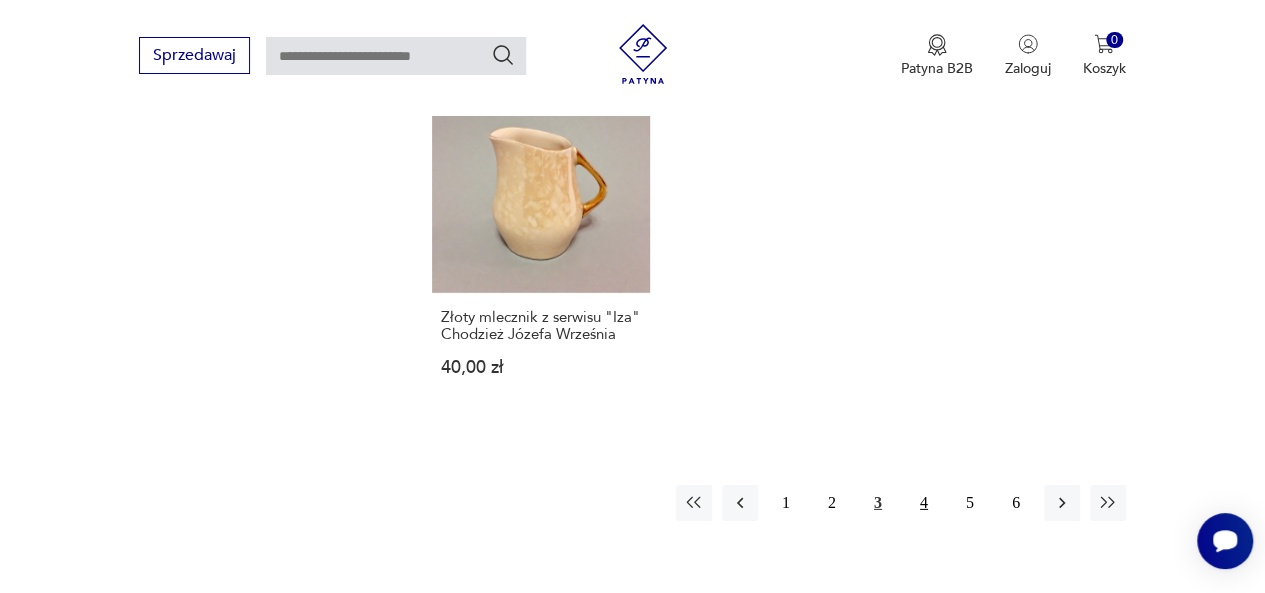 click on "4" at bounding box center [924, 503] 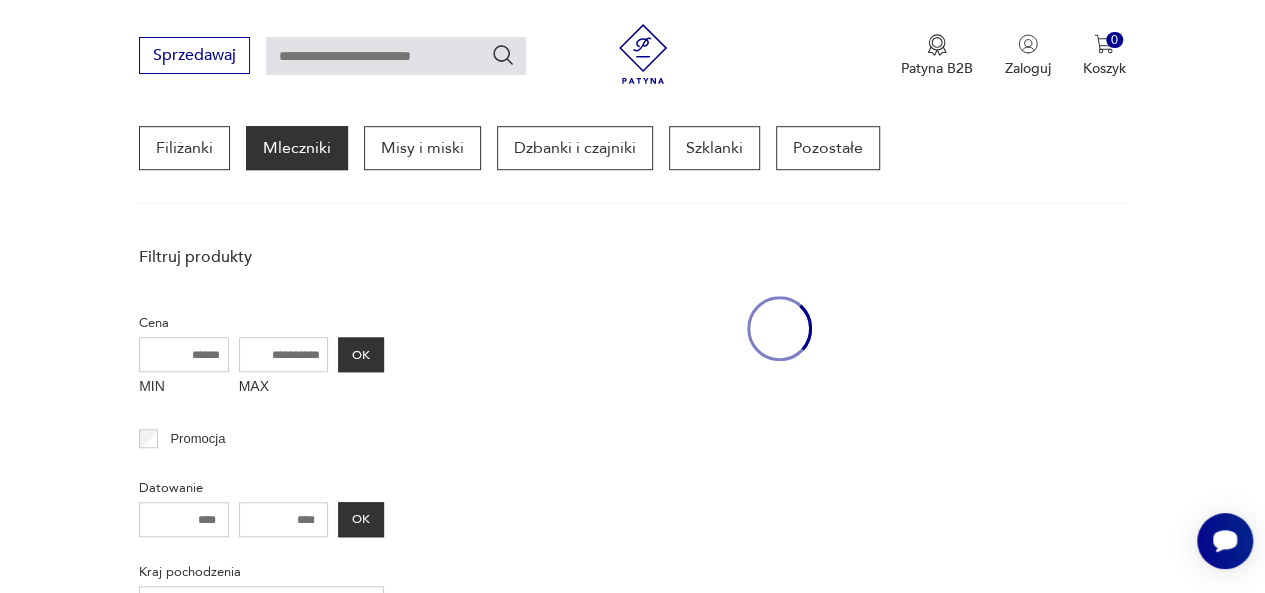 scroll, scrollTop: 530, scrollLeft: 0, axis: vertical 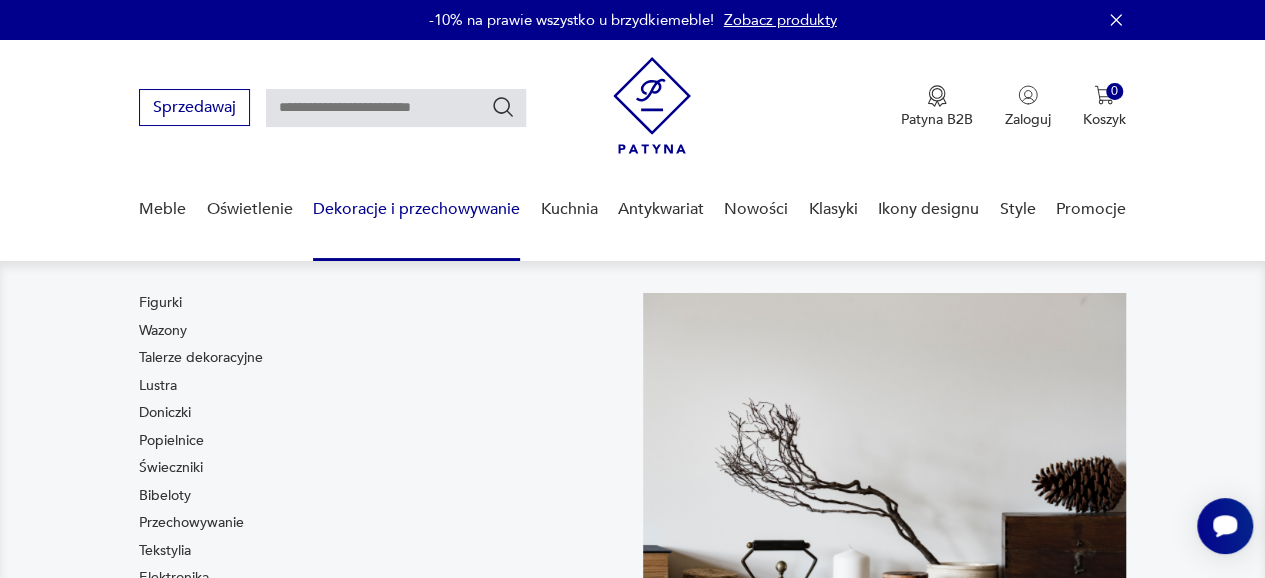 click on "Dekoracje i przechowywanie" at bounding box center (416, 209) 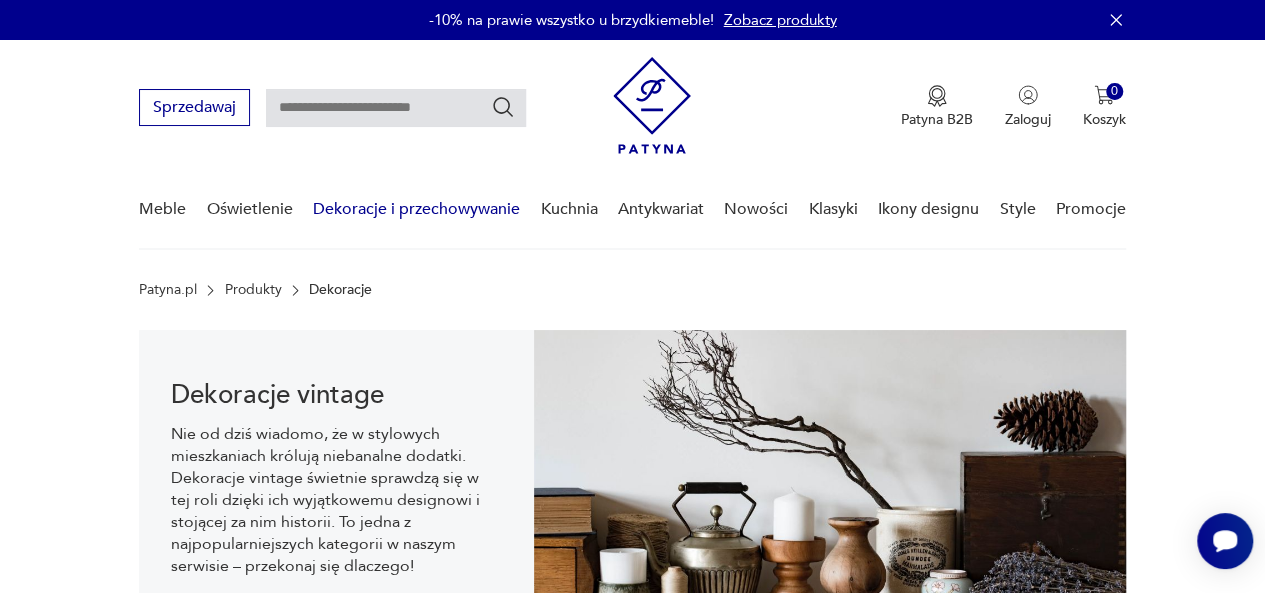 scroll, scrollTop: 198, scrollLeft: 0, axis: vertical 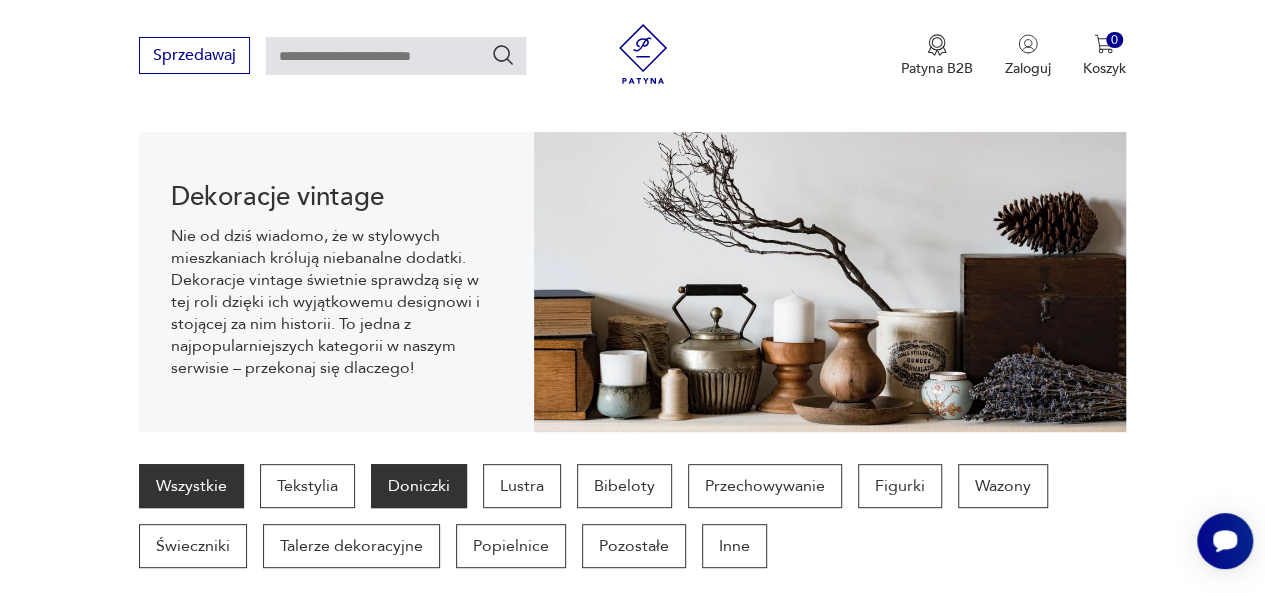 click on "Doniczki" at bounding box center (419, 486) 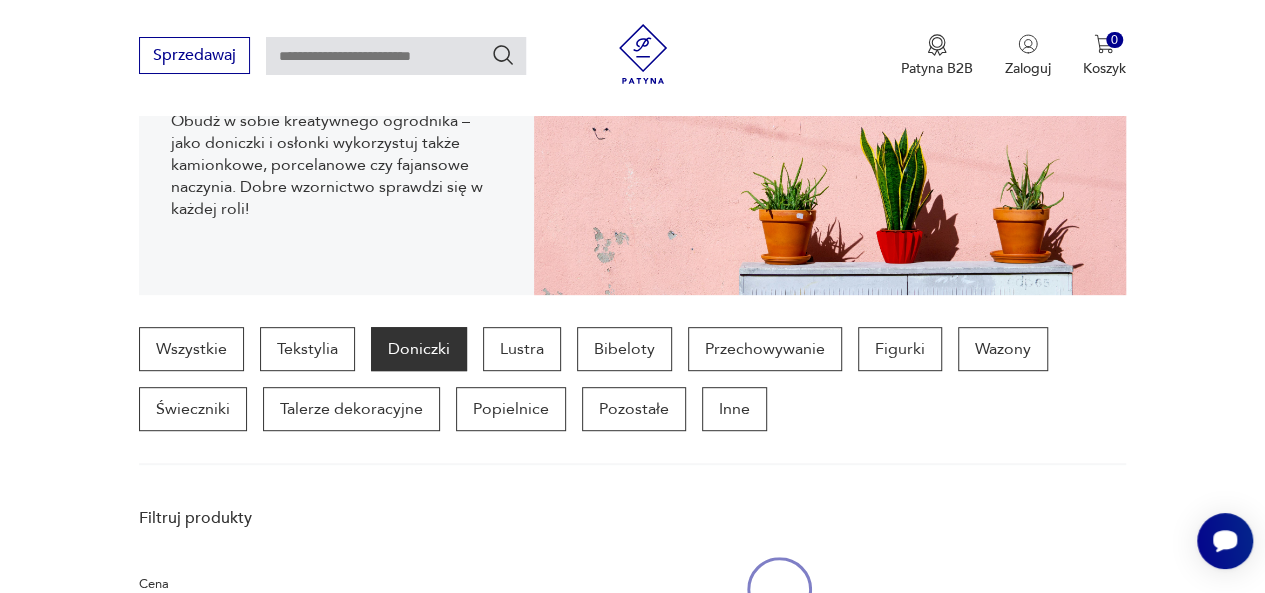 scroll, scrollTop: 530, scrollLeft: 0, axis: vertical 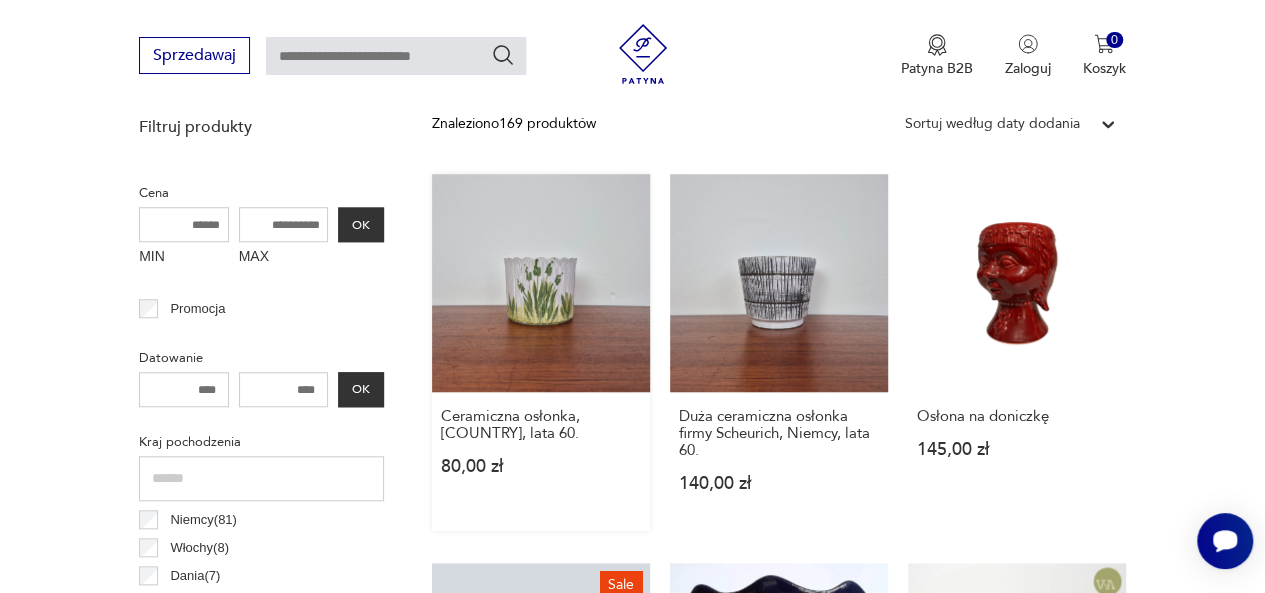 click on "Ceramiczna osłonka, [COUNTRY], lata 60. [PRICE]" at bounding box center [541, 352] 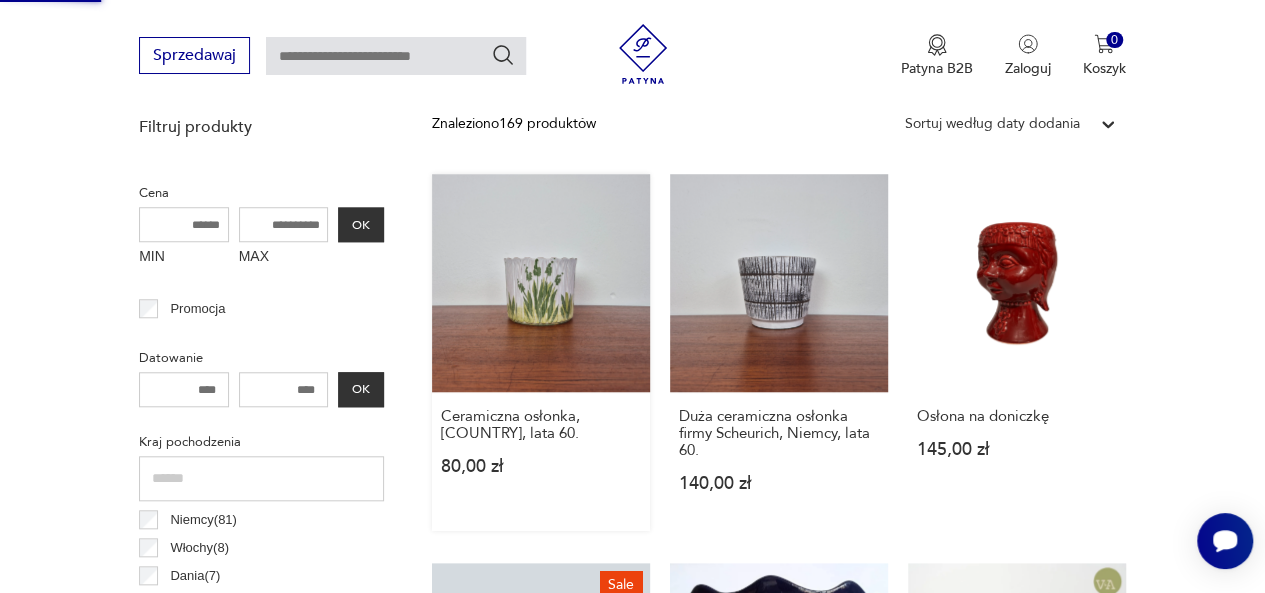 scroll, scrollTop: 721, scrollLeft: 0, axis: vertical 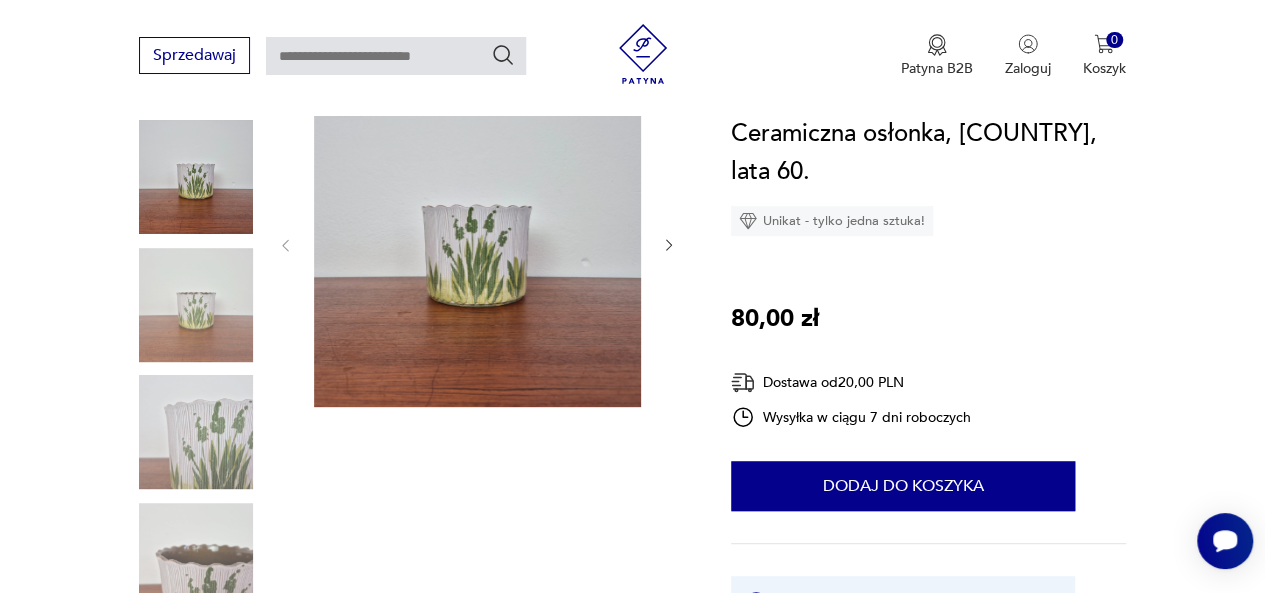 click at bounding box center [669, 245] 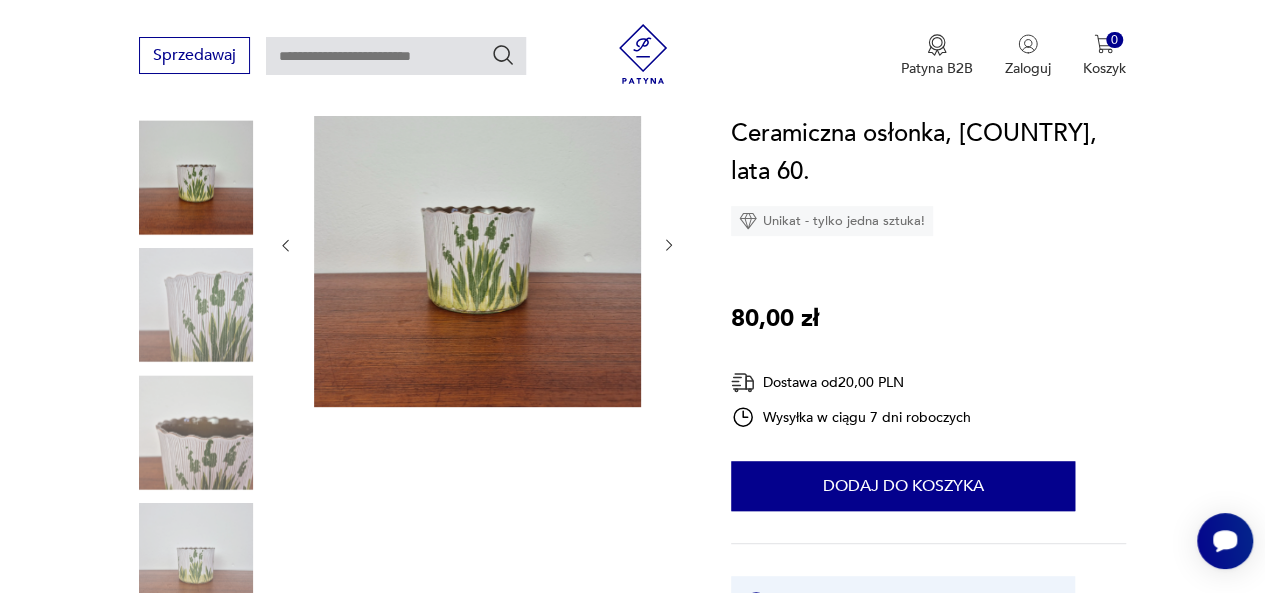 click at bounding box center [669, 245] 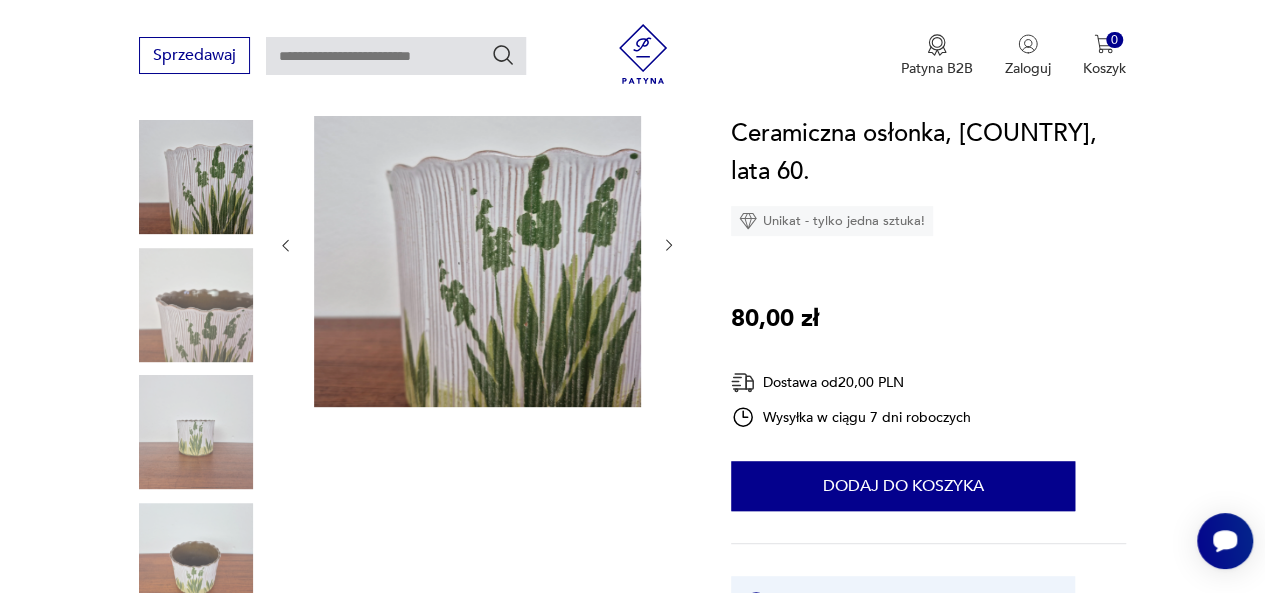 click at bounding box center (669, 245) 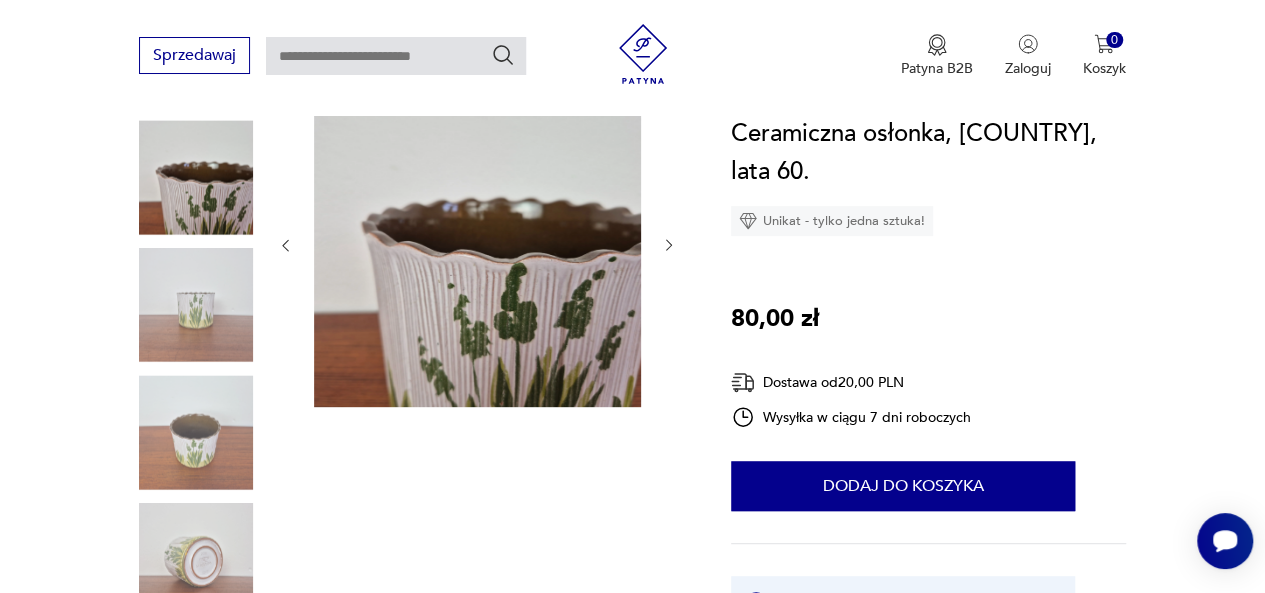 click at bounding box center (669, 245) 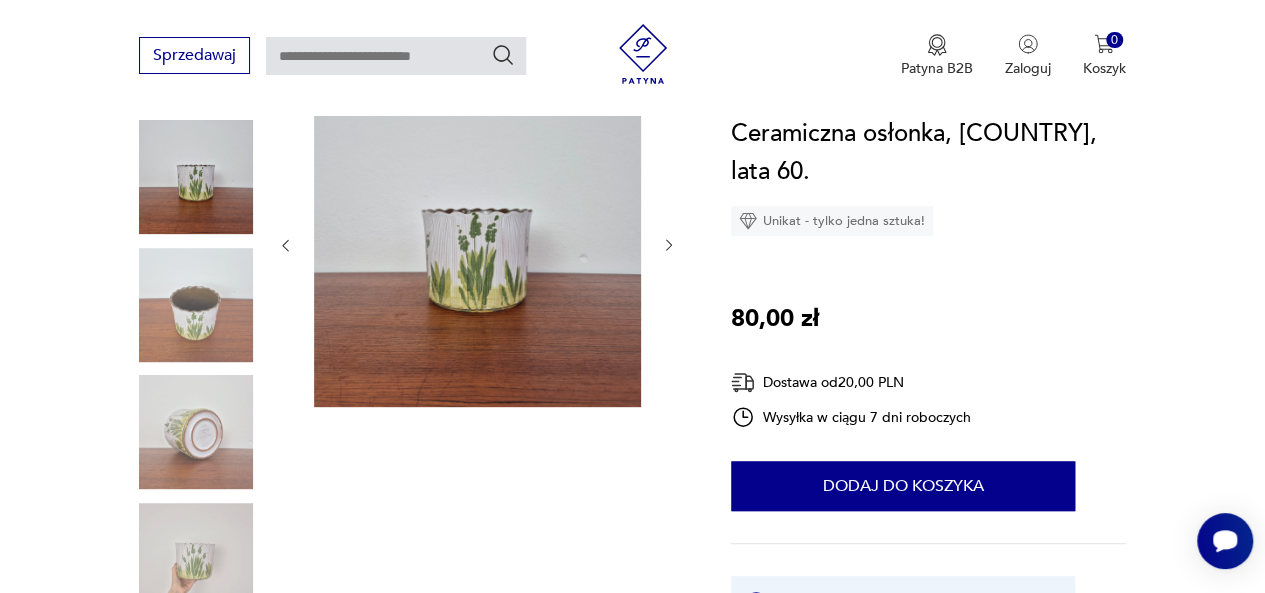 click at bounding box center (669, 245) 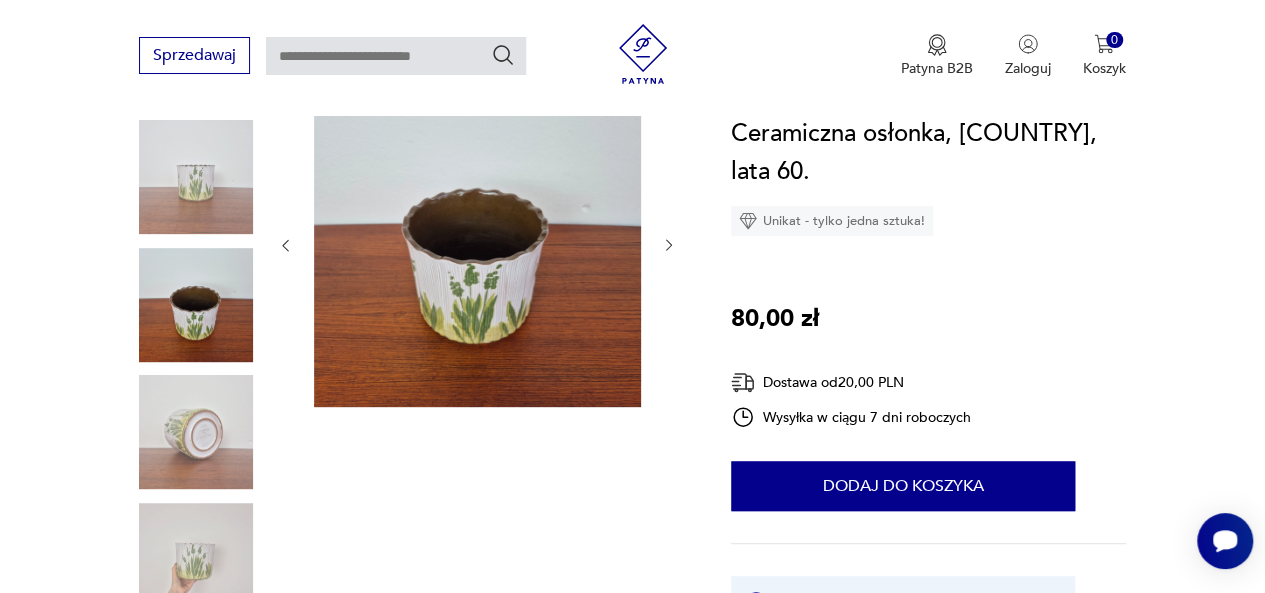 click at bounding box center [669, 245] 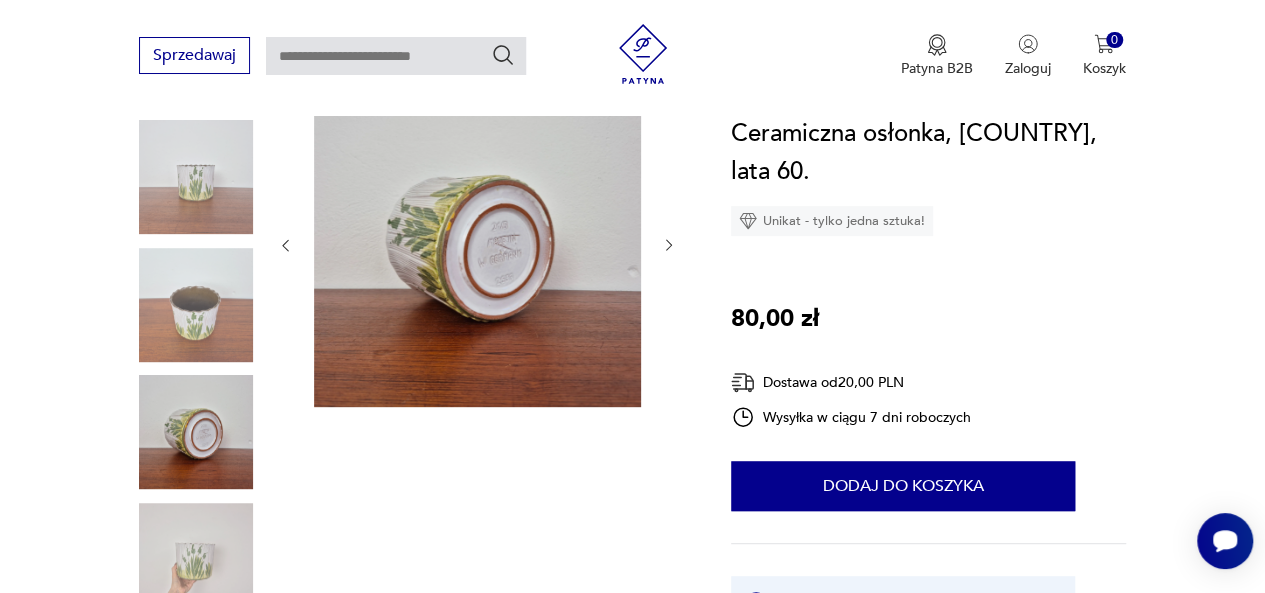 click at bounding box center [669, 245] 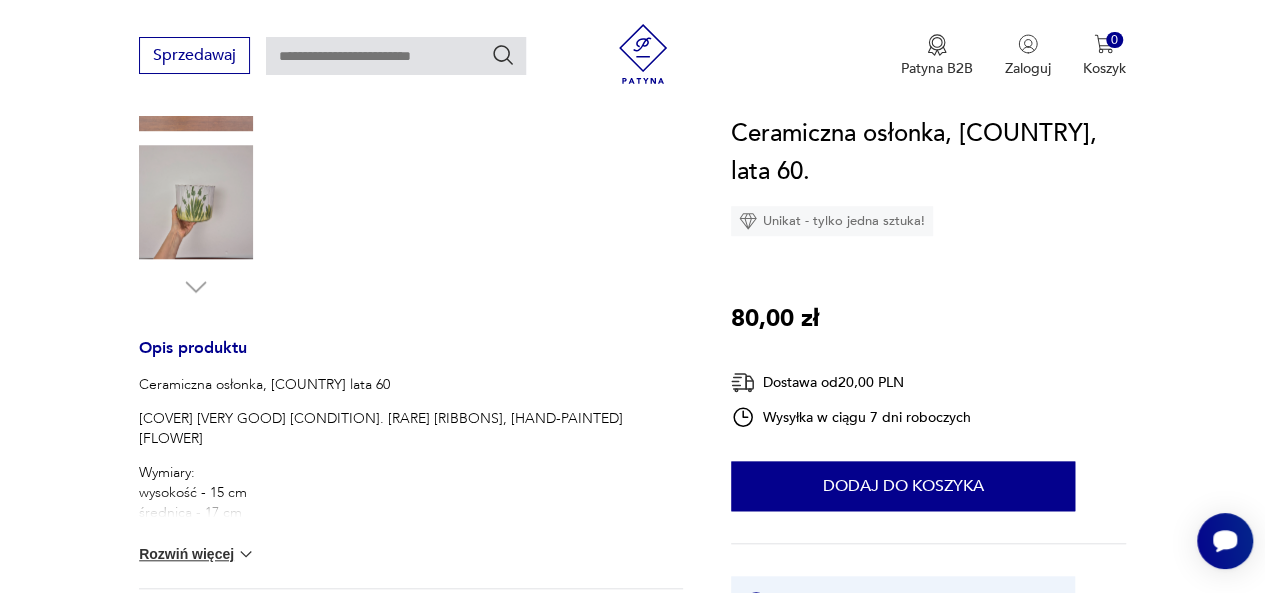 scroll, scrollTop: 638, scrollLeft: 0, axis: vertical 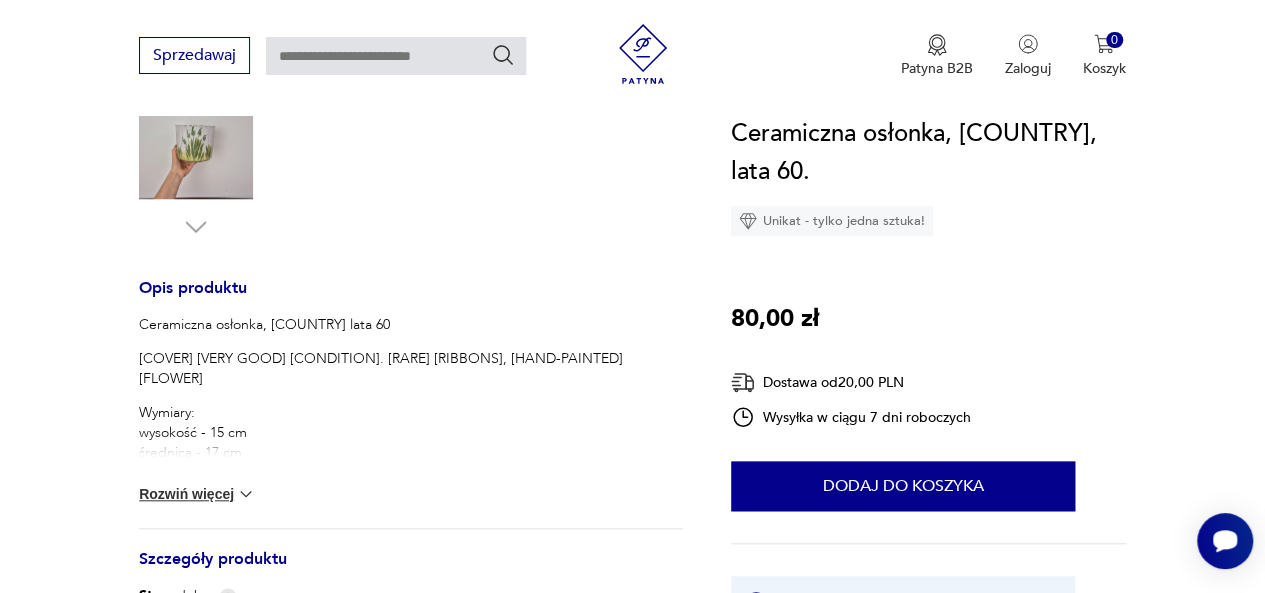 click at bounding box center (246, 494) 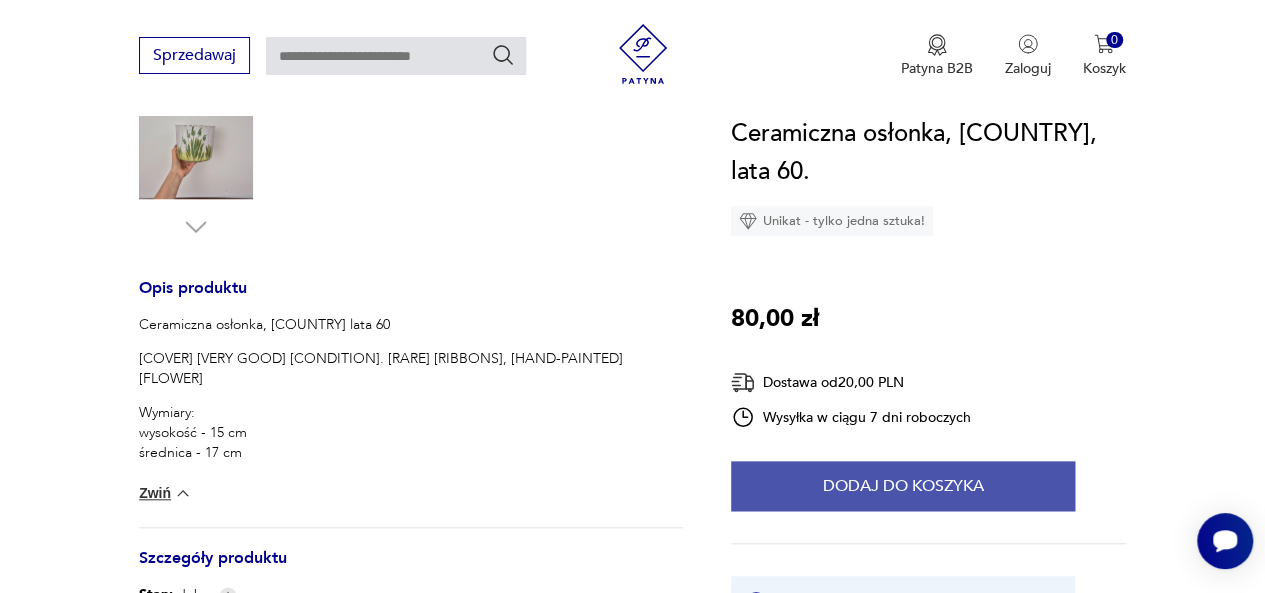 click on "Dodaj do koszyka" at bounding box center (903, 486) 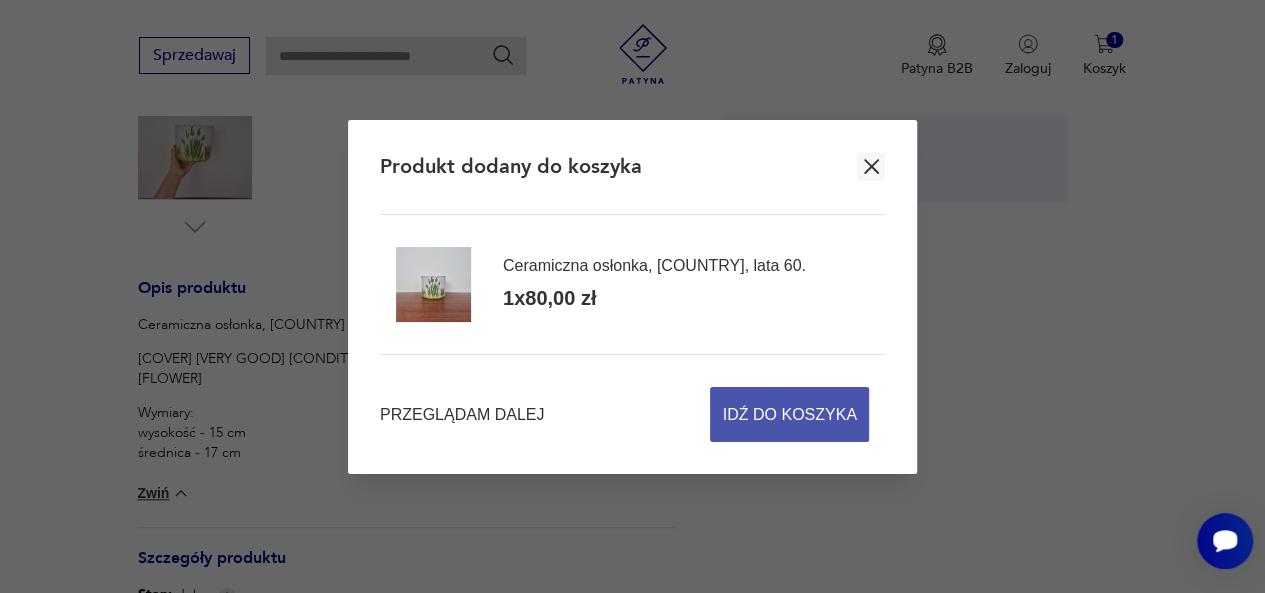 click on "Idź do koszyka" at bounding box center [790, 414] 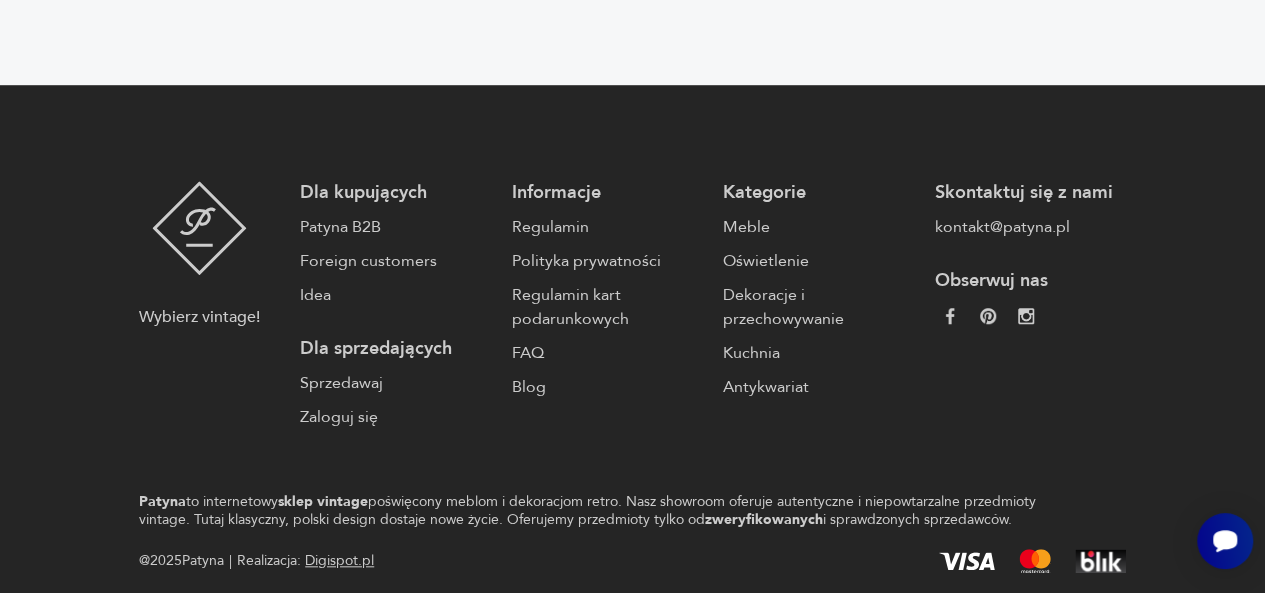 scroll, scrollTop: 0, scrollLeft: 0, axis: both 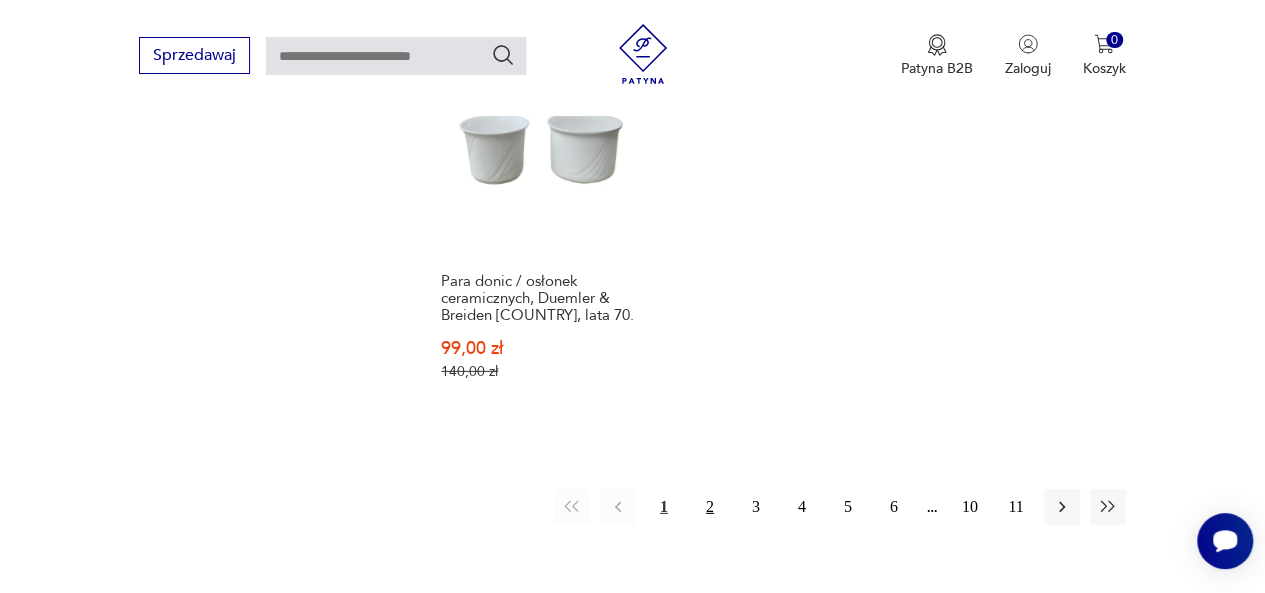 click on "2" at bounding box center (710, 507) 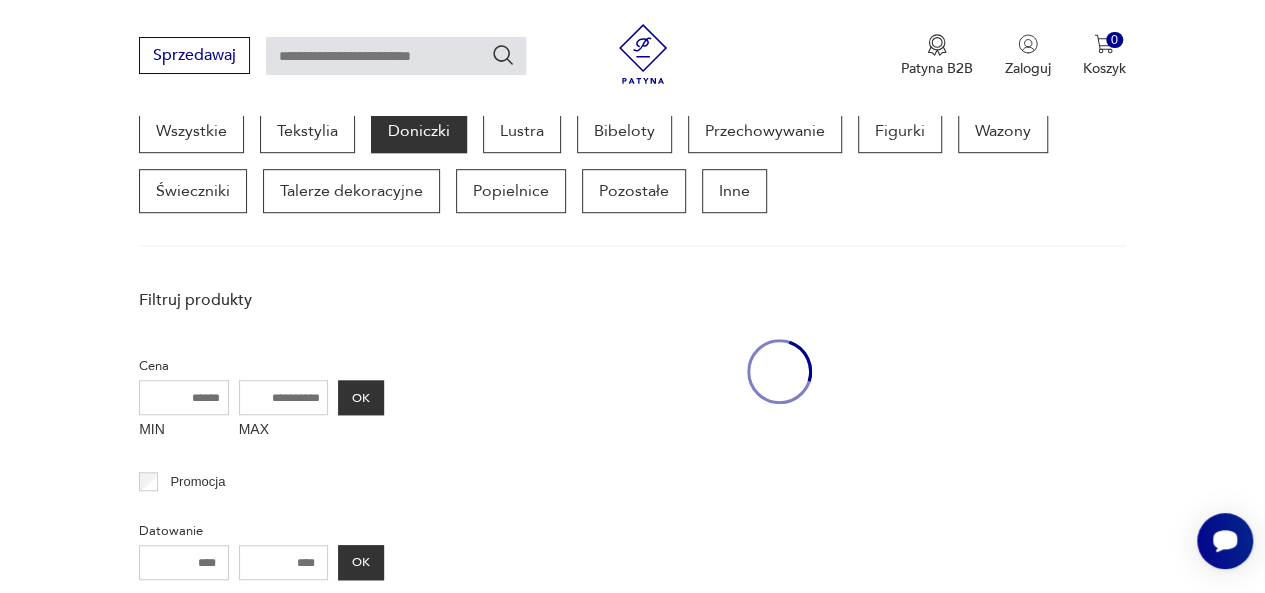 scroll, scrollTop: 530, scrollLeft: 0, axis: vertical 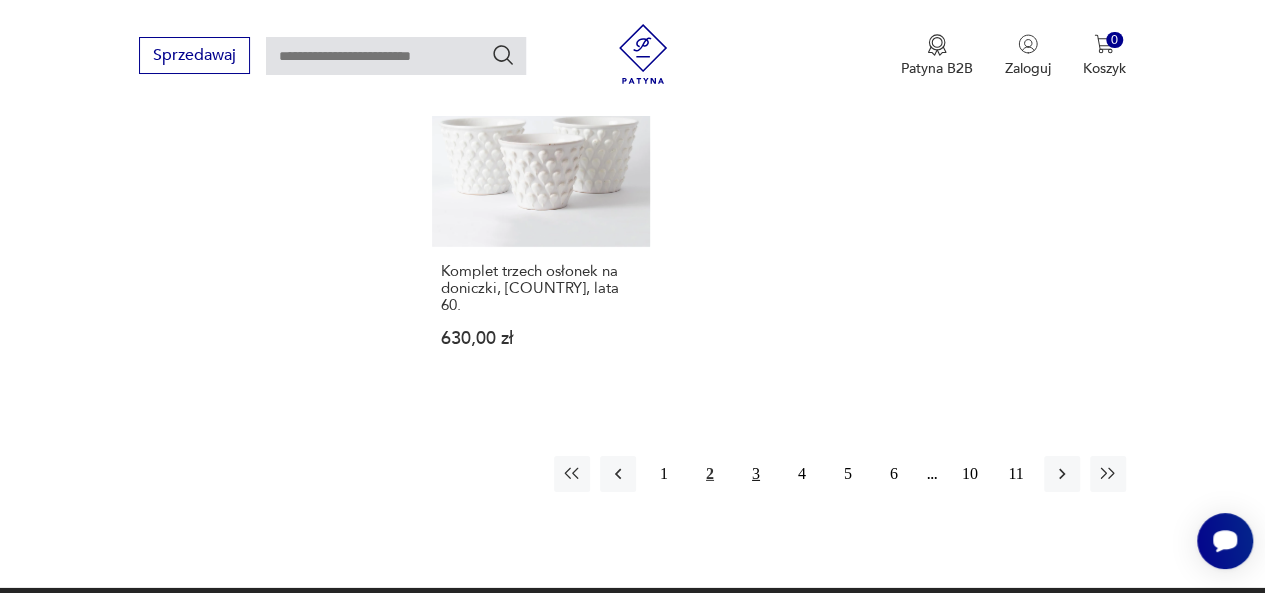 click on "3" at bounding box center [756, 474] 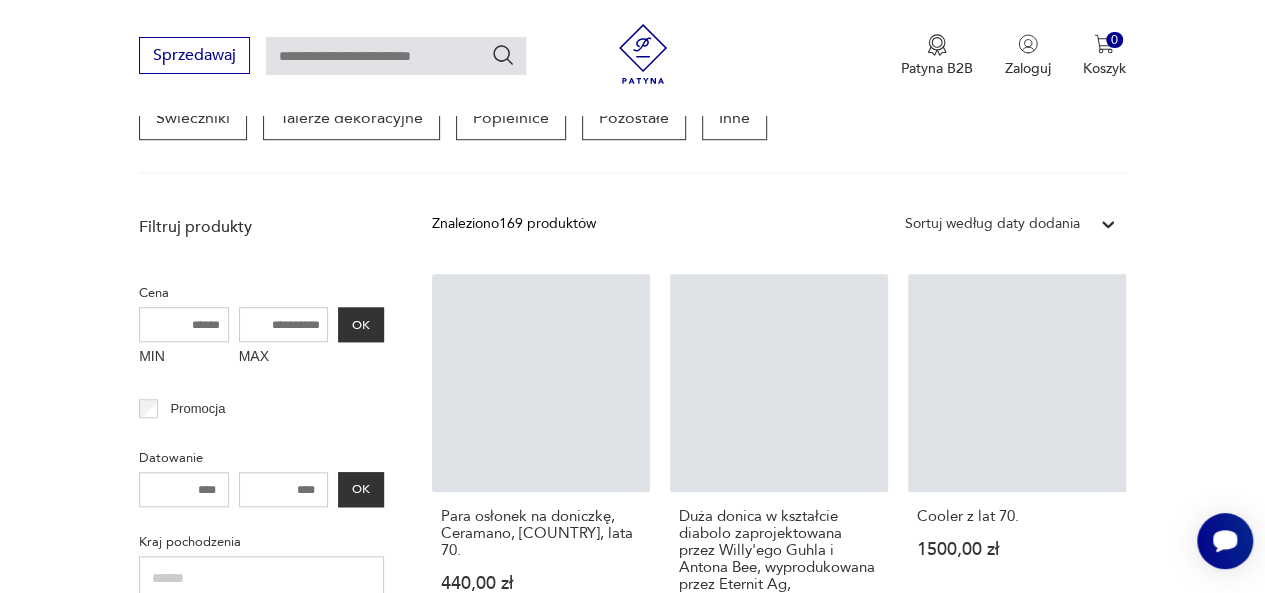 scroll, scrollTop: 530, scrollLeft: 0, axis: vertical 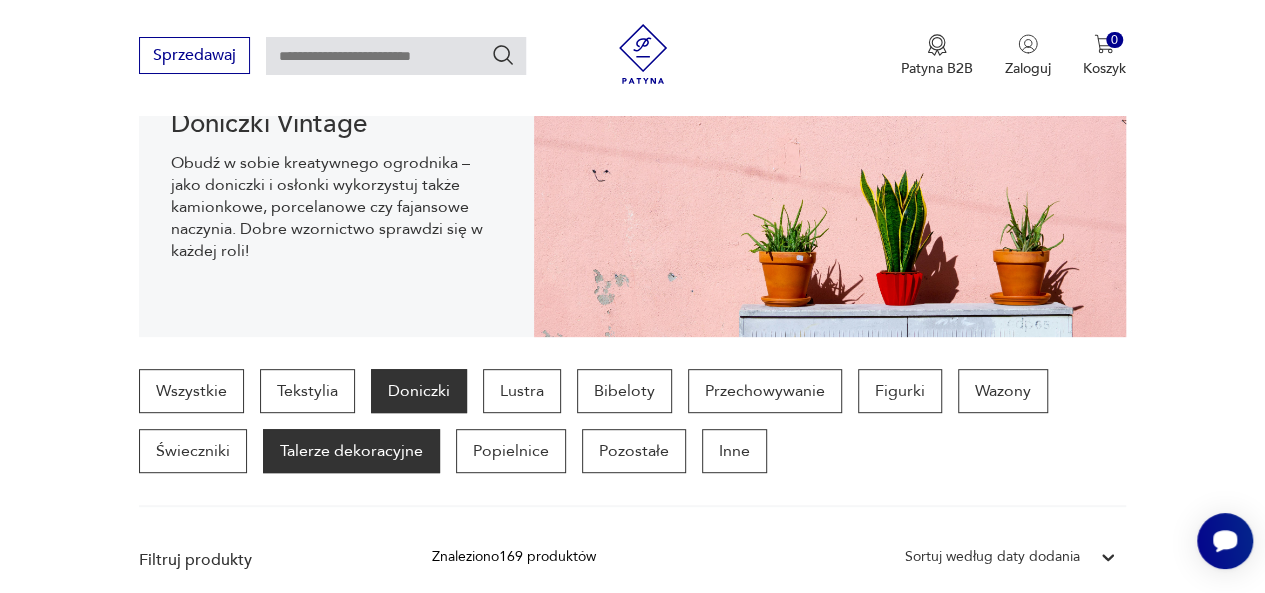 click on "Talerze dekoracyjne" at bounding box center (351, 451) 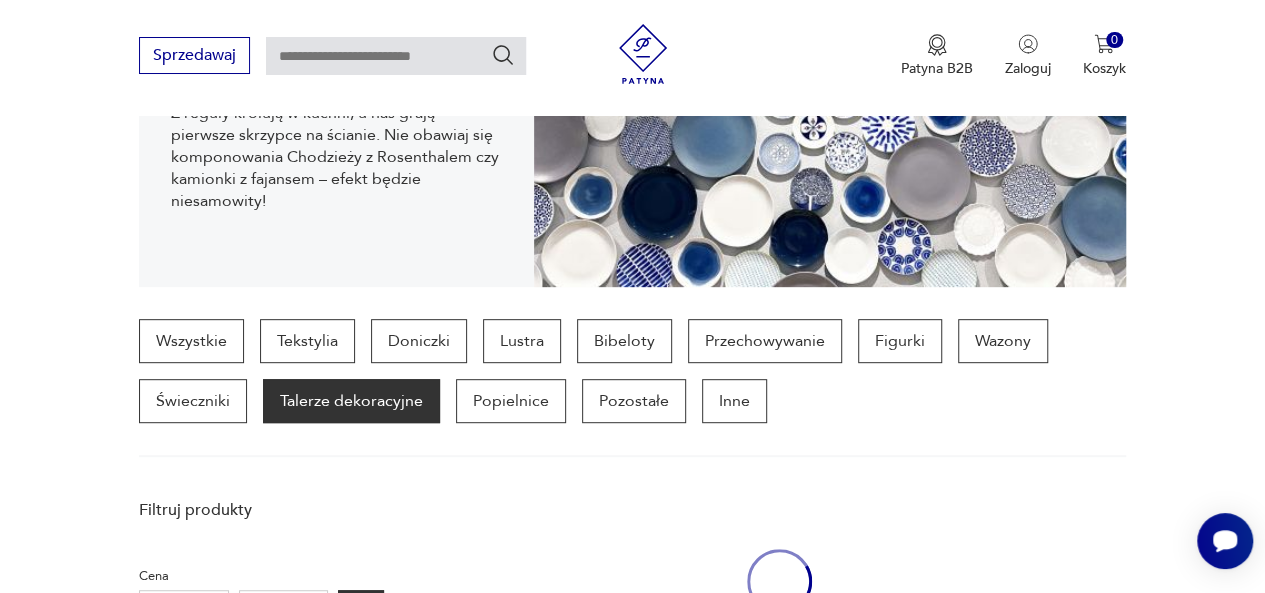 scroll, scrollTop: 530, scrollLeft: 0, axis: vertical 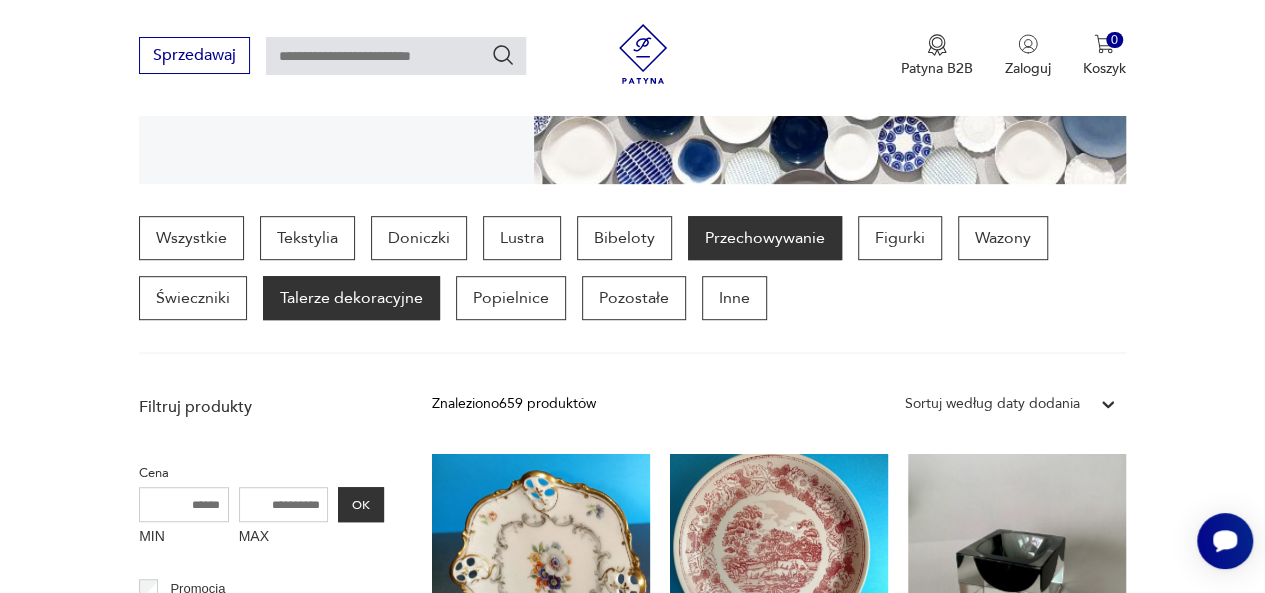 click on "Przechowywanie" at bounding box center [765, 238] 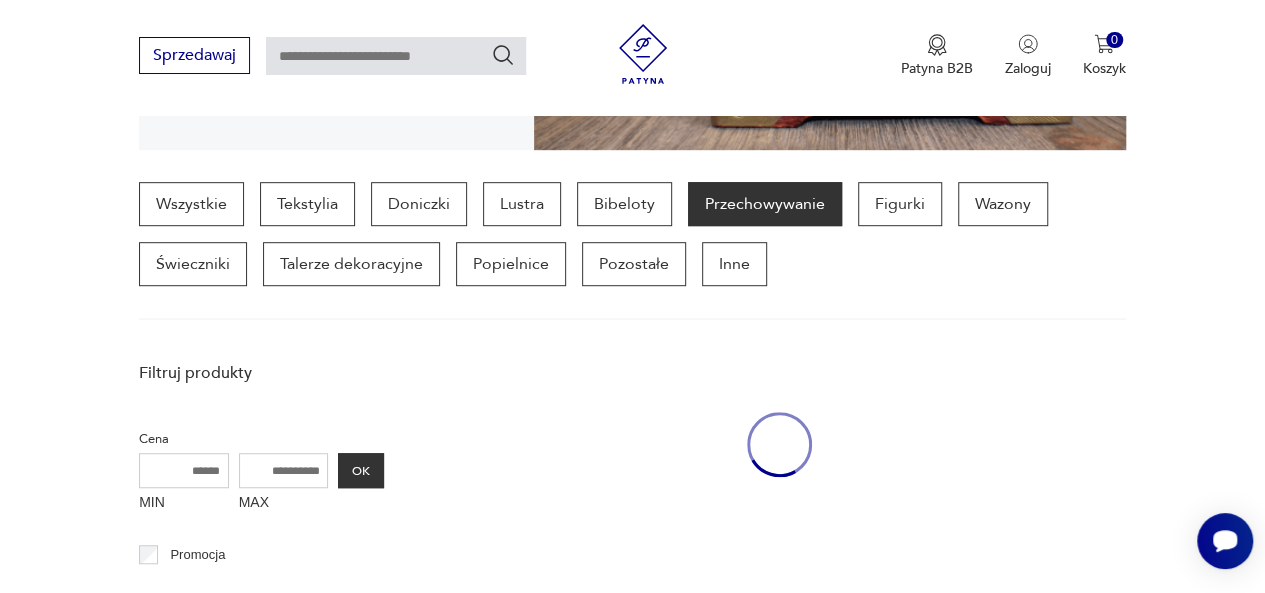 scroll, scrollTop: 530, scrollLeft: 0, axis: vertical 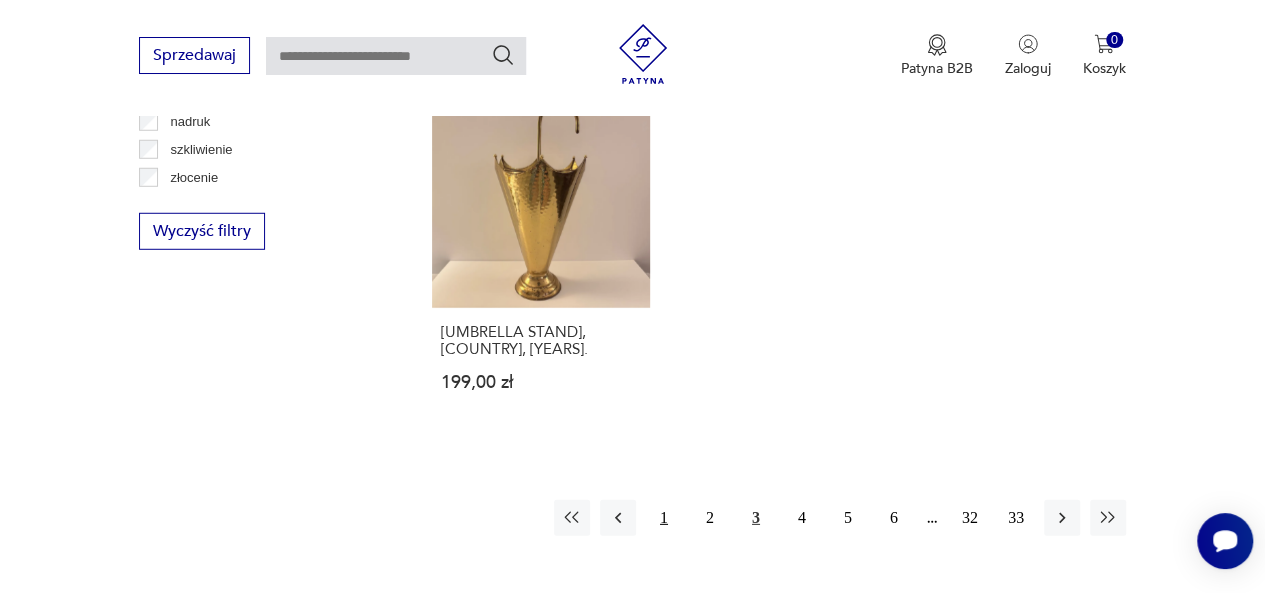 click on "1" at bounding box center (664, 518) 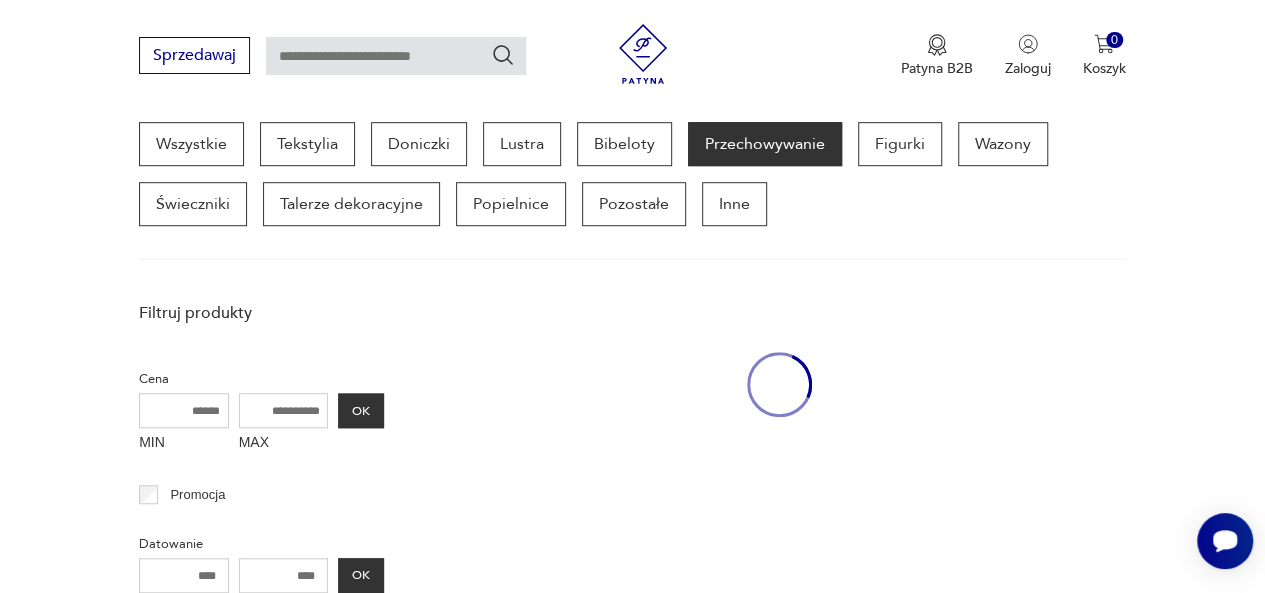 scroll, scrollTop: 530, scrollLeft: 0, axis: vertical 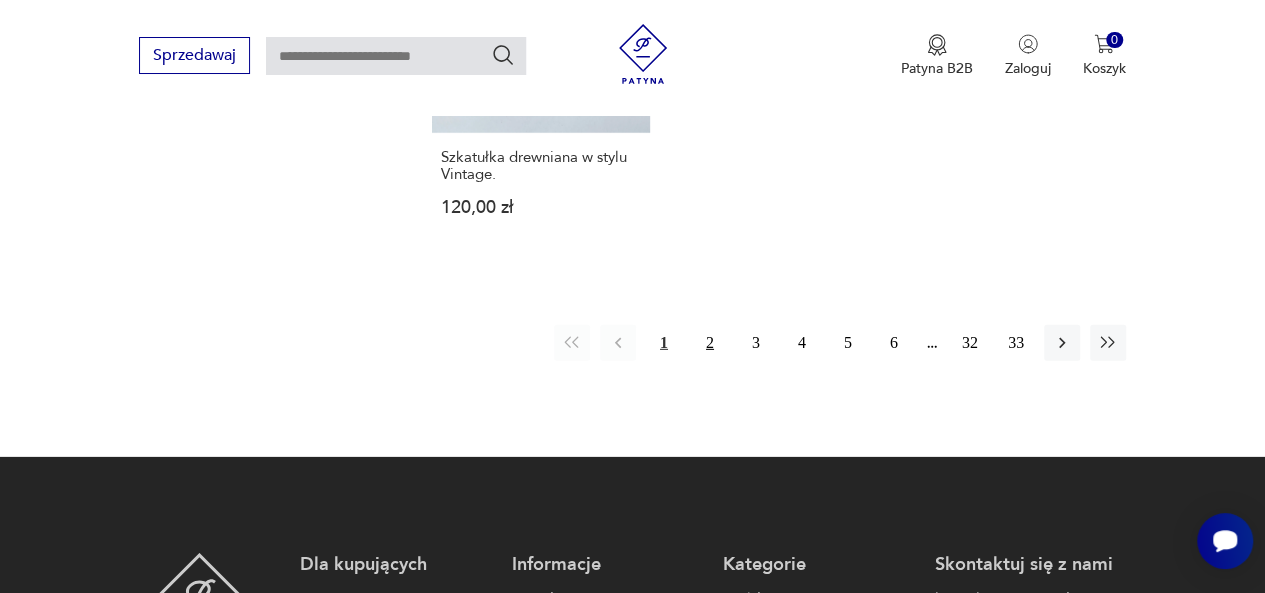 click on "2" at bounding box center (710, 343) 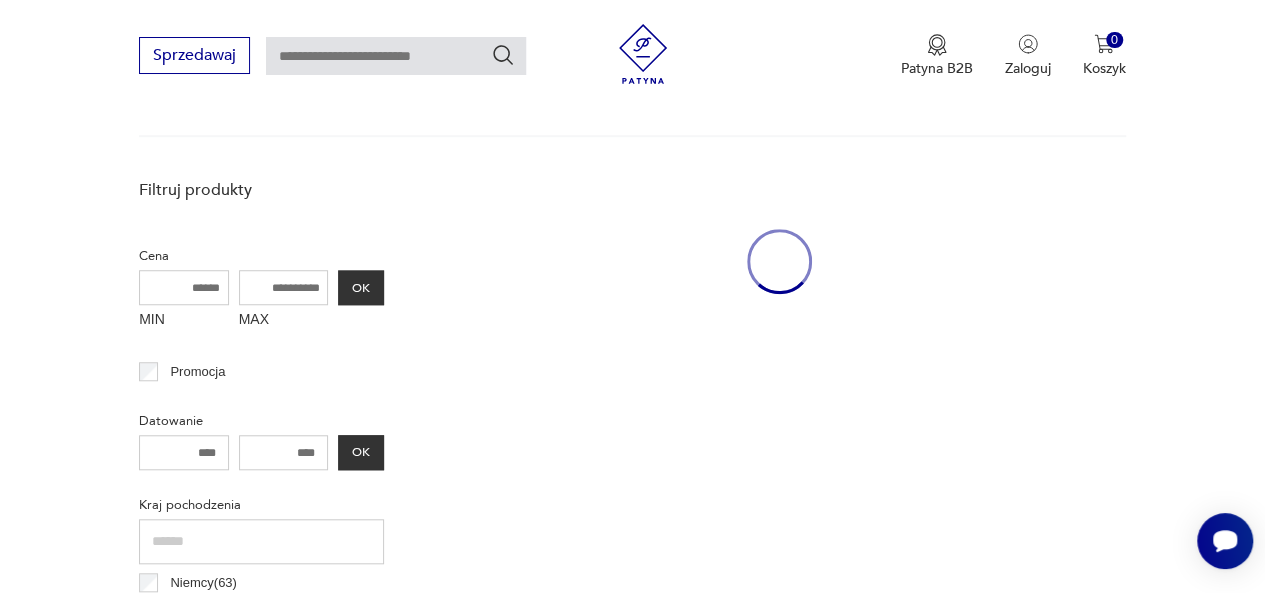 scroll, scrollTop: 530, scrollLeft: 0, axis: vertical 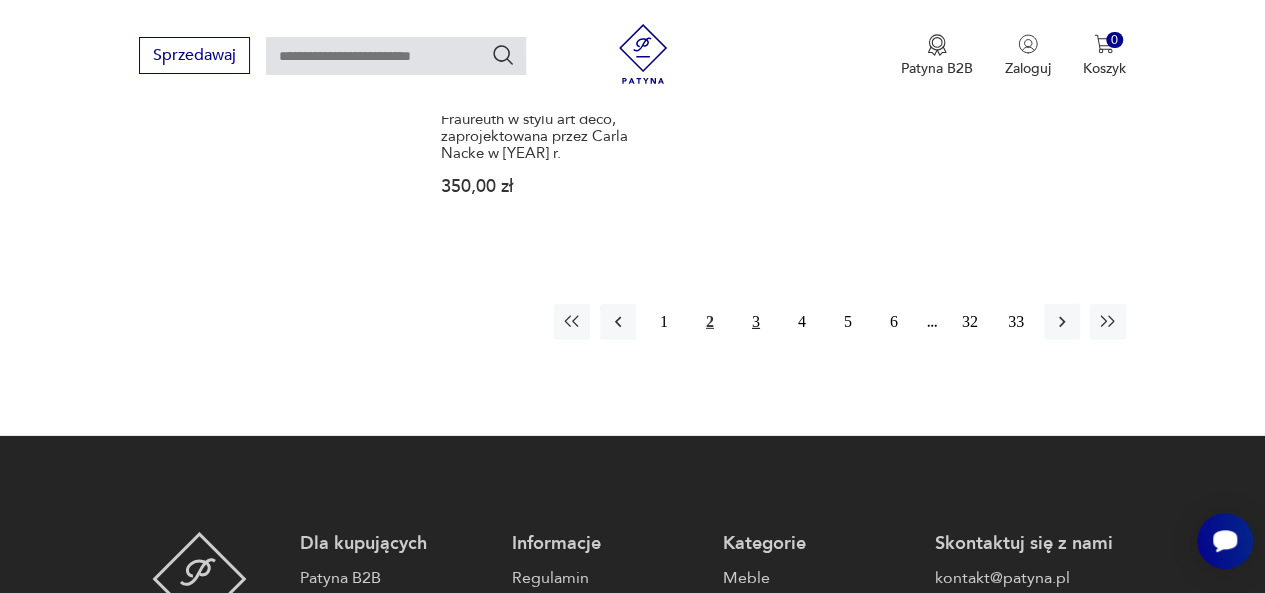 click on "3" at bounding box center [756, 322] 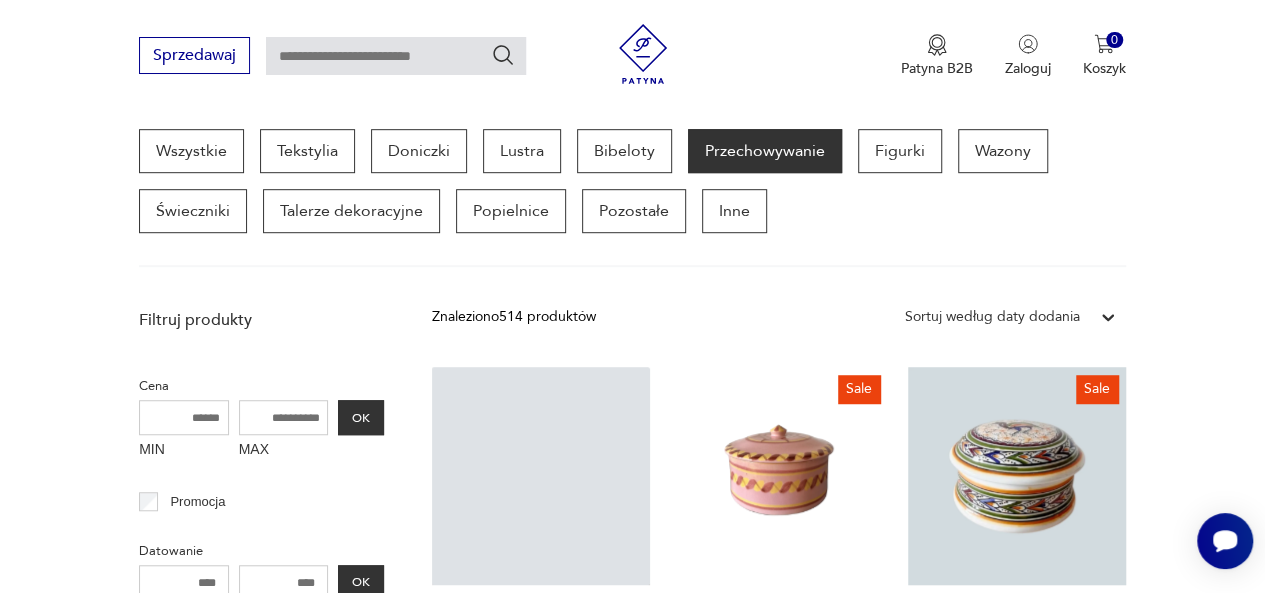 scroll, scrollTop: 530, scrollLeft: 0, axis: vertical 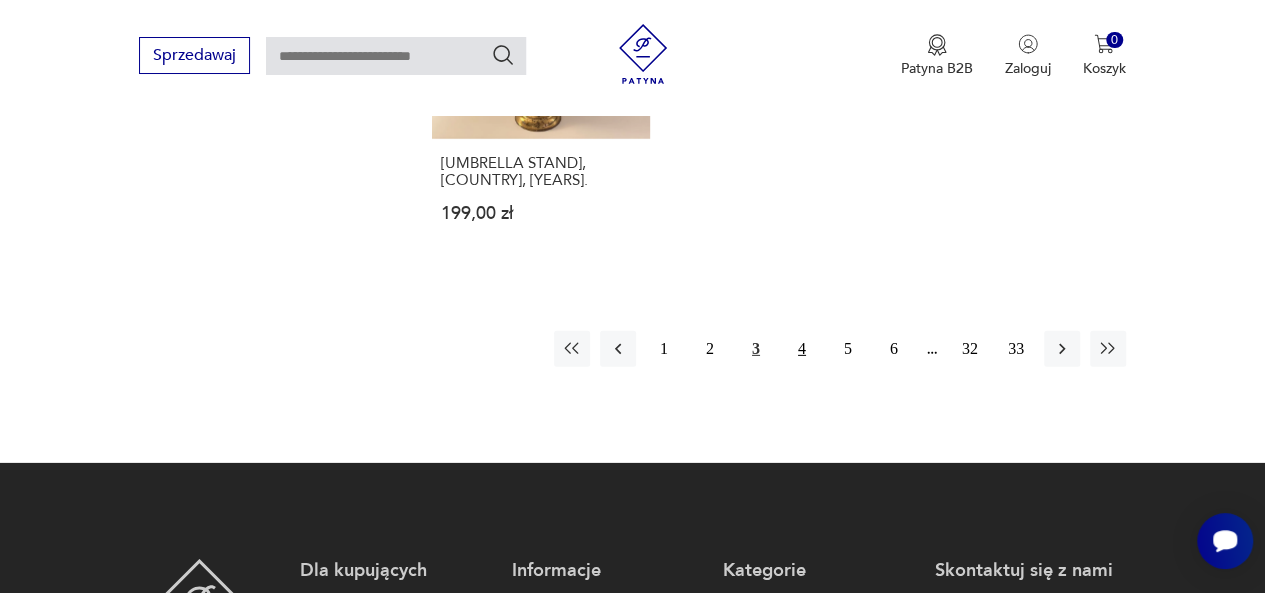 click on "4" at bounding box center [802, 349] 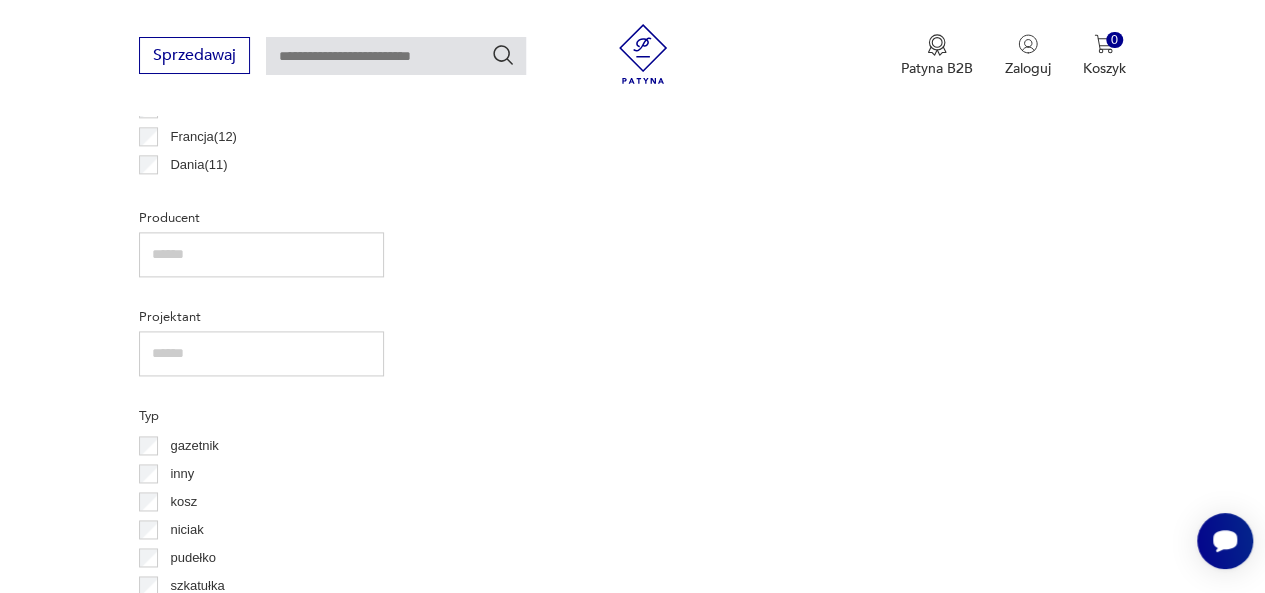 scroll, scrollTop: 530, scrollLeft: 0, axis: vertical 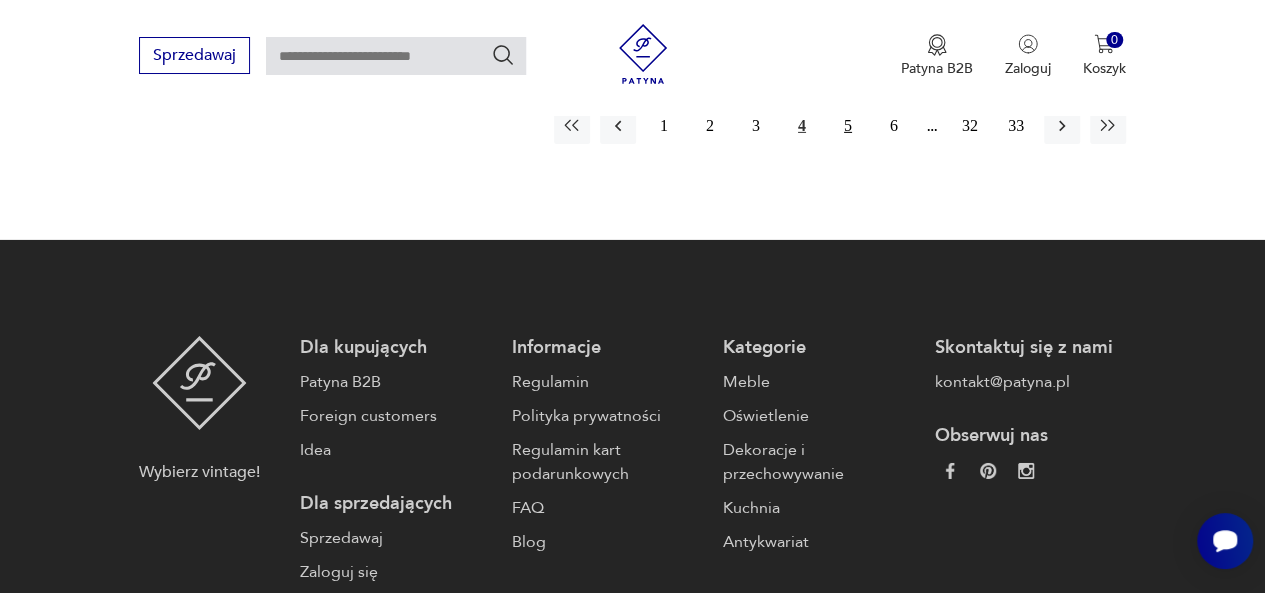 click on "5" at bounding box center (848, 126) 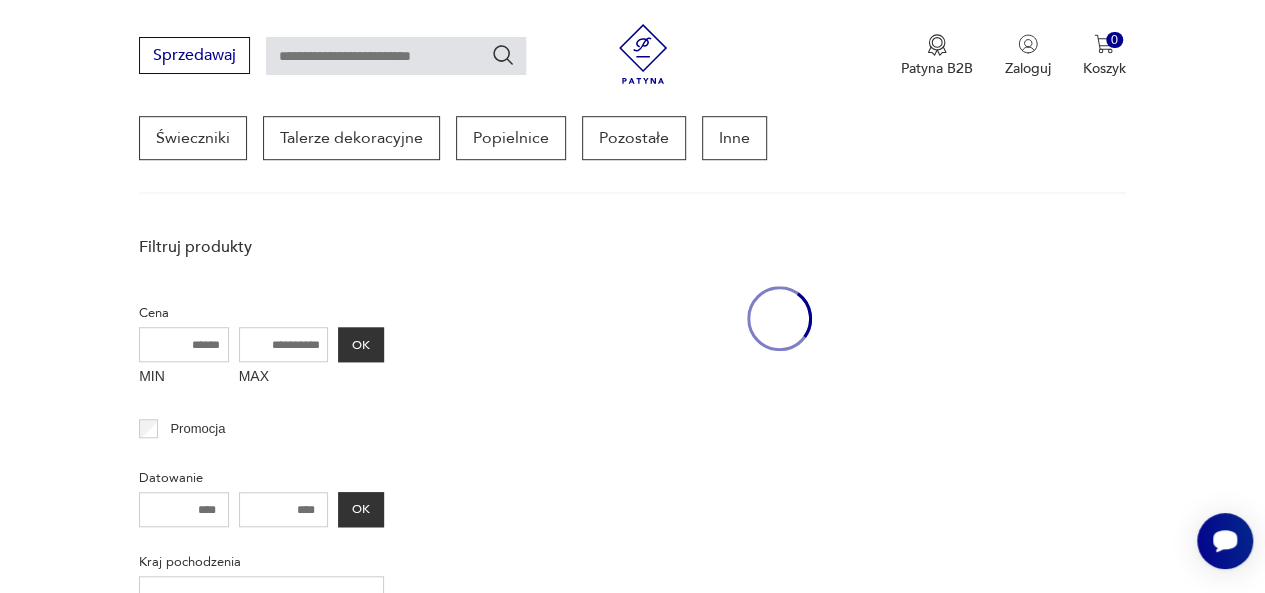 scroll, scrollTop: 530, scrollLeft: 0, axis: vertical 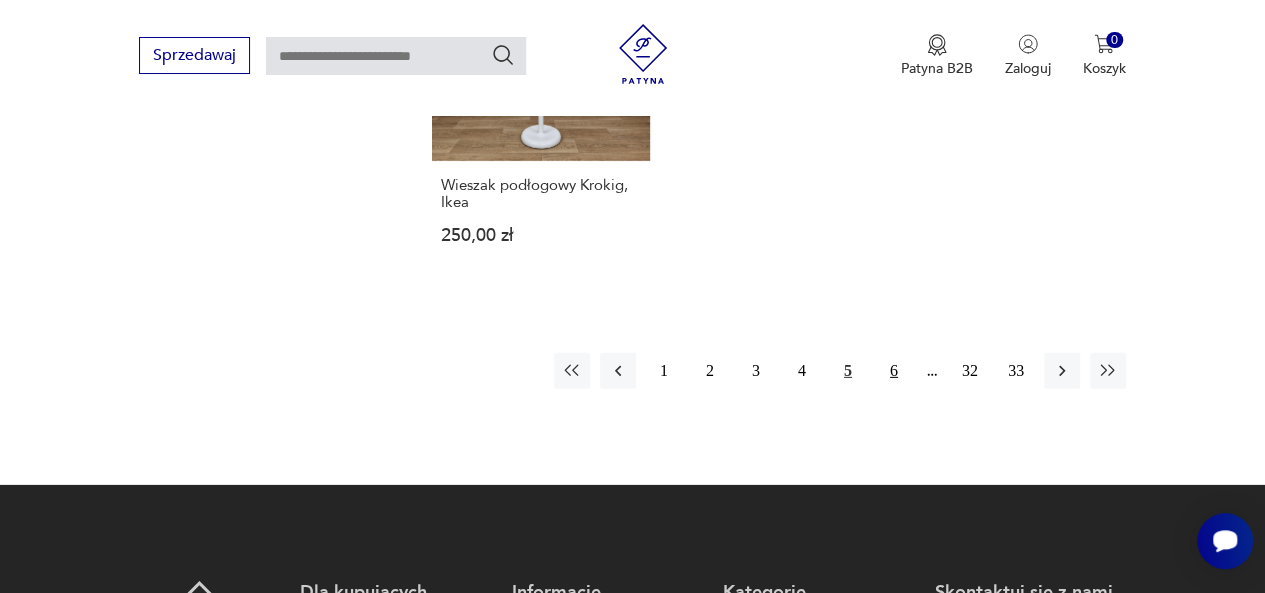 click on "6" at bounding box center (894, 371) 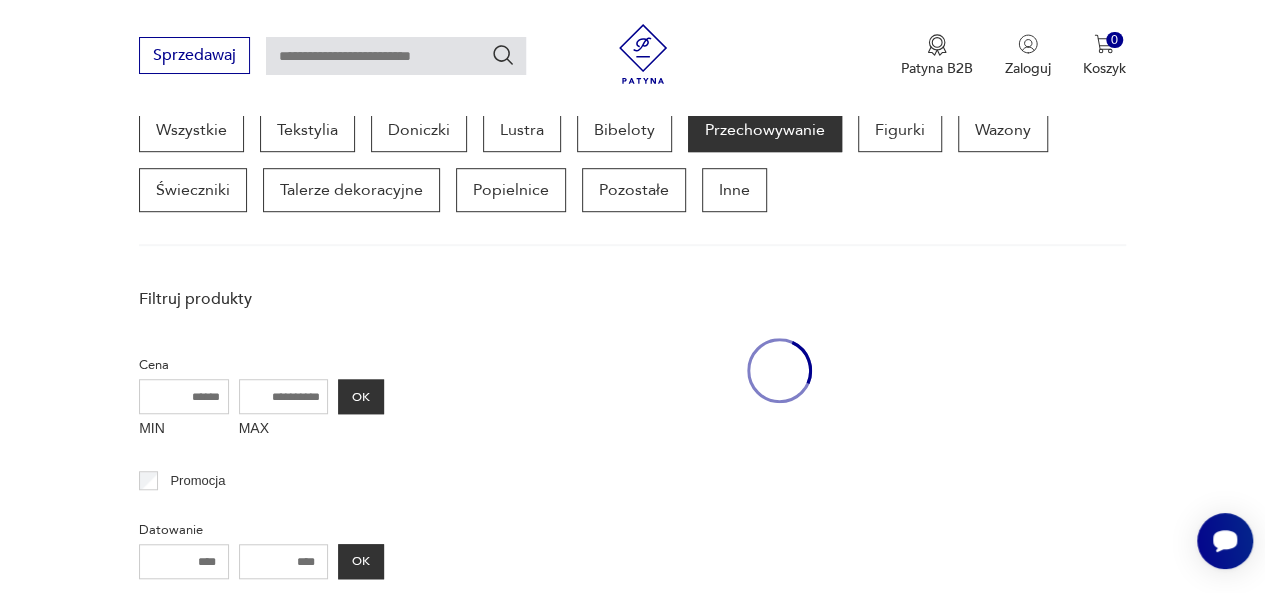 scroll, scrollTop: 530, scrollLeft: 0, axis: vertical 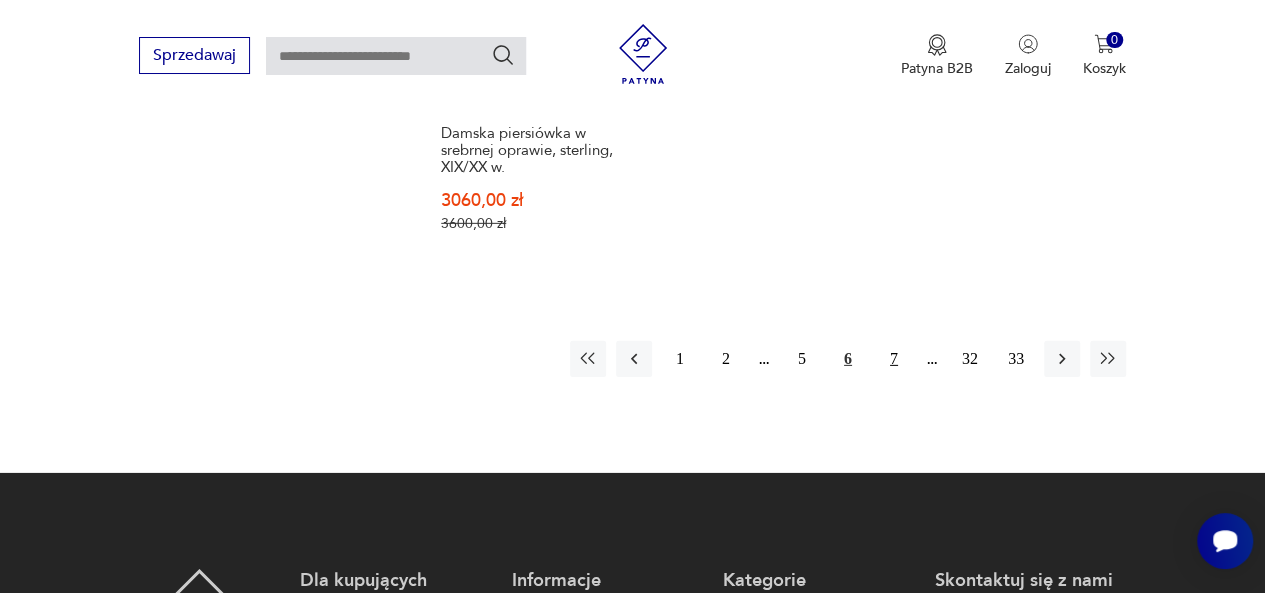 click on "7" at bounding box center (894, 359) 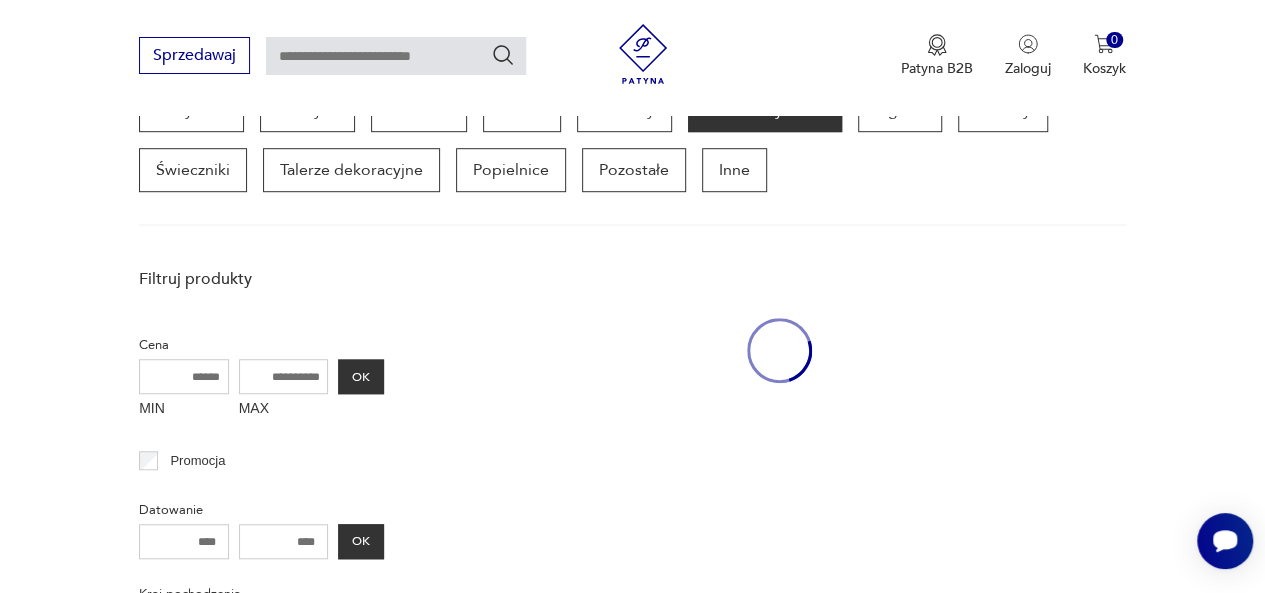 scroll, scrollTop: 530, scrollLeft: 0, axis: vertical 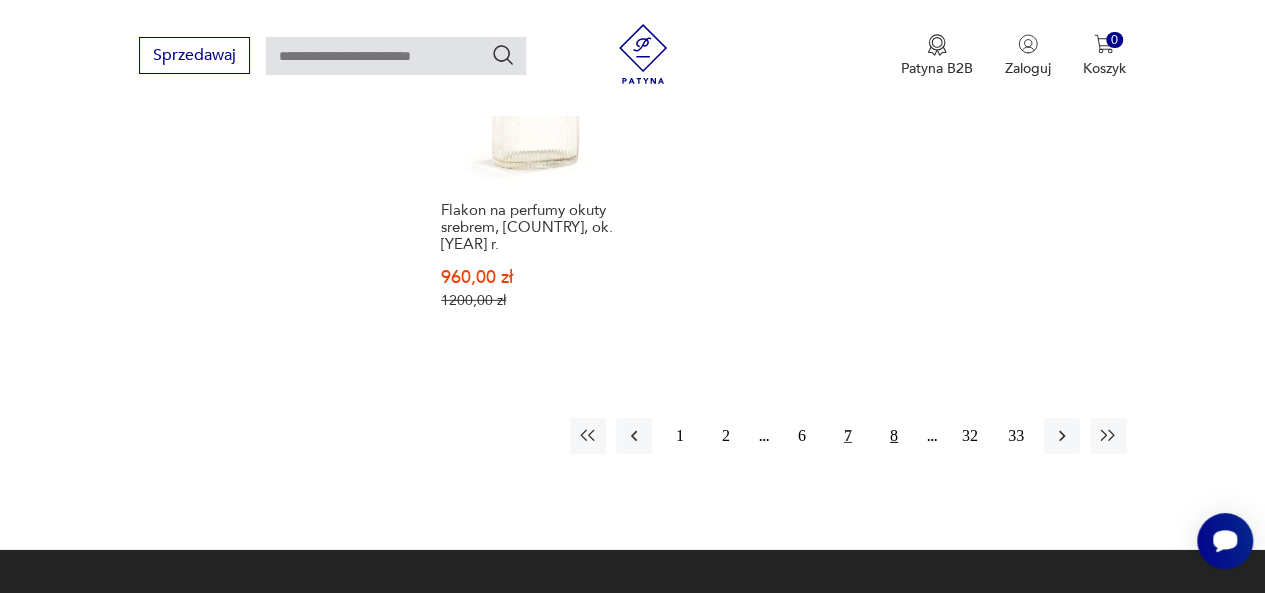 click on "8" at bounding box center (894, 436) 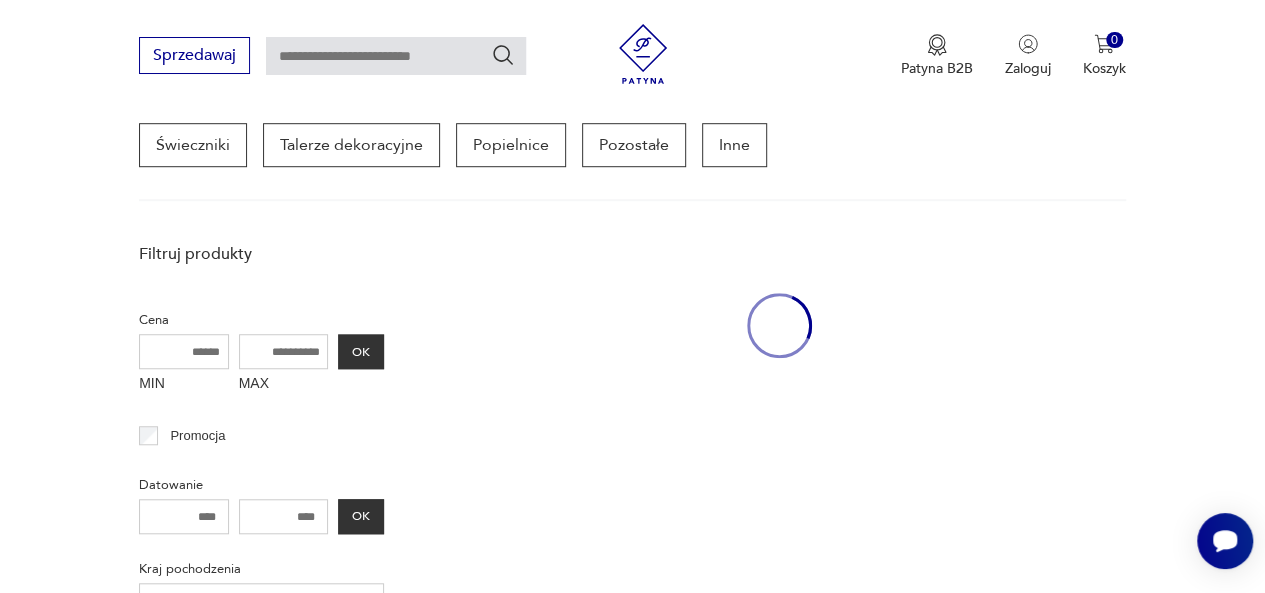 scroll, scrollTop: 530, scrollLeft: 0, axis: vertical 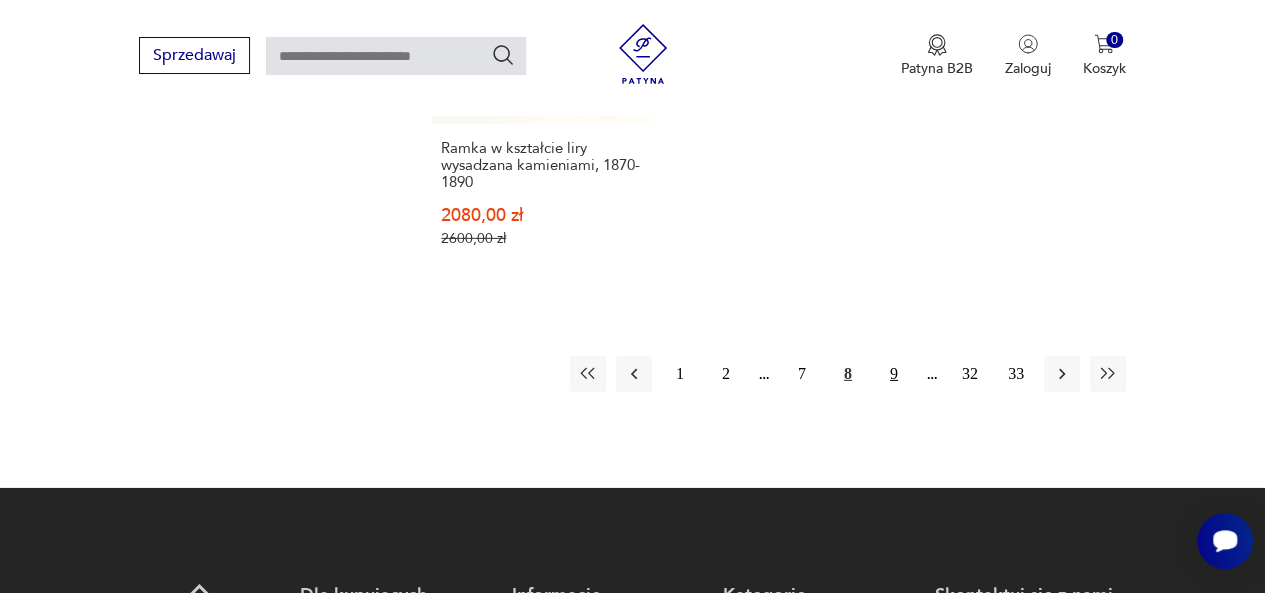 click on "9" at bounding box center [894, 374] 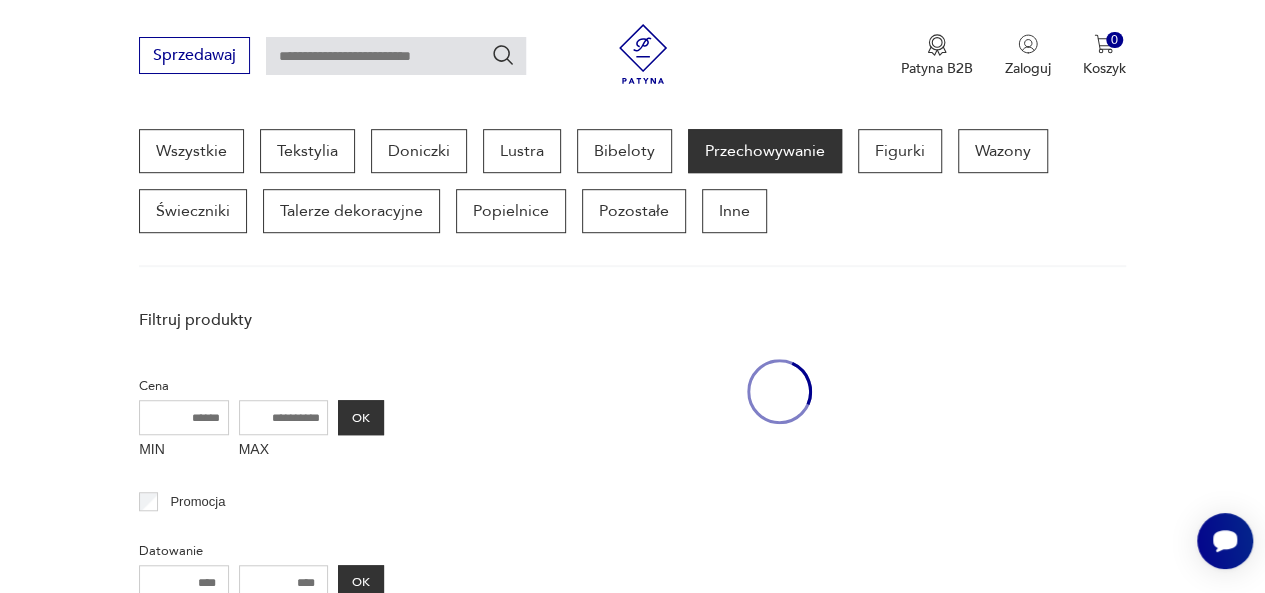 scroll, scrollTop: 530, scrollLeft: 0, axis: vertical 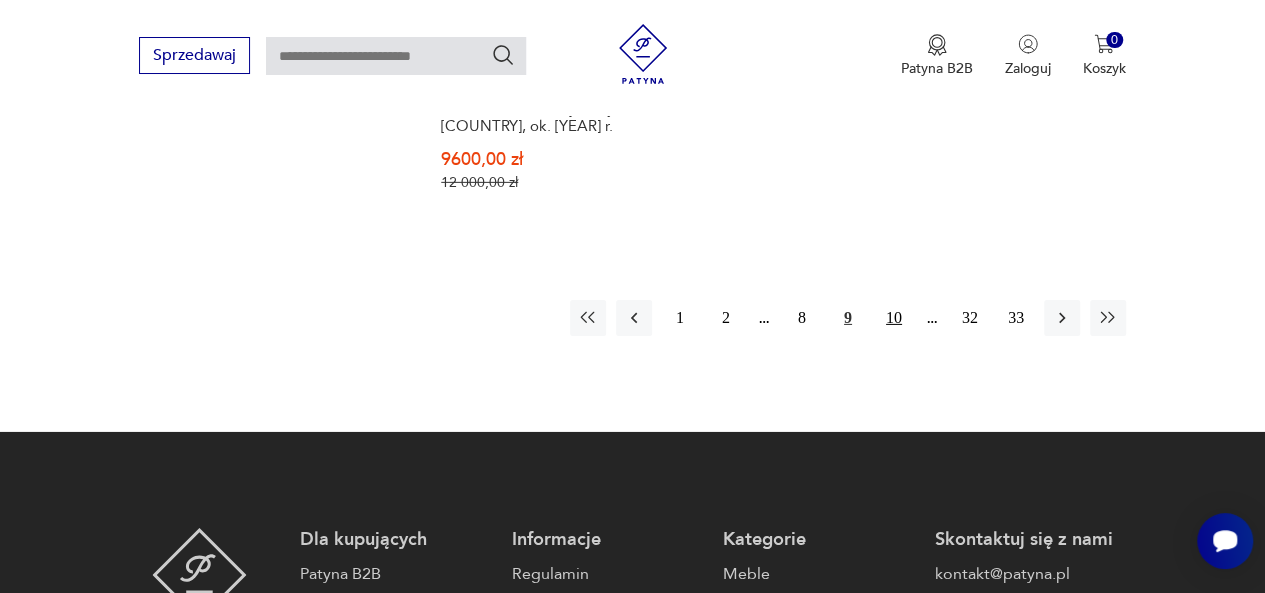 click on "10" at bounding box center [894, 318] 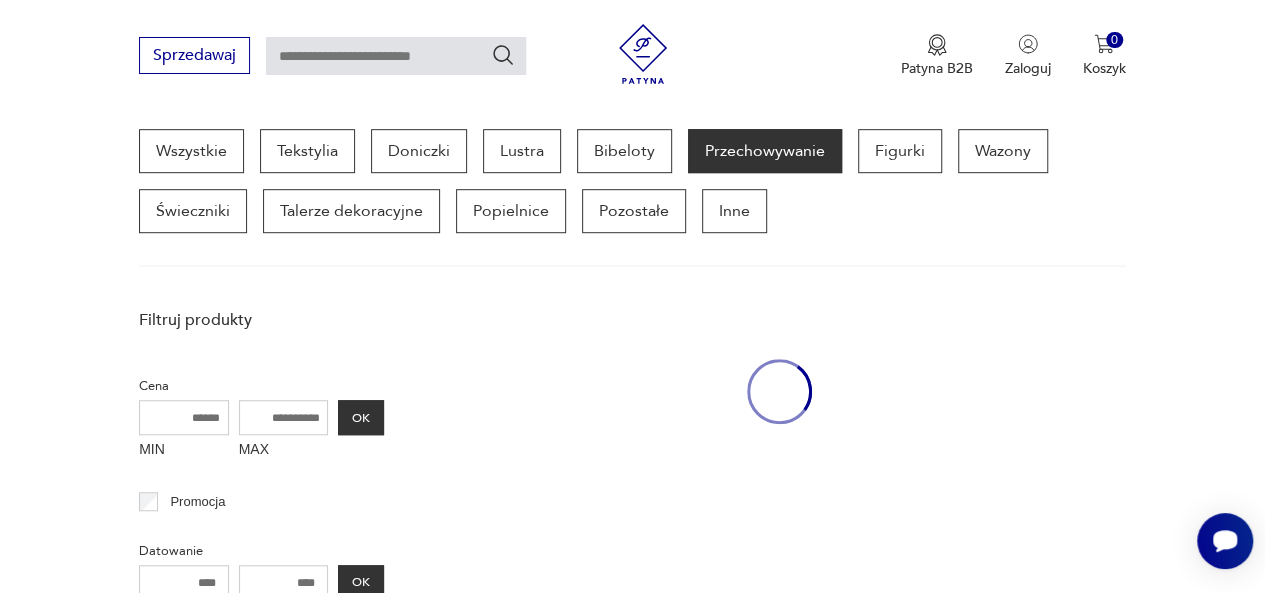 scroll, scrollTop: 530, scrollLeft: 0, axis: vertical 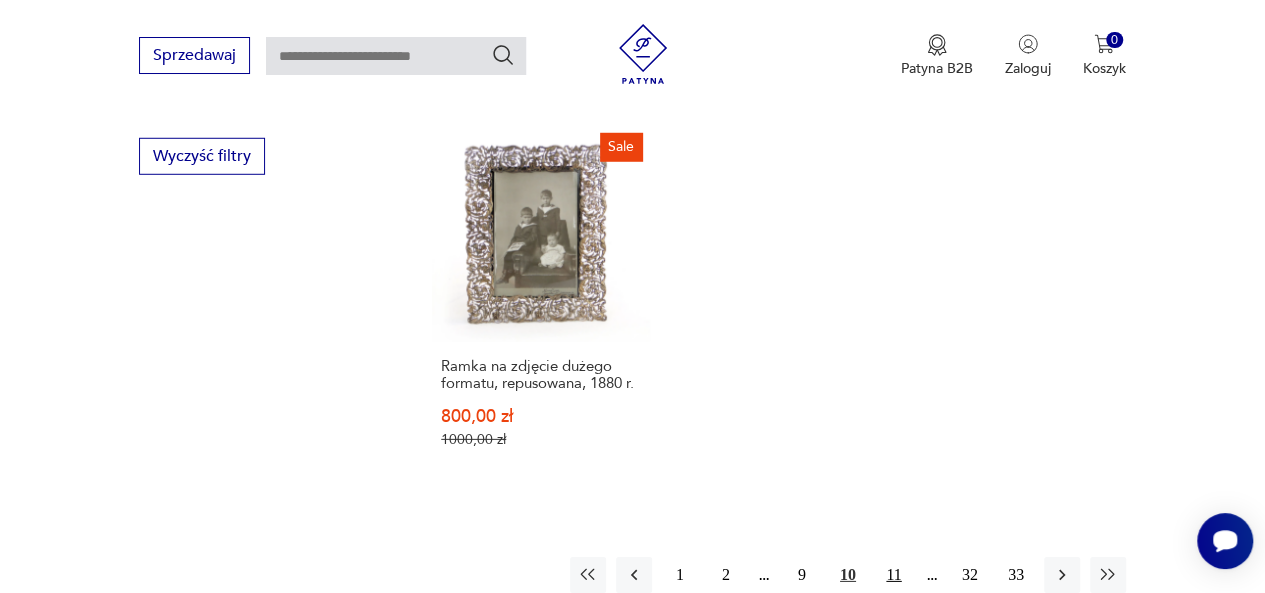 click on "11" at bounding box center [894, 575] 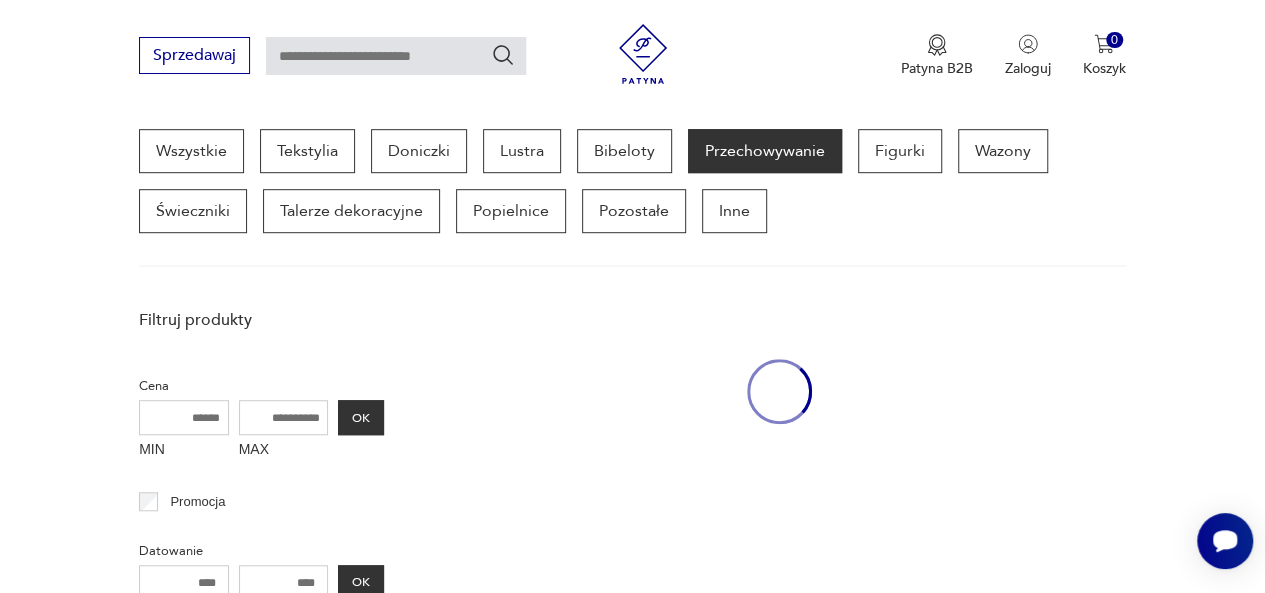 scroll, scrollTop: 530, scrollLeft: 0, axis: vertical 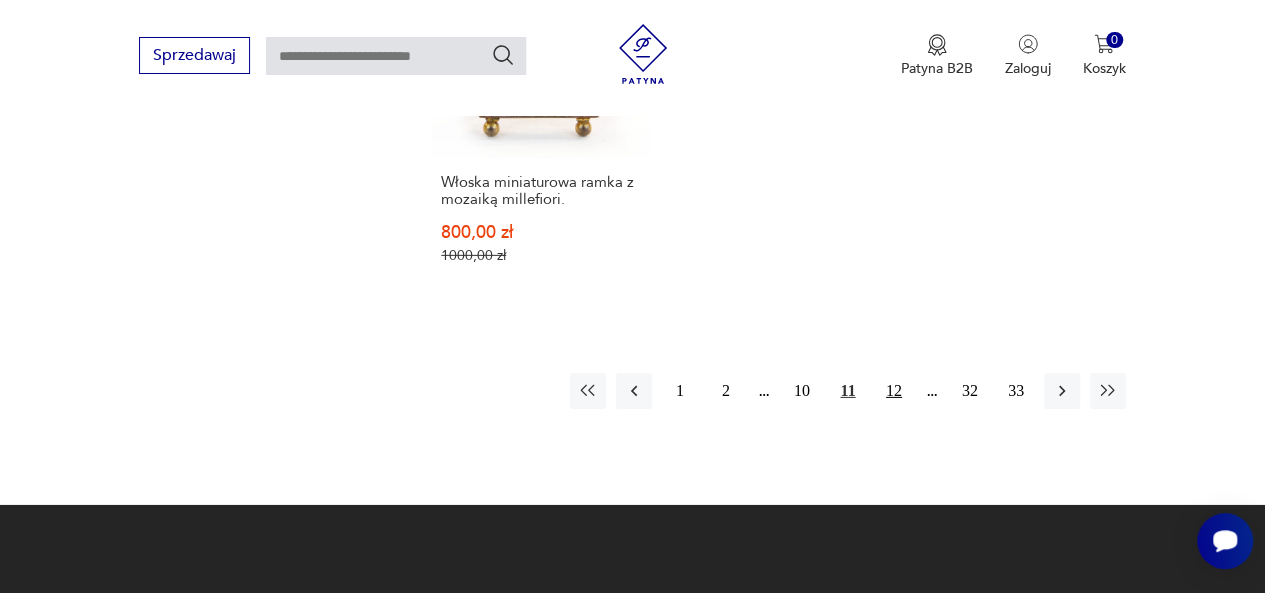 click on "12" at bounding box center [894, 391] 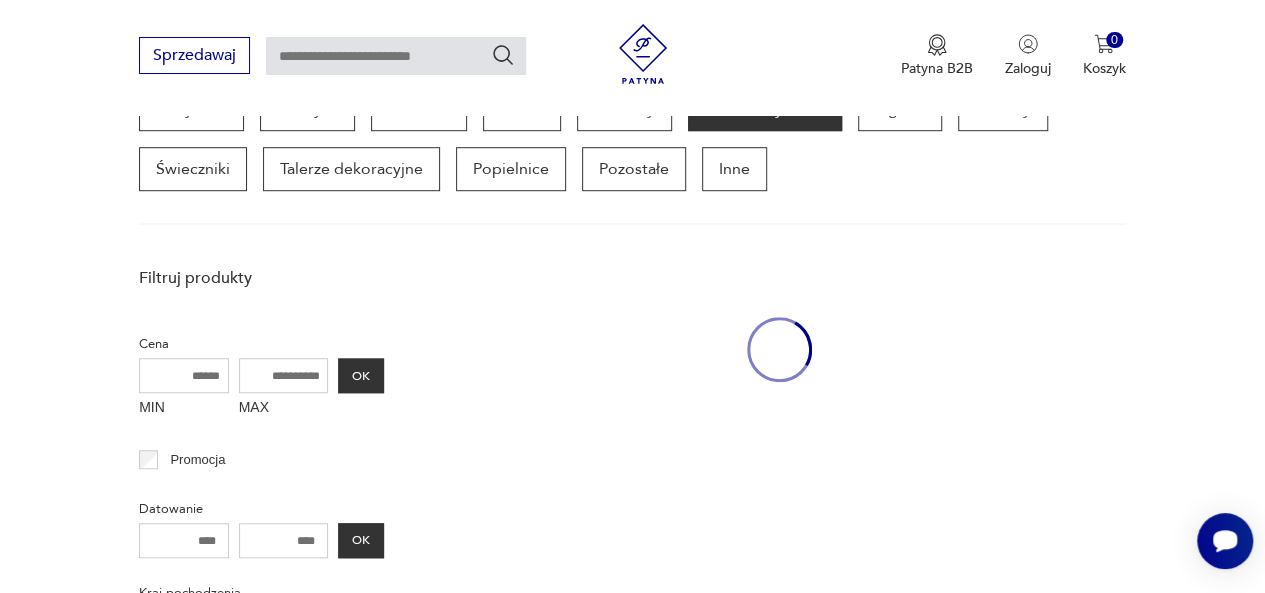 scroll, scrollTop: 530, scrollLeft: 0, axis: vertical 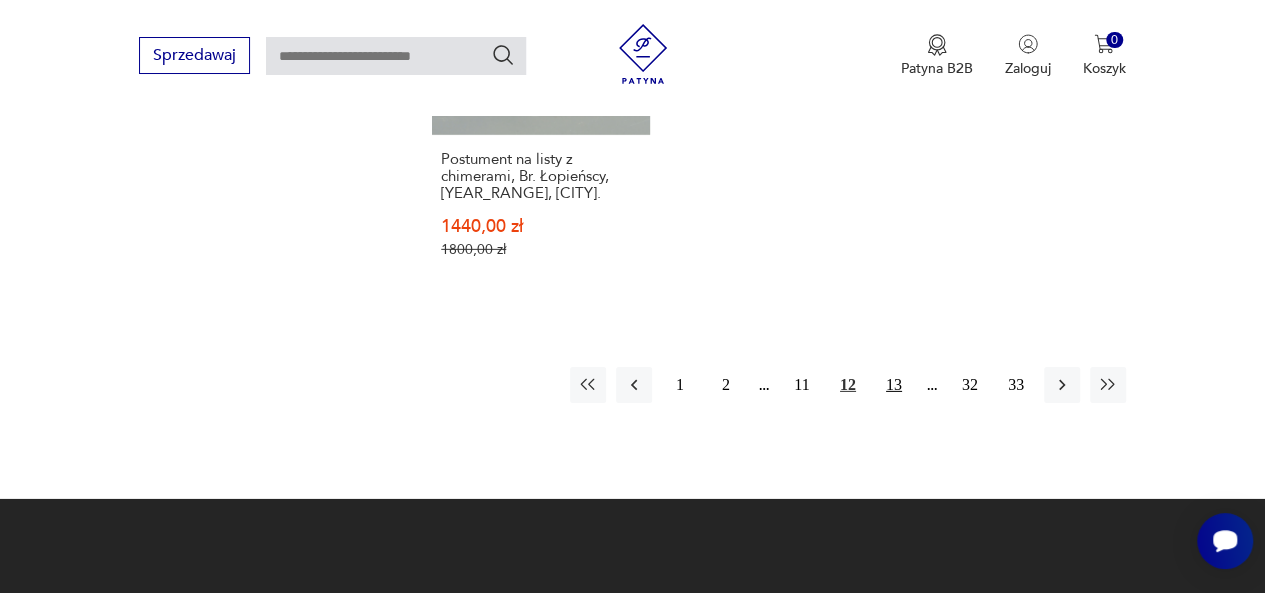 click on "13" at bounding box center [894, 385] 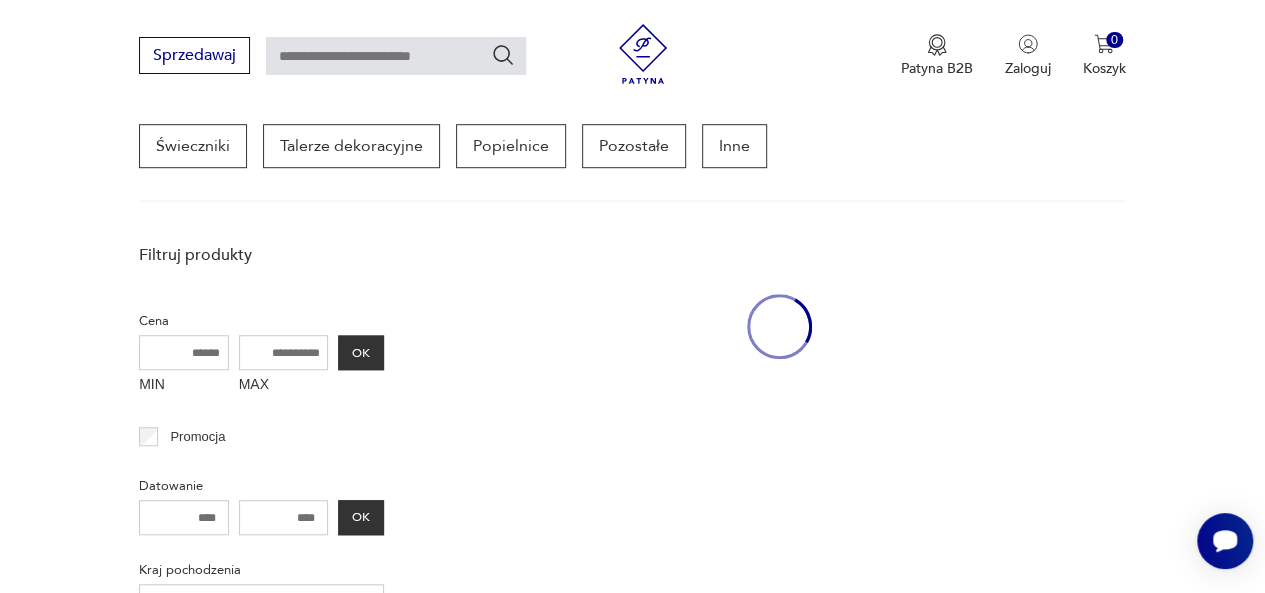 scroll, scrollTop: 530, scrollLeft: 0, axis: vertical 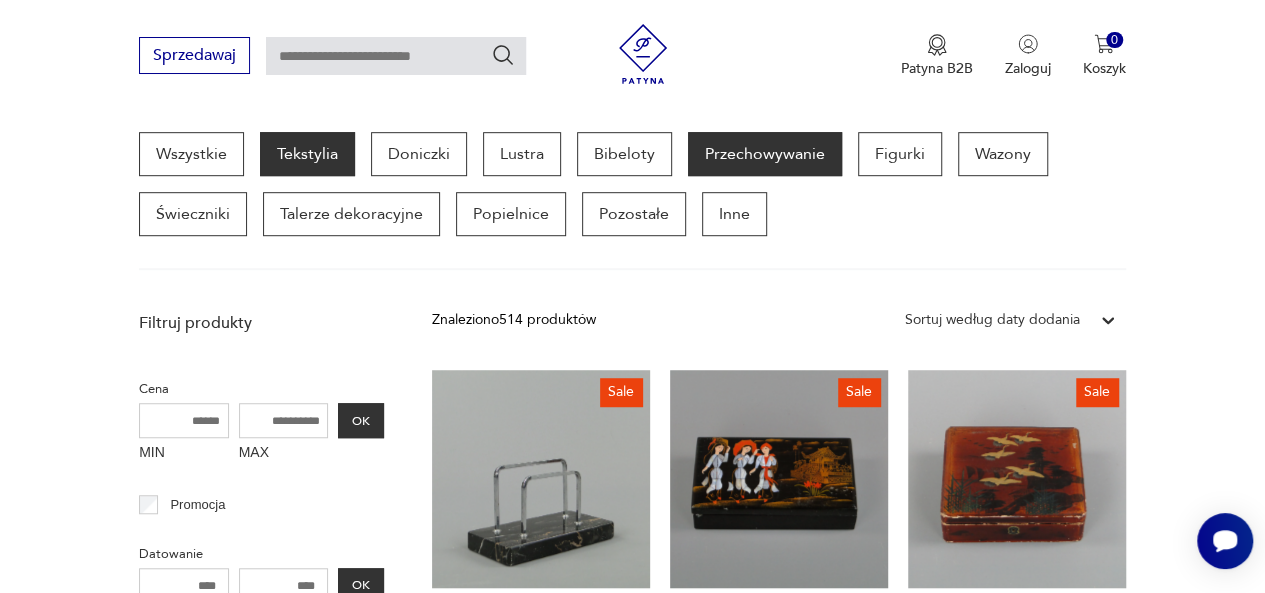 click on "Tekstylia" at bounding box center (307, 154) 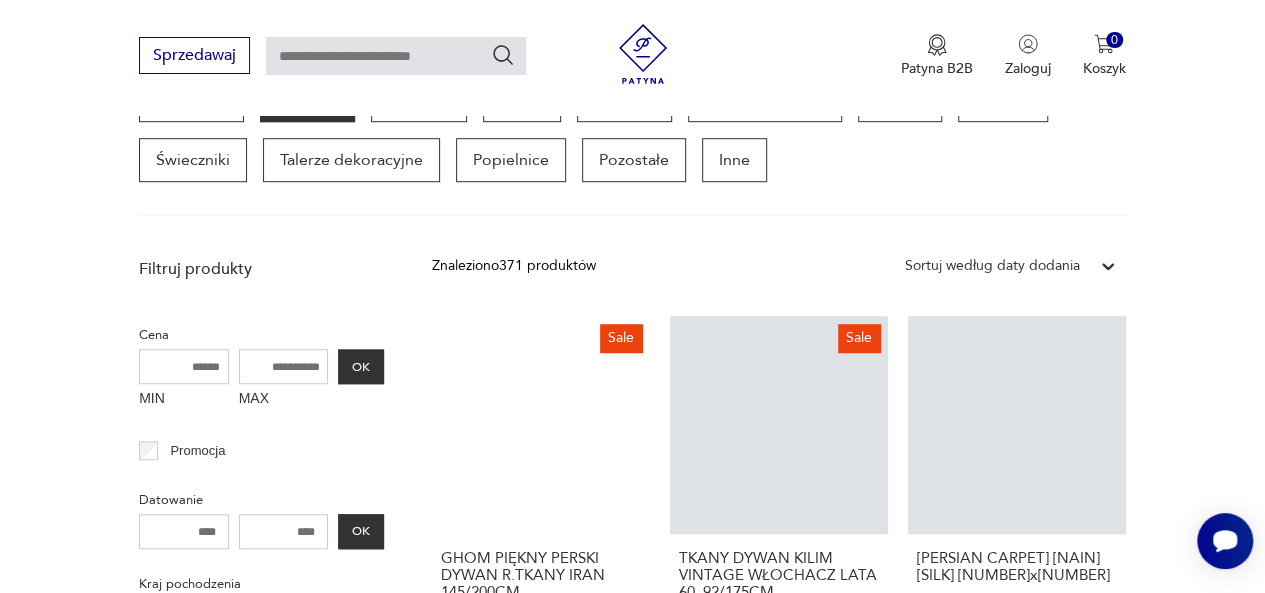 scroll, scrollTop: 837, scrollLeft: 0, axis: vertical 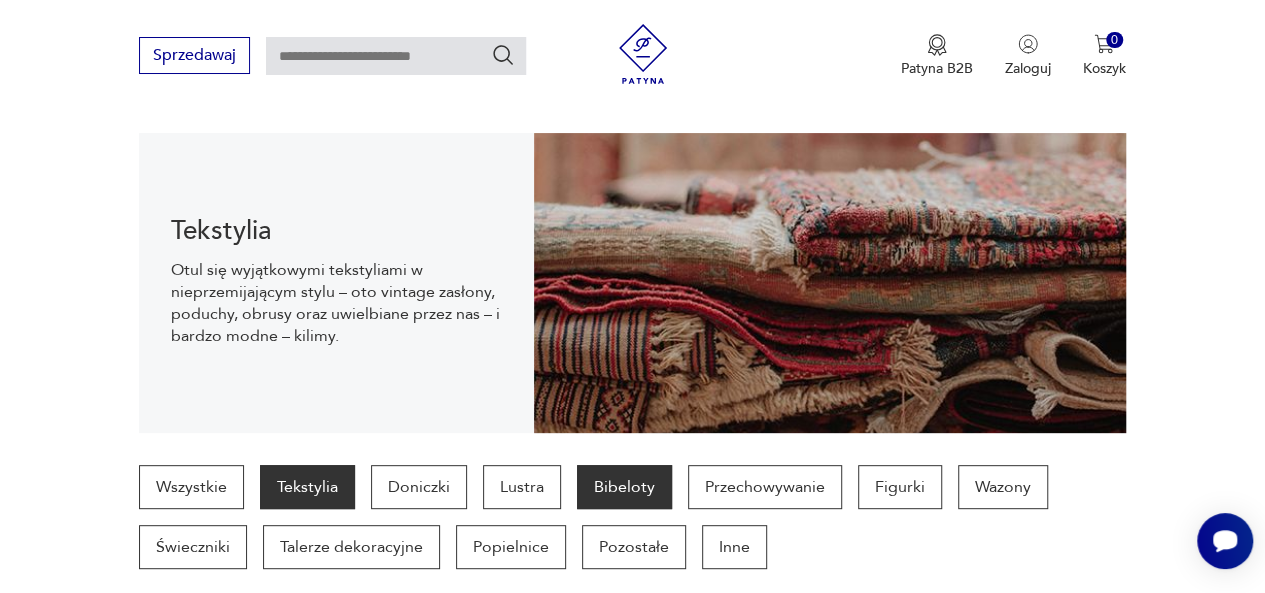 click on "Bibeloty" at bounding box center [624, 487] 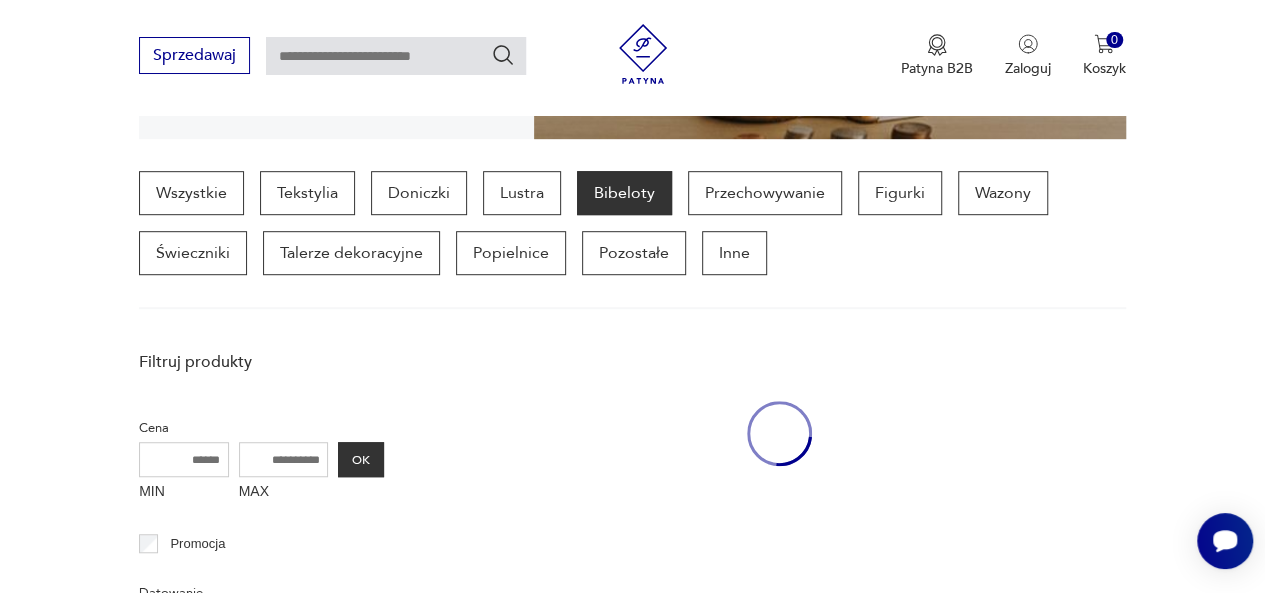 scroll, scrollTop: 530, scrollLeft: 0, axis: vertical 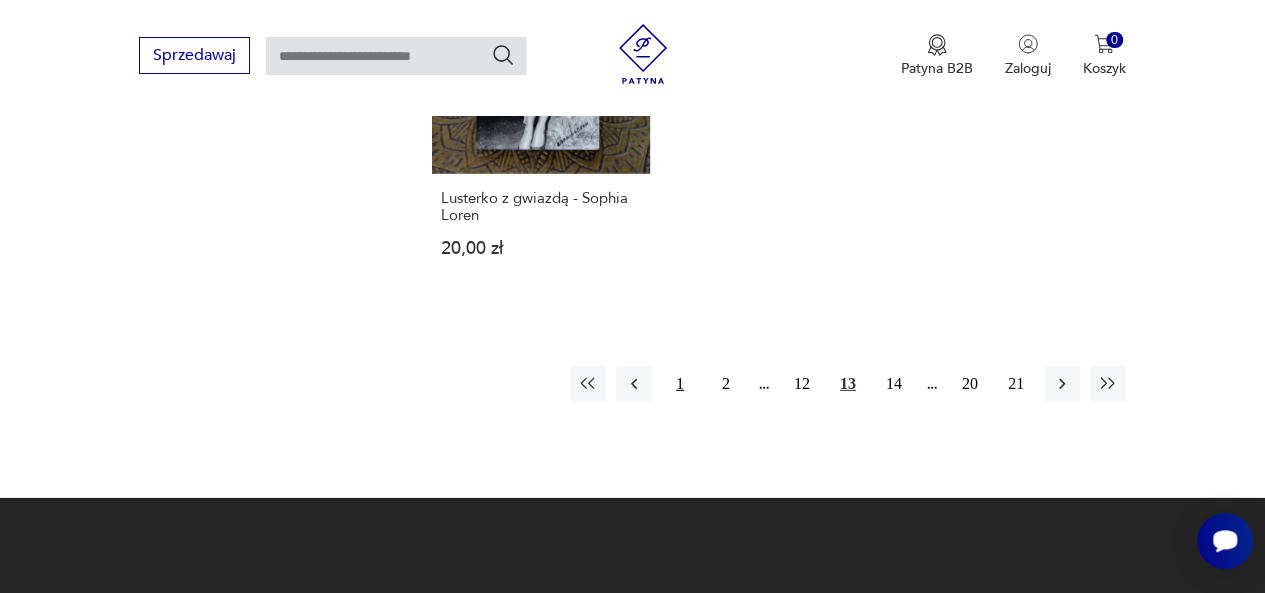 click on "1" at bounding box center [680, 384] 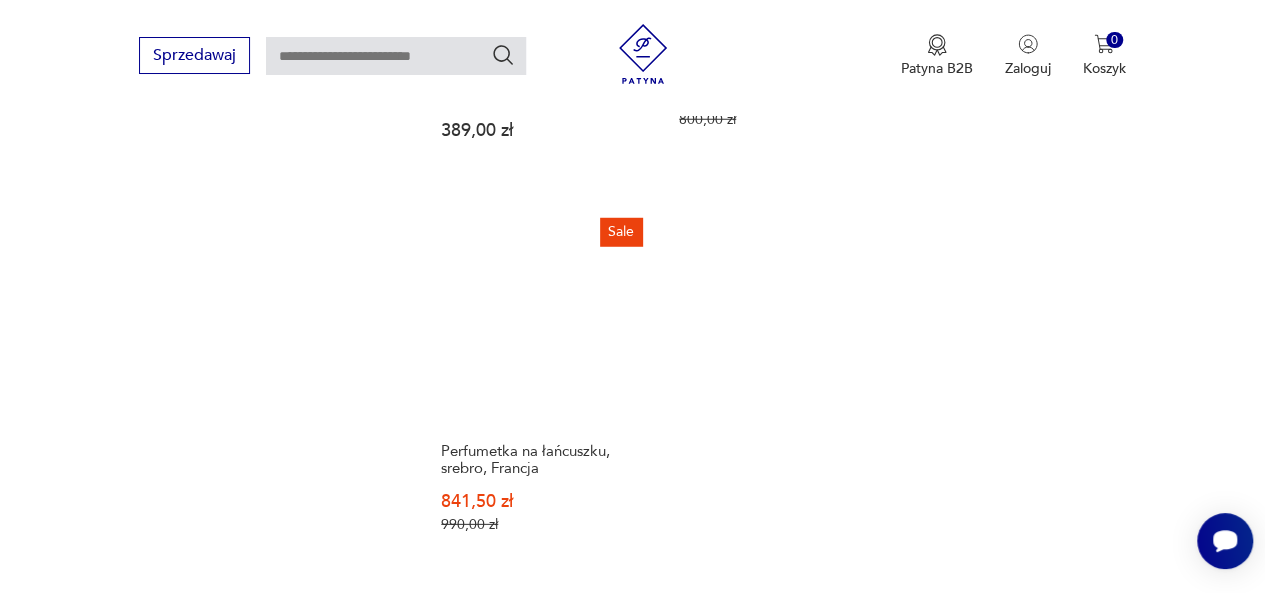 scroll, scrollTop: 2850, scrollLeft: 0, axis: vertical 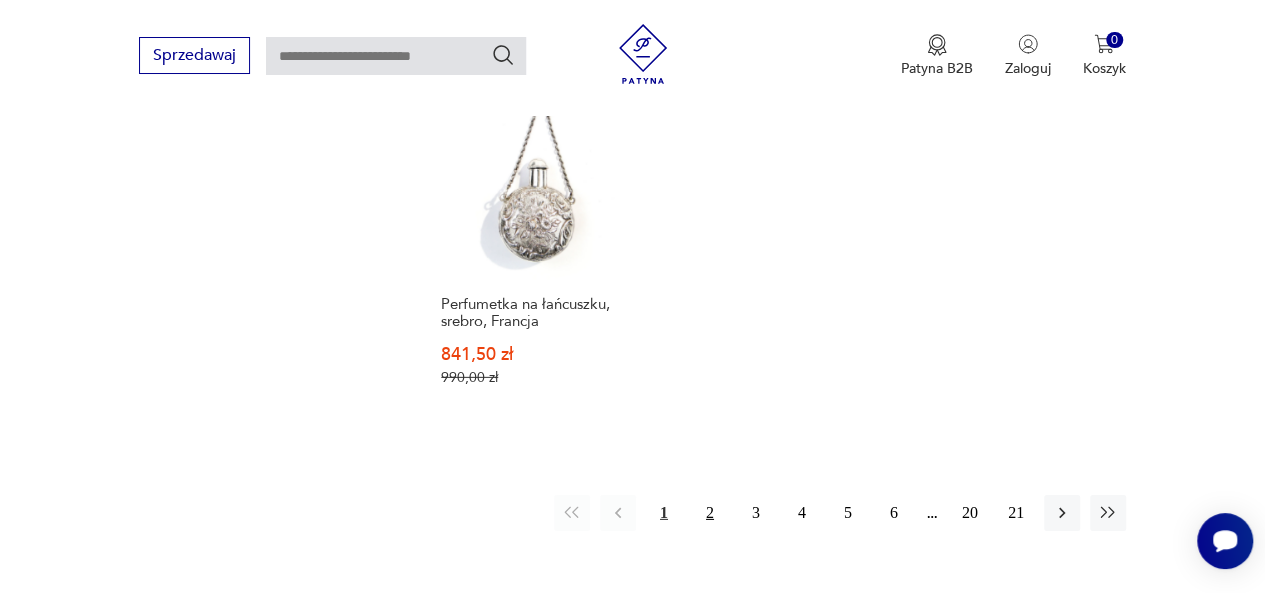 click on "2" at bounding box center [710, 513] 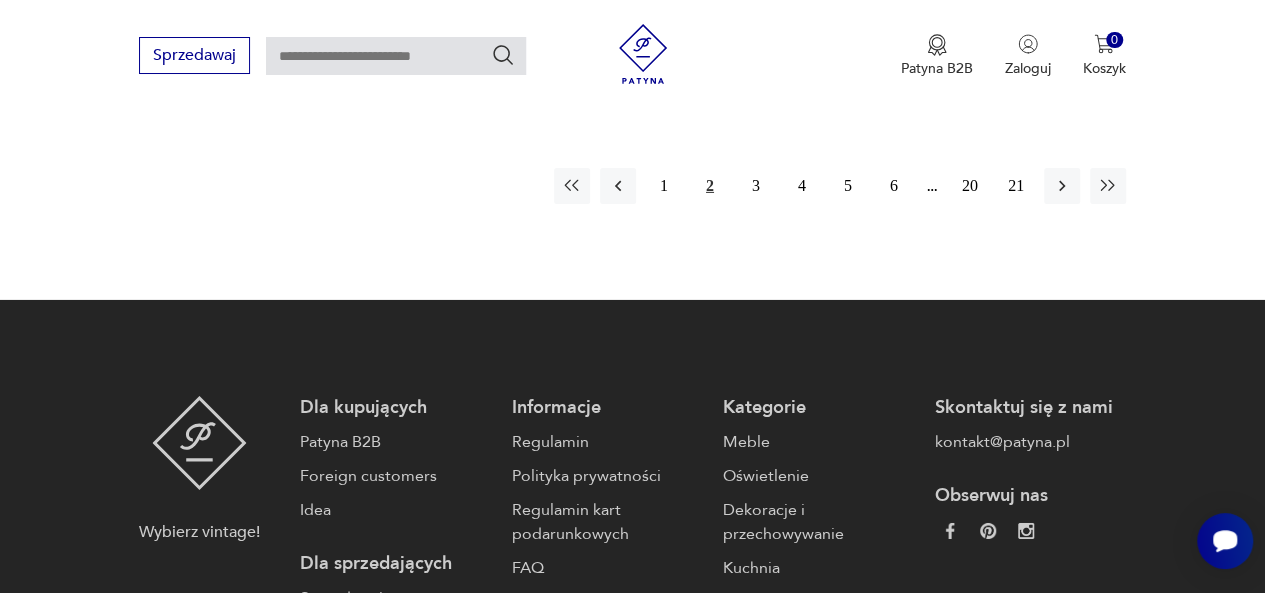 scroll, scrollTop: 3050, scrollLeft: 0, axis: vertical 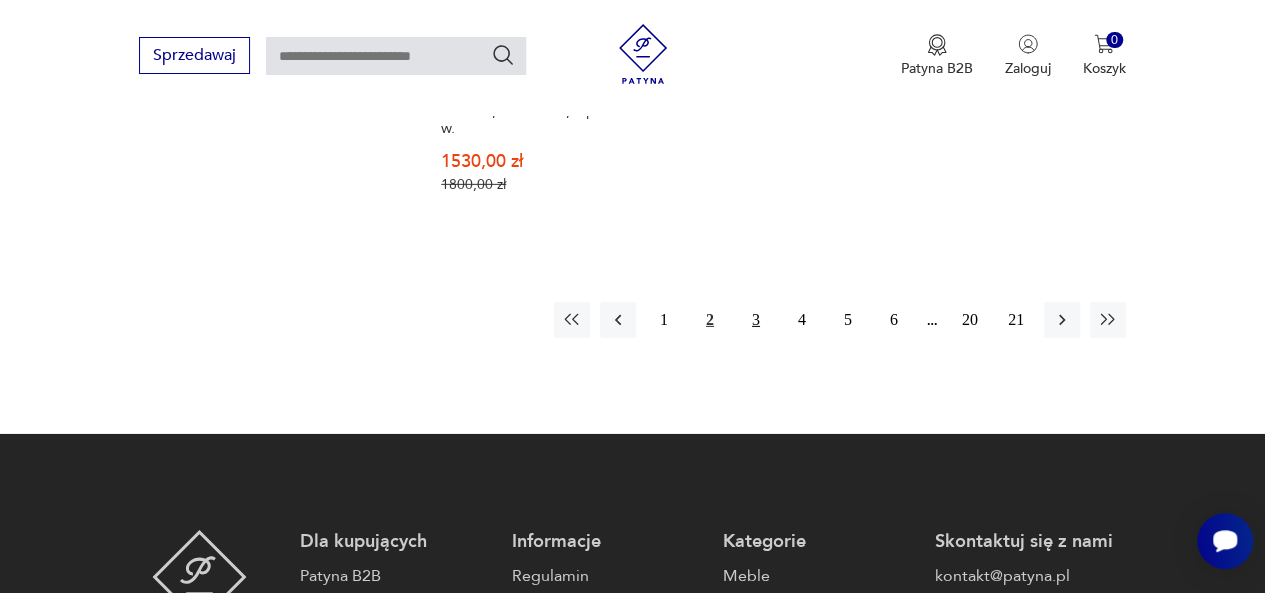 click on "3" at bounding box center [756, 320] 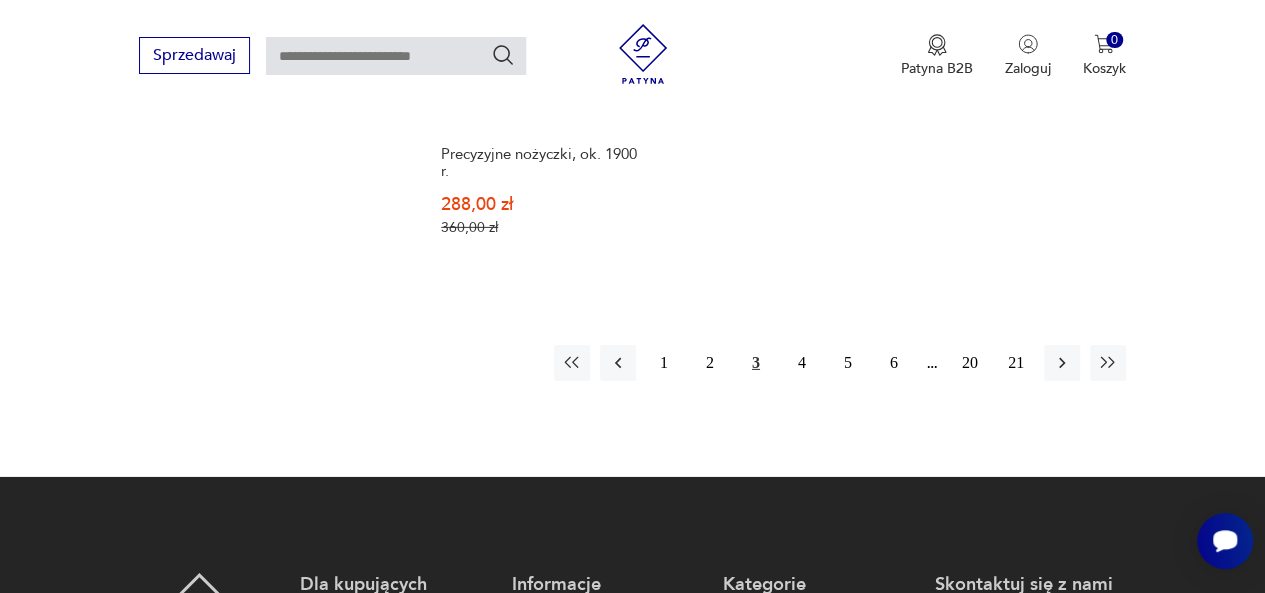 scroll, scrollTop: 3050, scrollLeft: 0, axis: vertical 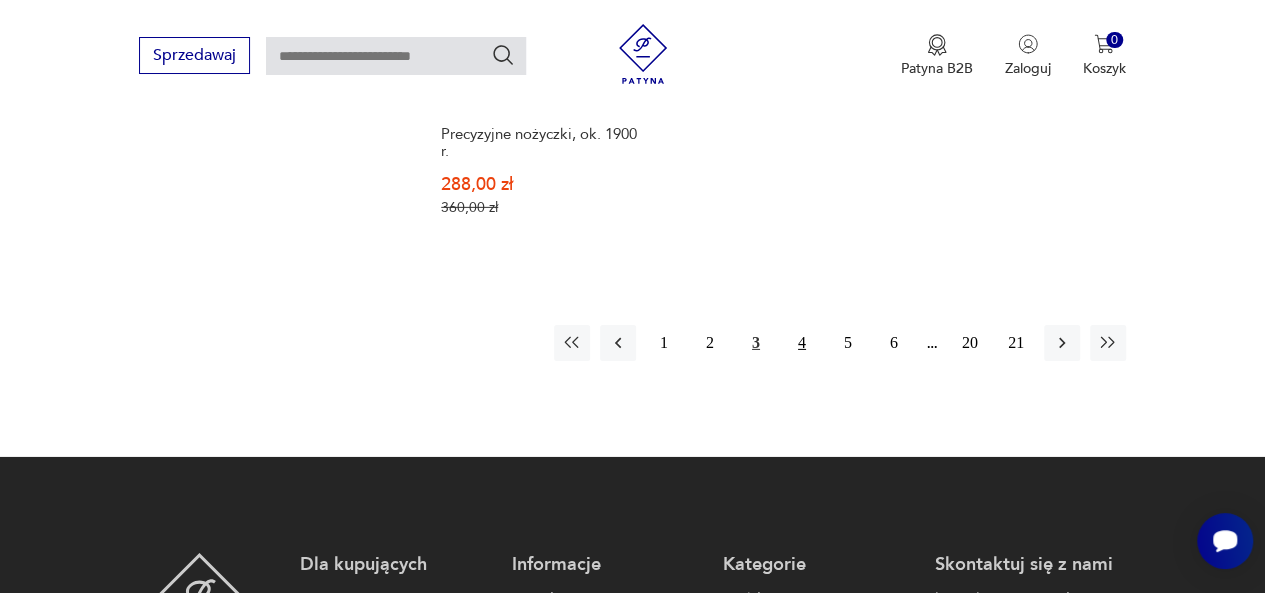 click on "4" at bounding box center [802, 343] 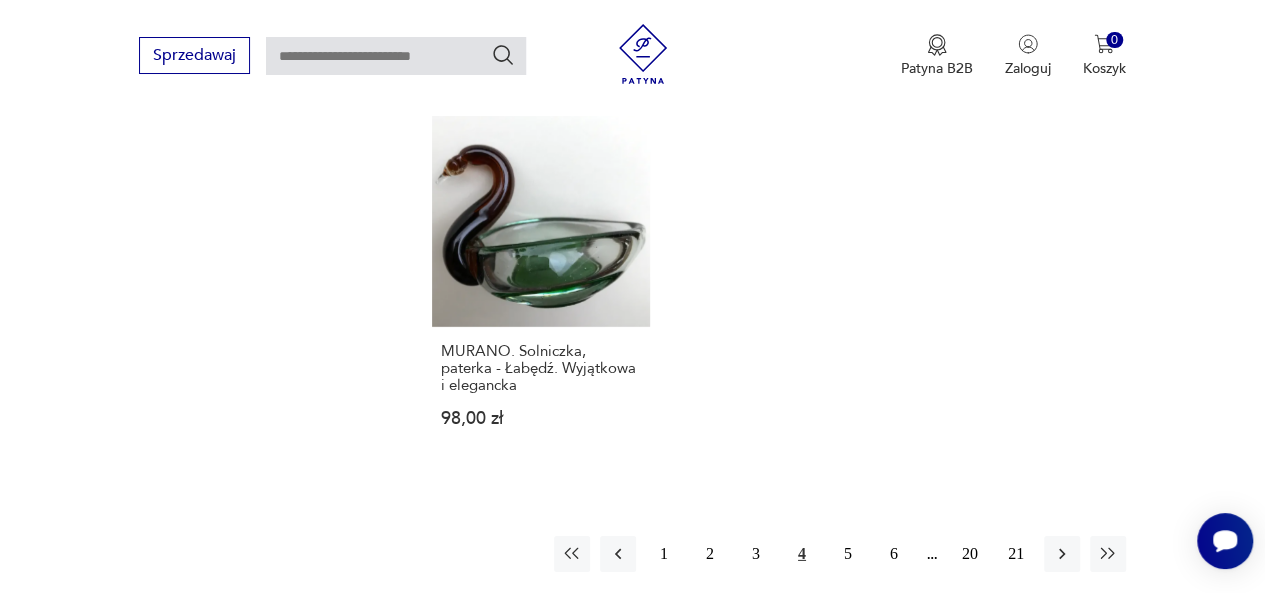 scroll, scrollTop: 2810, scrollLeft: 0, axis: vertical 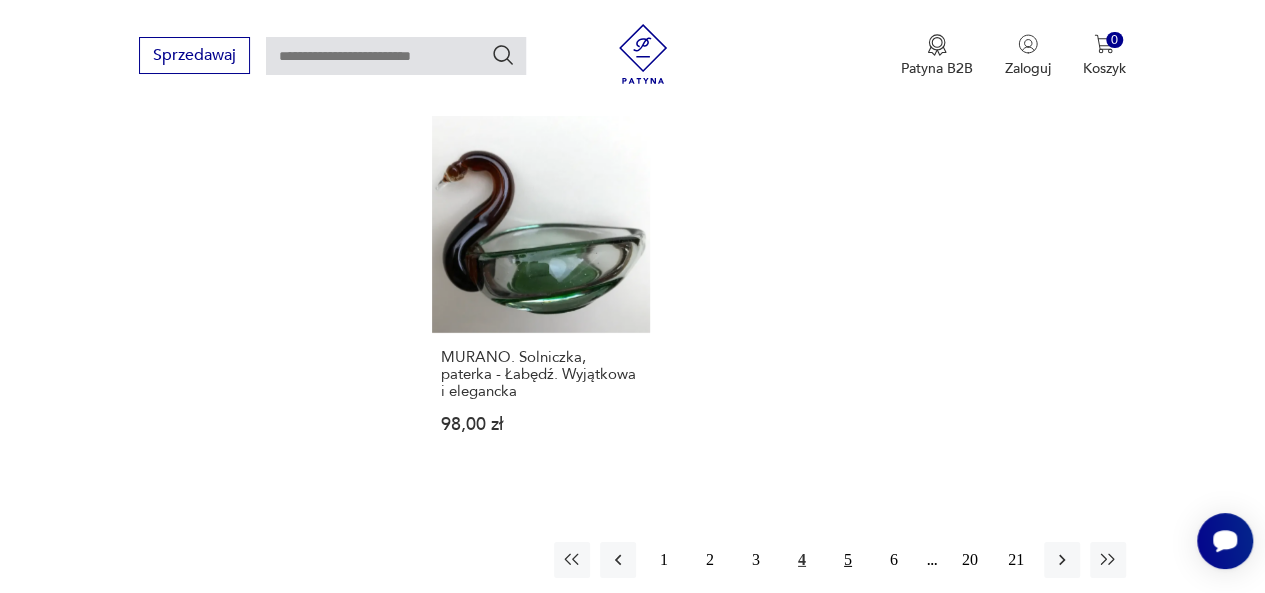 click on "5" at bounding box center [848, 560] 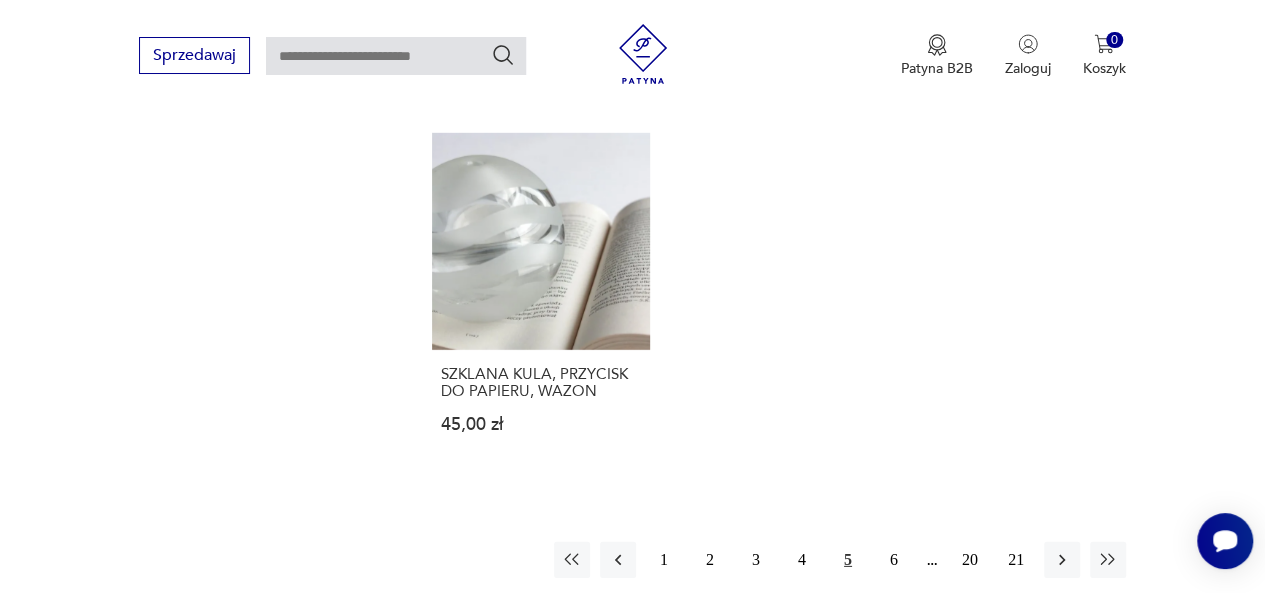 scroll, scrollTop: 2850, scrollLeft: 0, axis: vertical 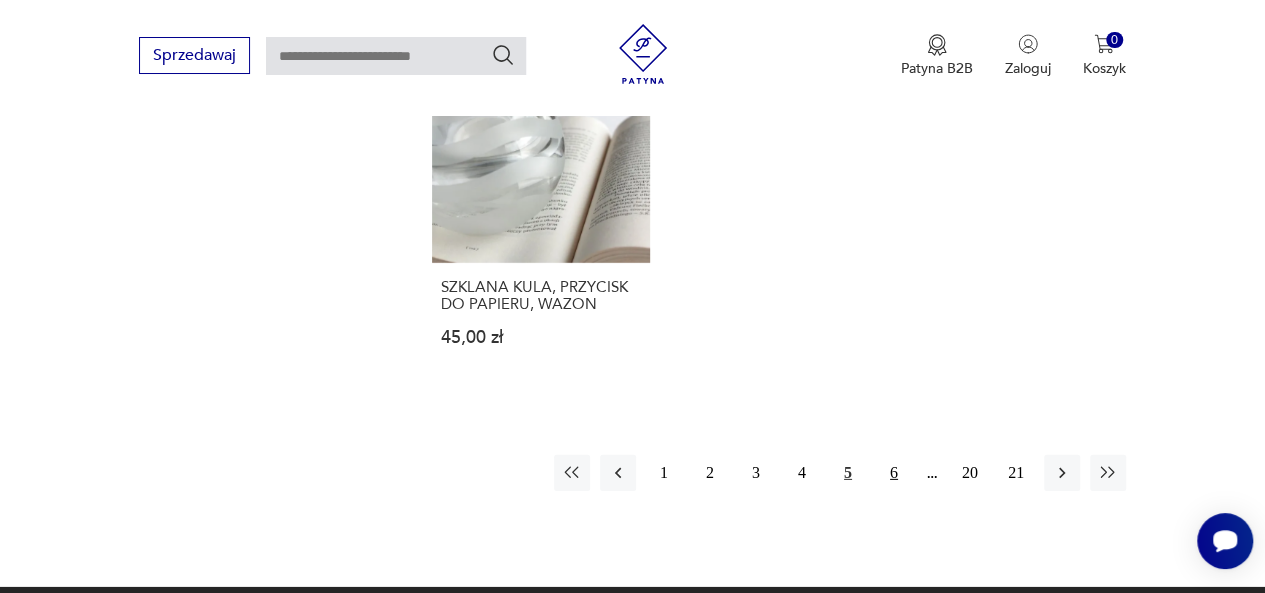 click on "6" at bounding box center (894, 473) 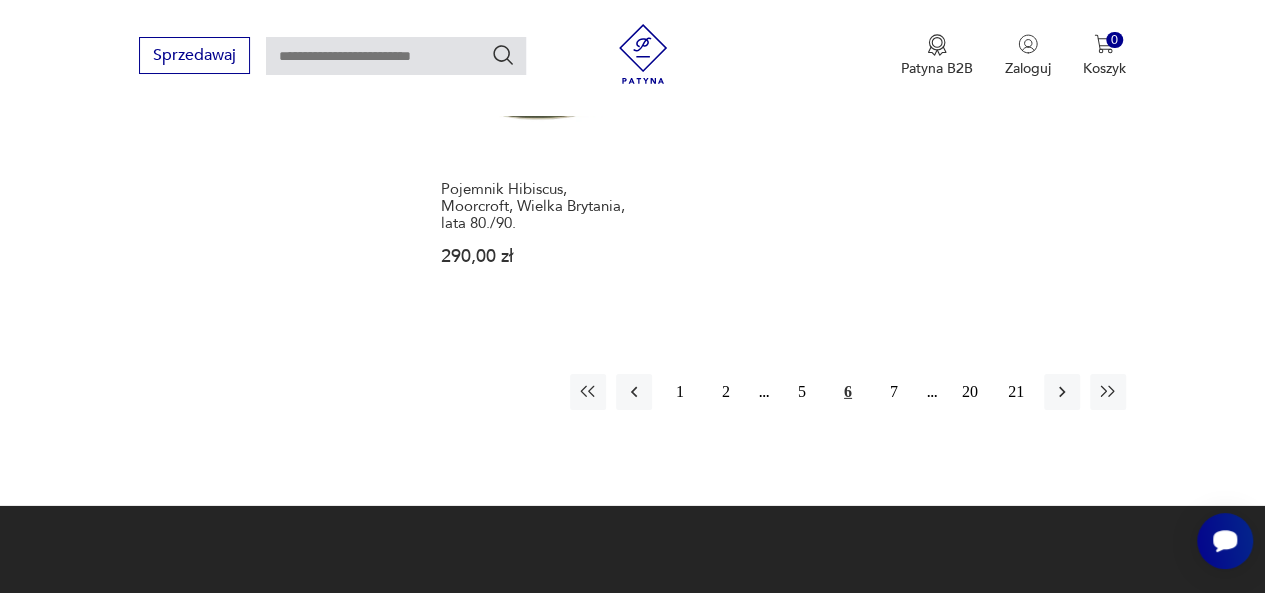 scroll, scrollTop: 3090, scrollLeft: 0, axis: vertical 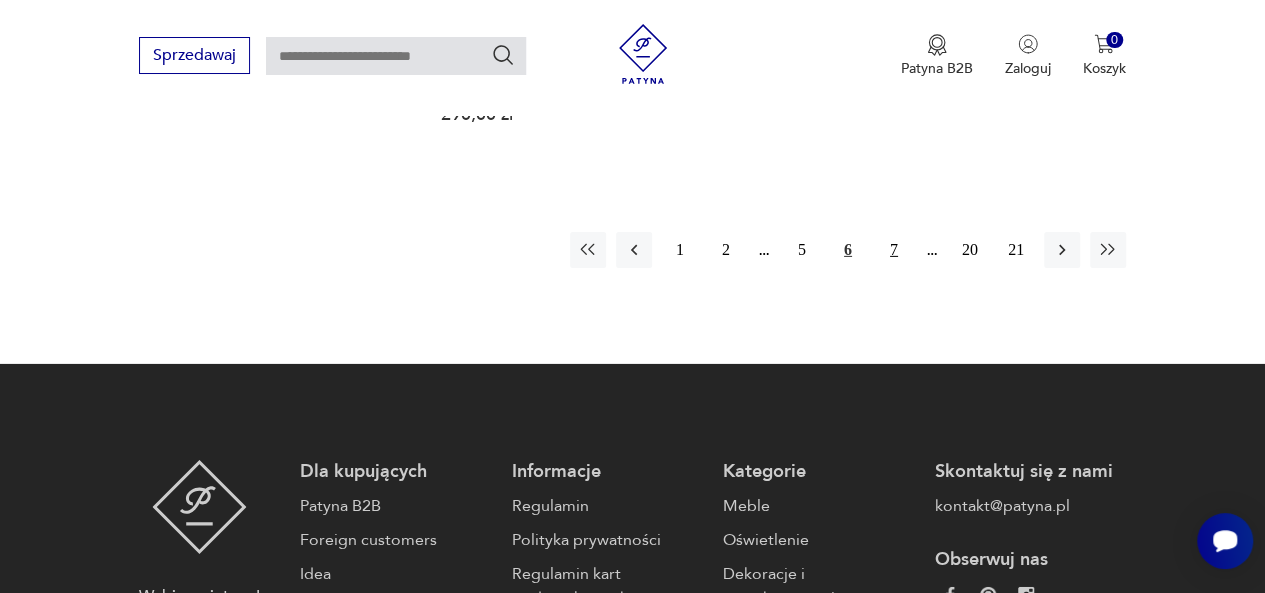 click on "7" at bounding box center (894, 250) 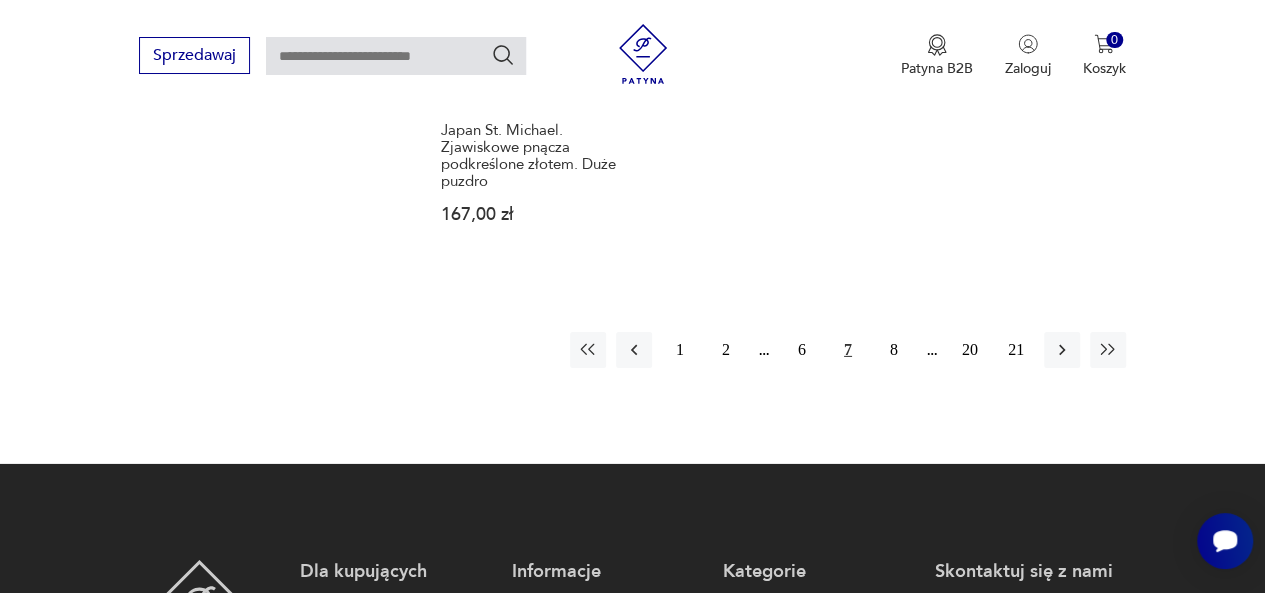 scroll, scrollTop: 3010, scrollLeft: 0, axis: vertical 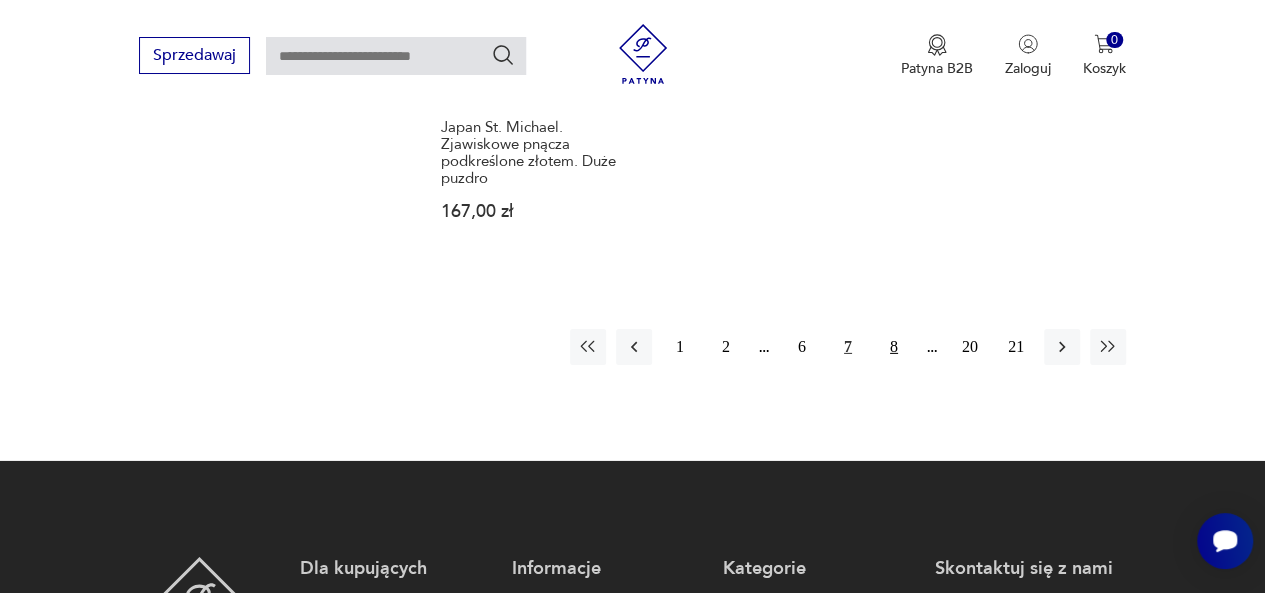 click on "8" at bounding box center [894, 347] 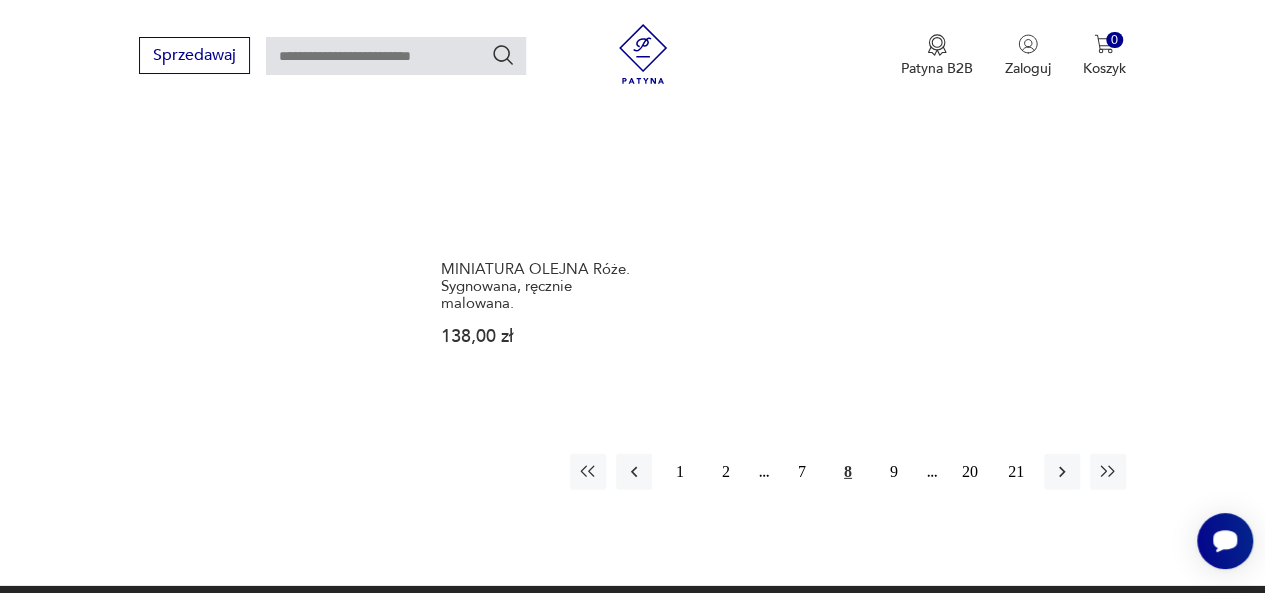 scroll, scrollTop: 2810, scrollLeft: 0, axis: vertical 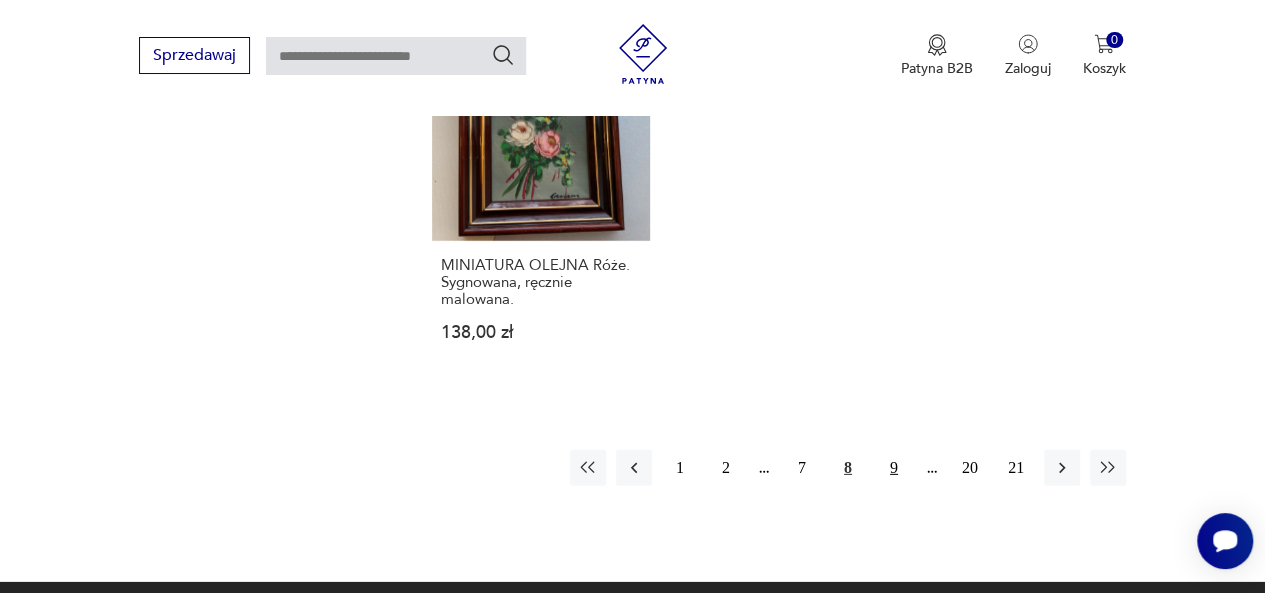 click on "9" at bounding box center [894, 468] 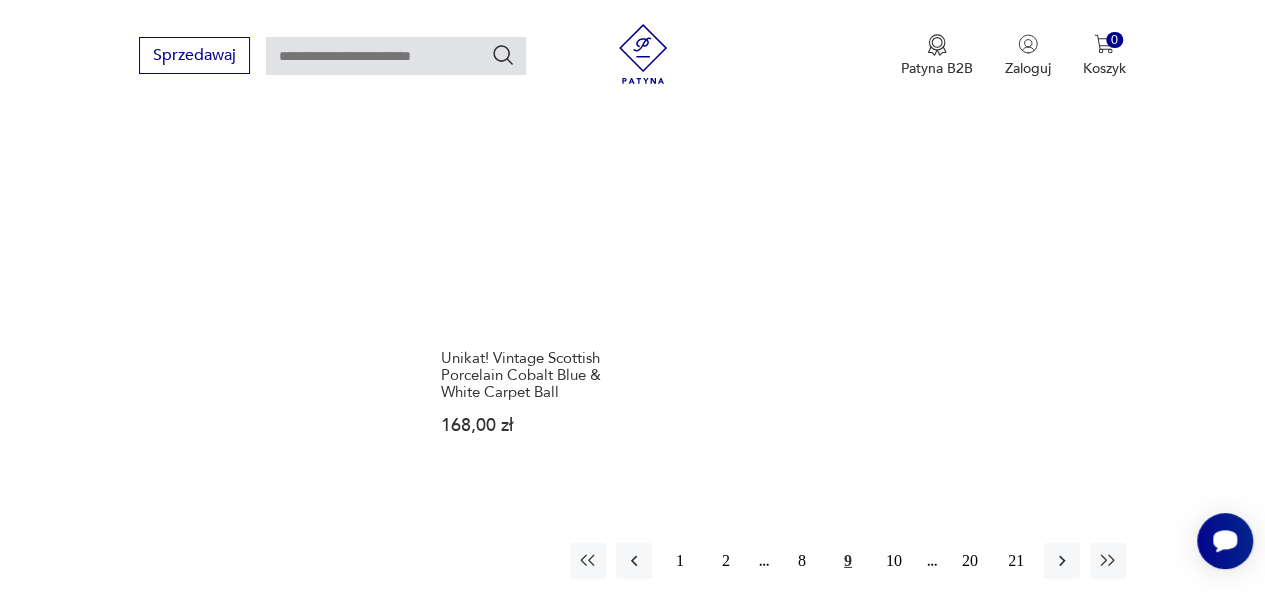scroll, scrollTop: 2730, scrollLeft: 0, axis: vertical 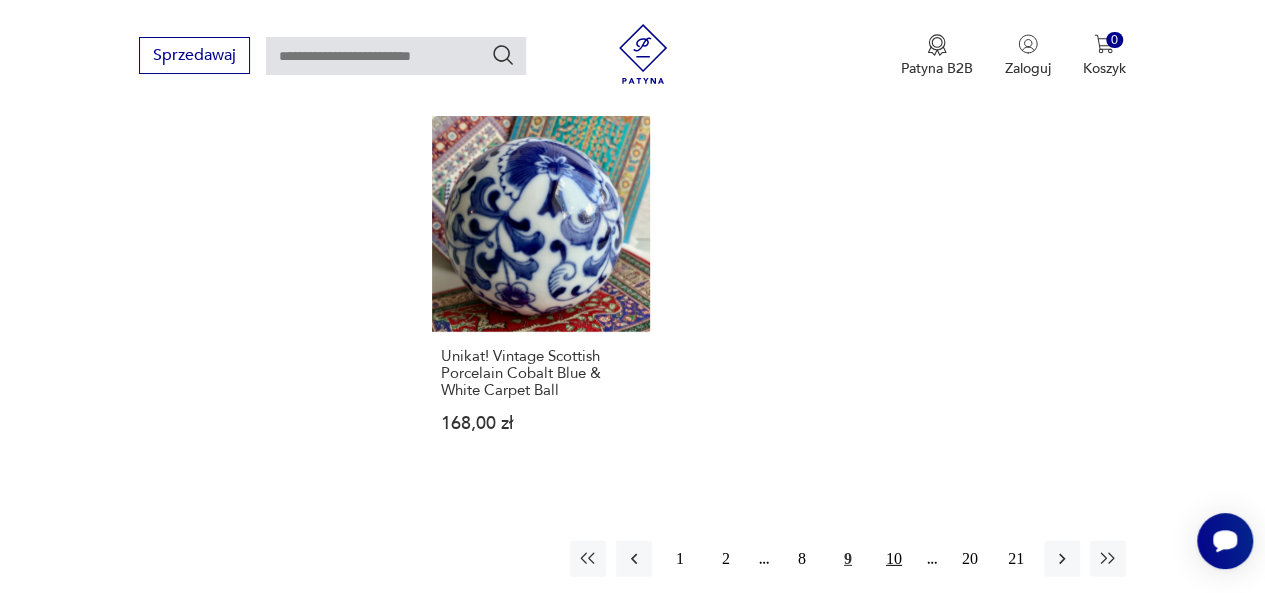 click on "10" at bounding box center (894, 559) 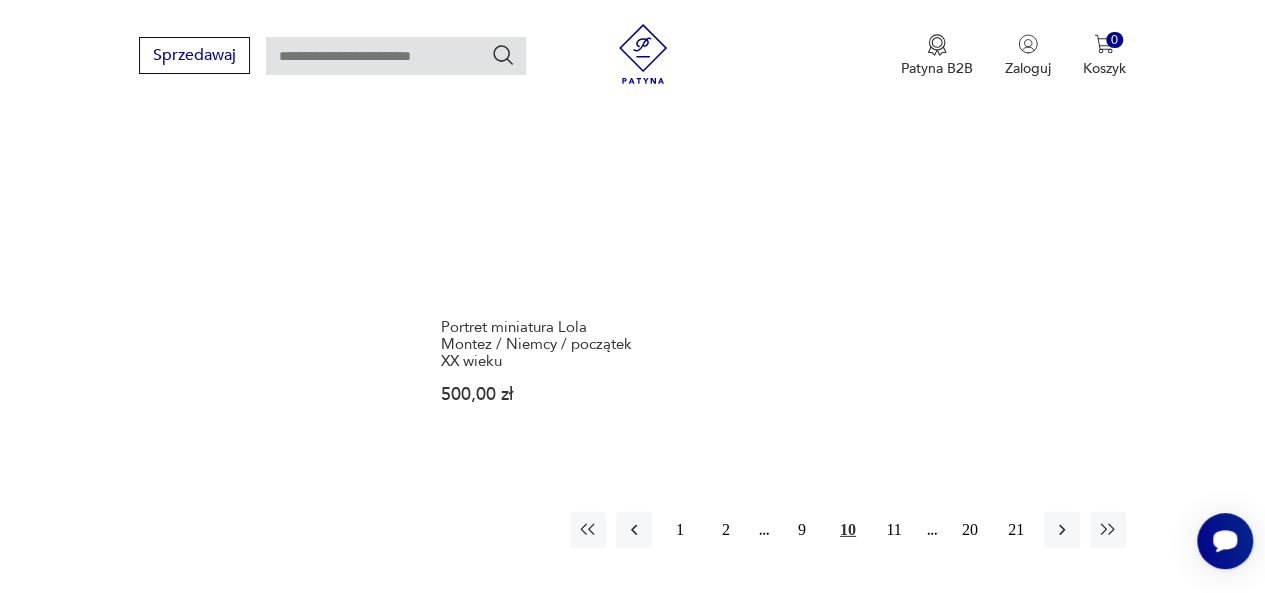 scroll, scrollTop: 2810, scrollLeft: 0, axis: vertical 